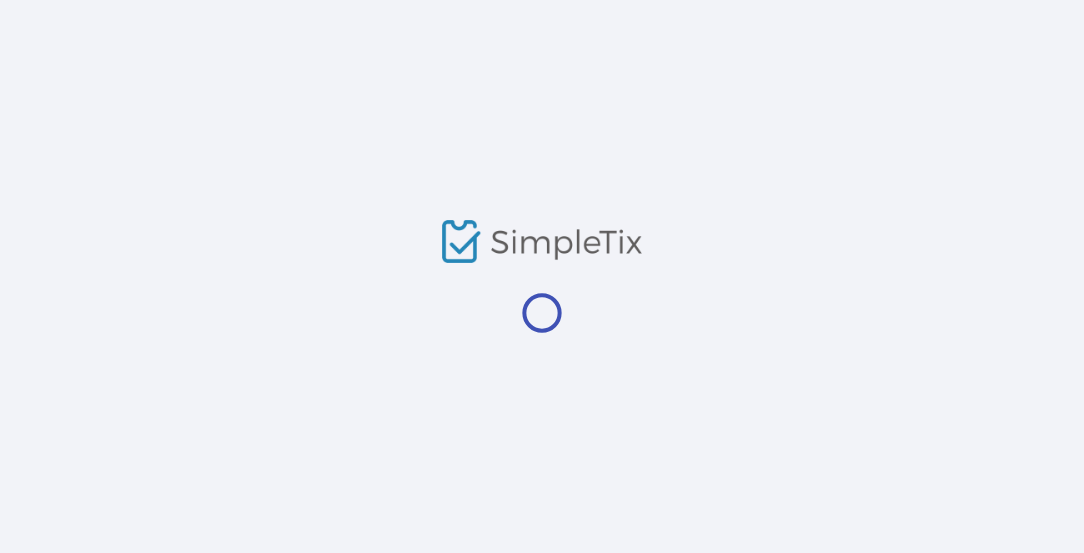 scroll, scrollTop: 0, scrollLeft: 0, axis: both 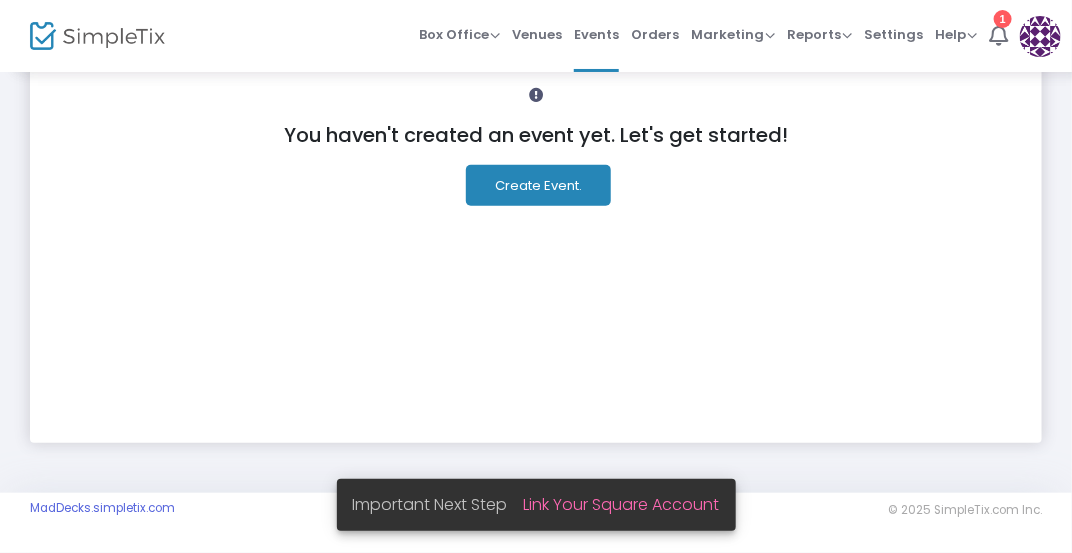 click on "You haven't created an event yet. Let's get started!" 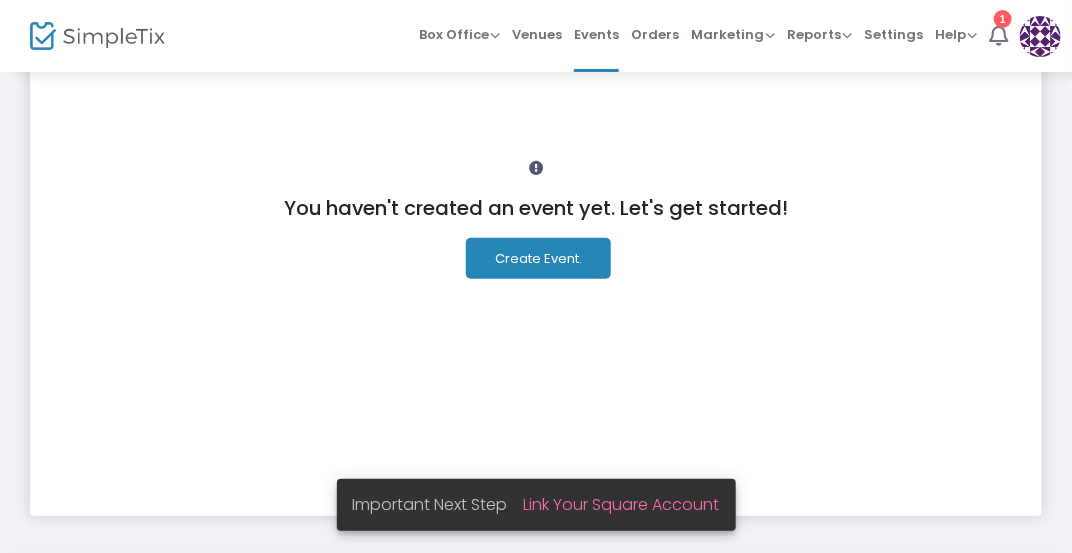 scroll, scrollTop: 144, scrollLeft: 0, axis: vertical 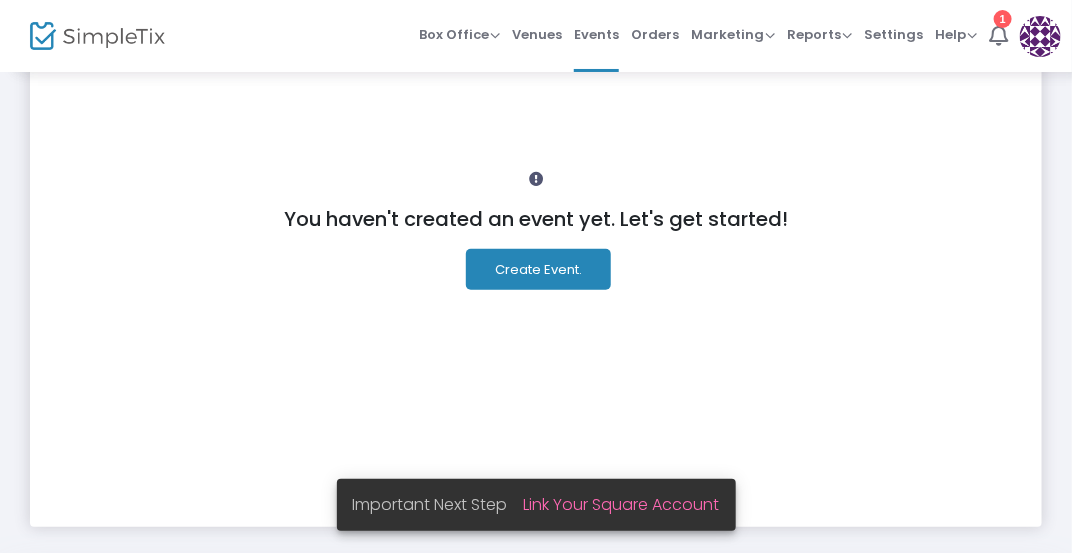 click on "Create Event." 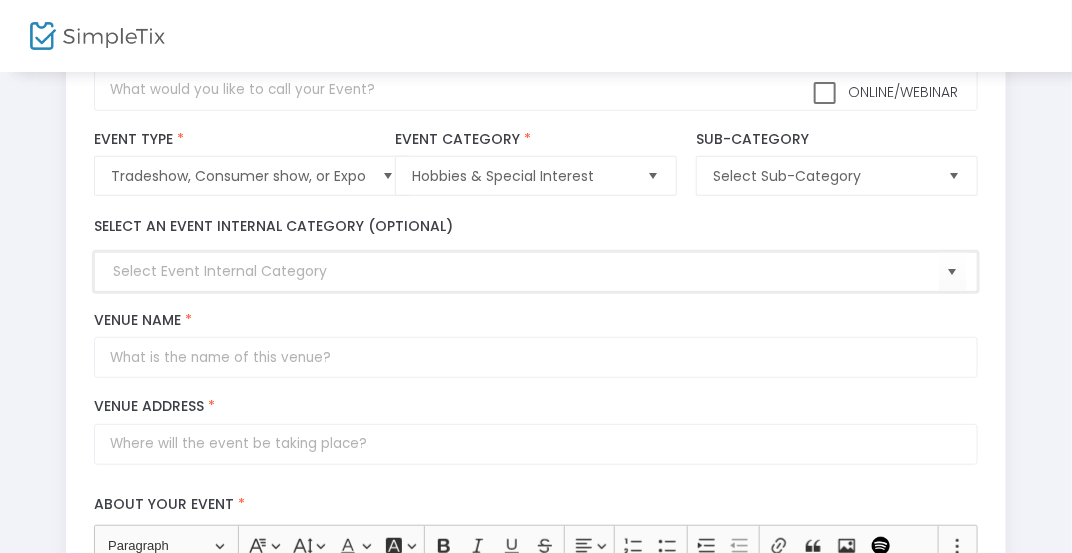 click at bounding box center [525, 271] 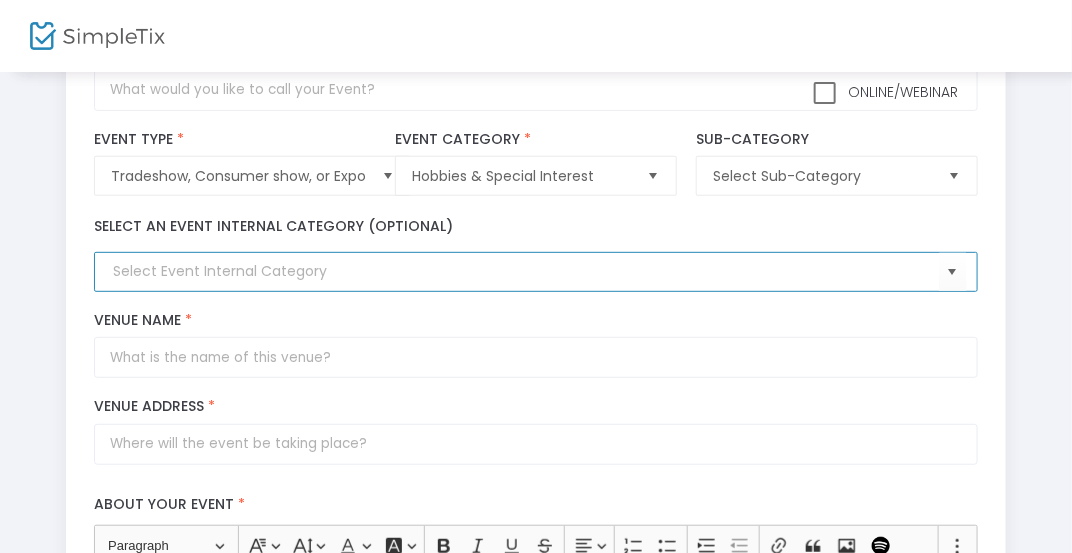click 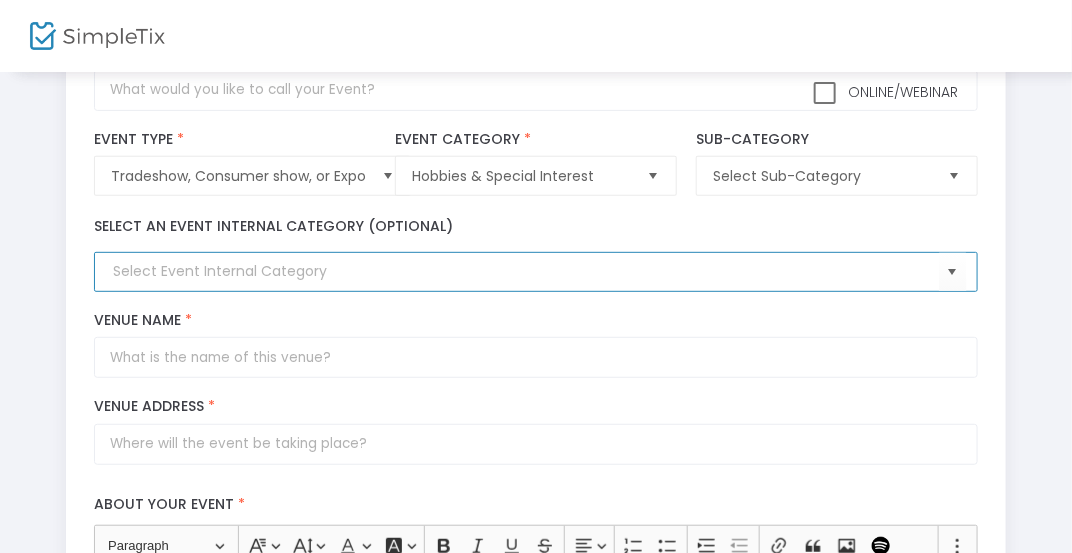 click at bounding box center [525, 271] 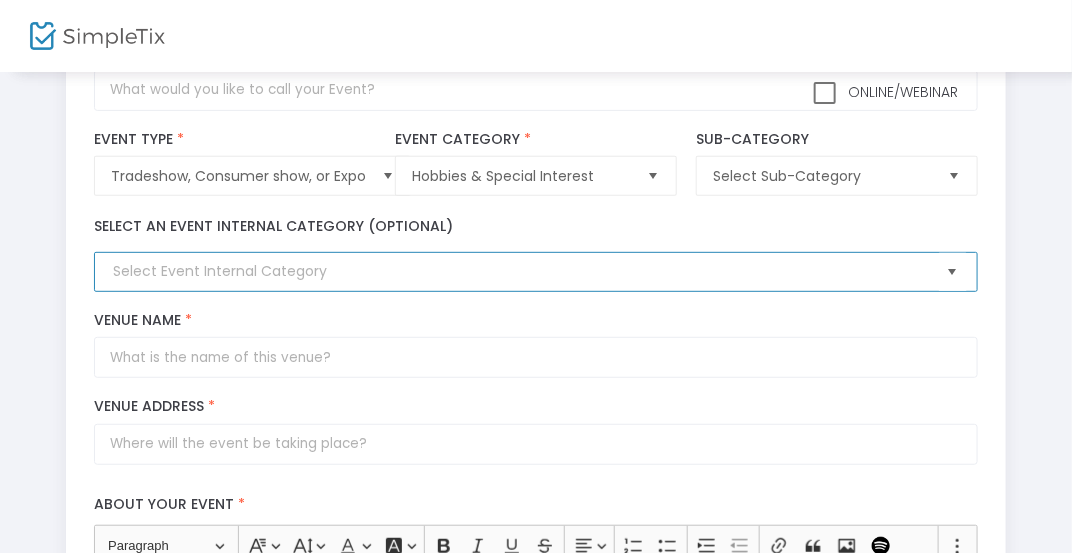 click 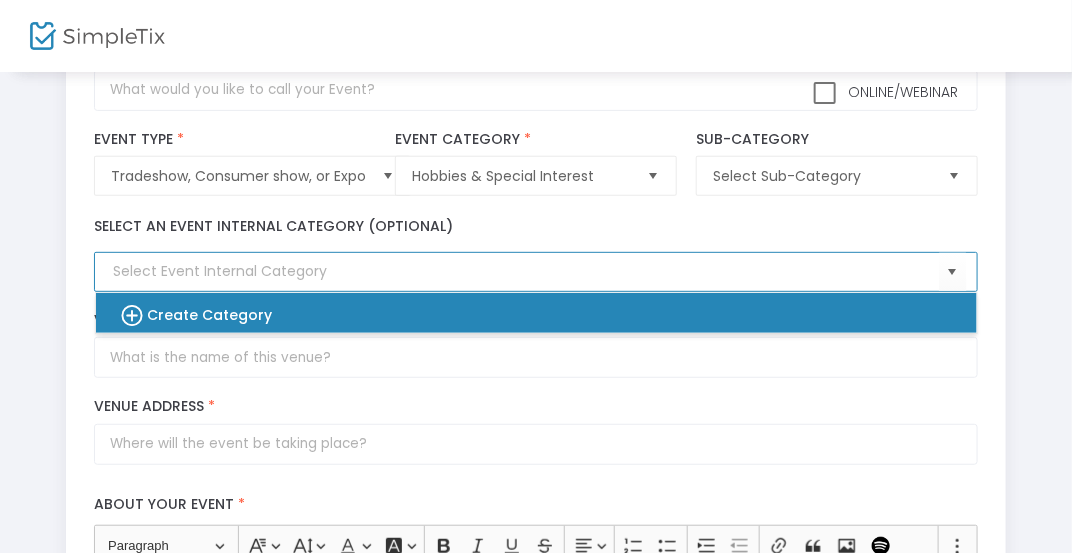 click on "Create Category" at bounding box center [526, 313] 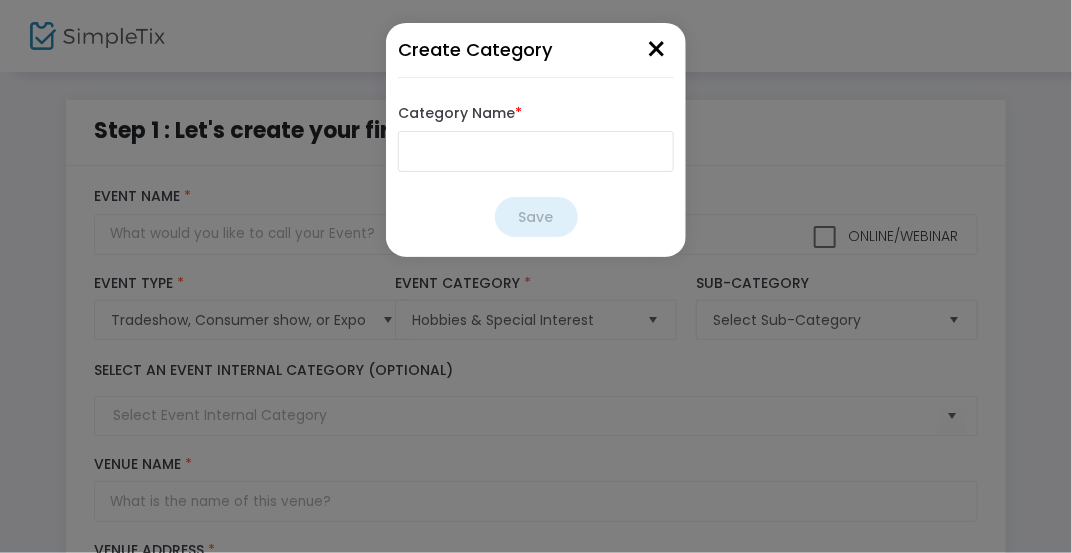 scroll, scrollTop: 0, scrollLeft: 0, axis: both 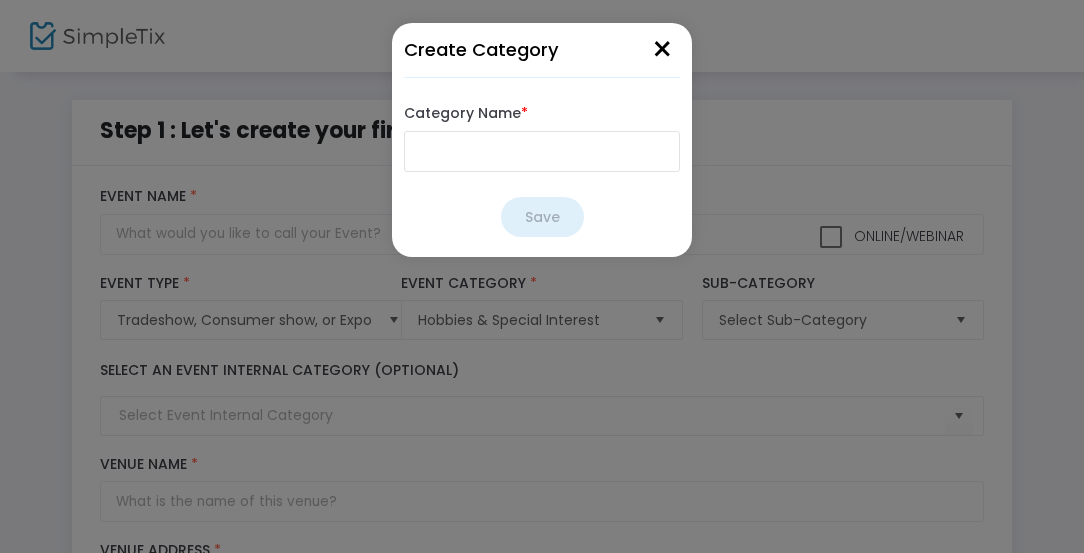 click on "Category Name *" at bounding box center [542, 151] 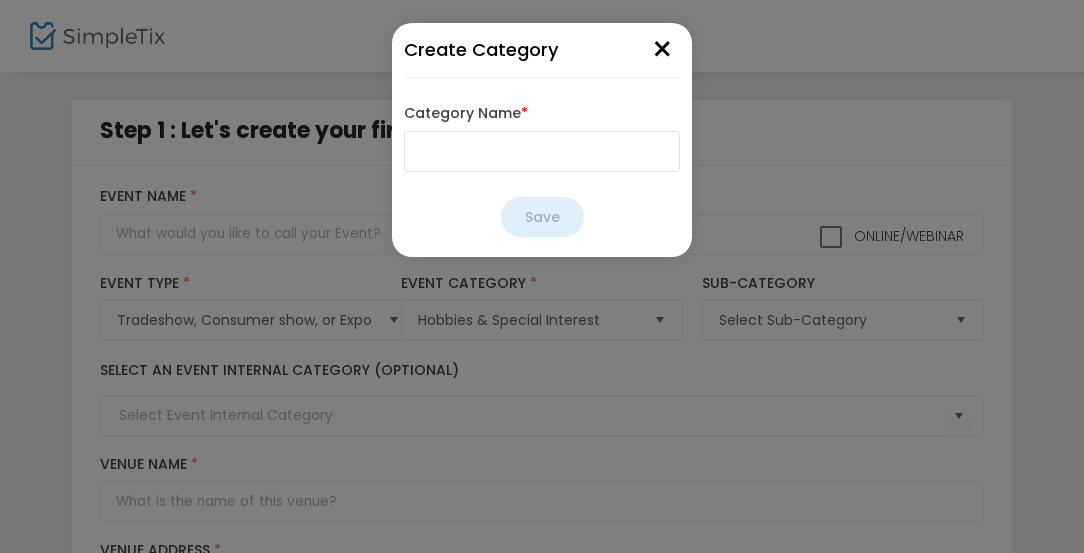 type on "C" 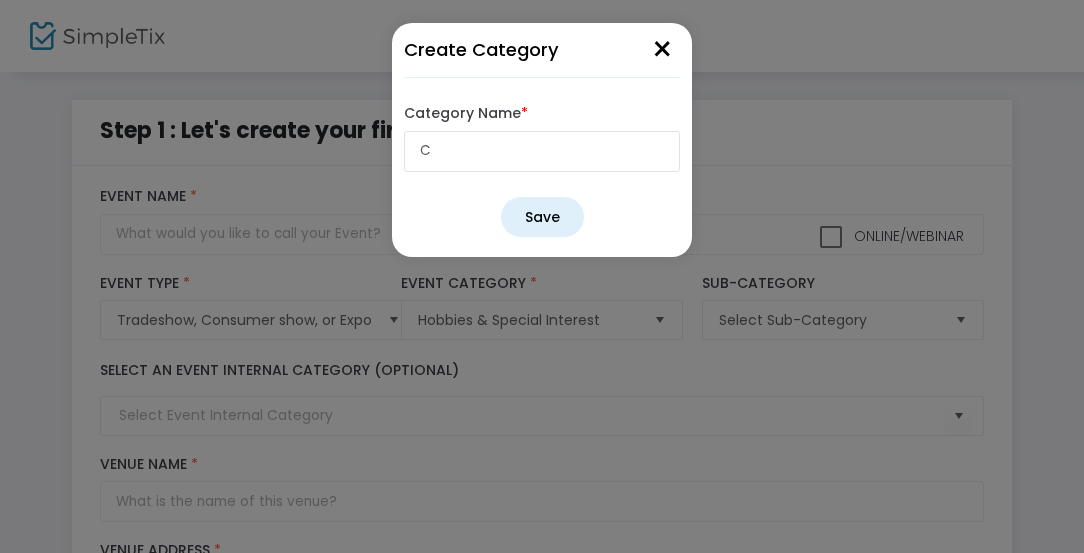 click on "Create Category × Category Name * C  Save" 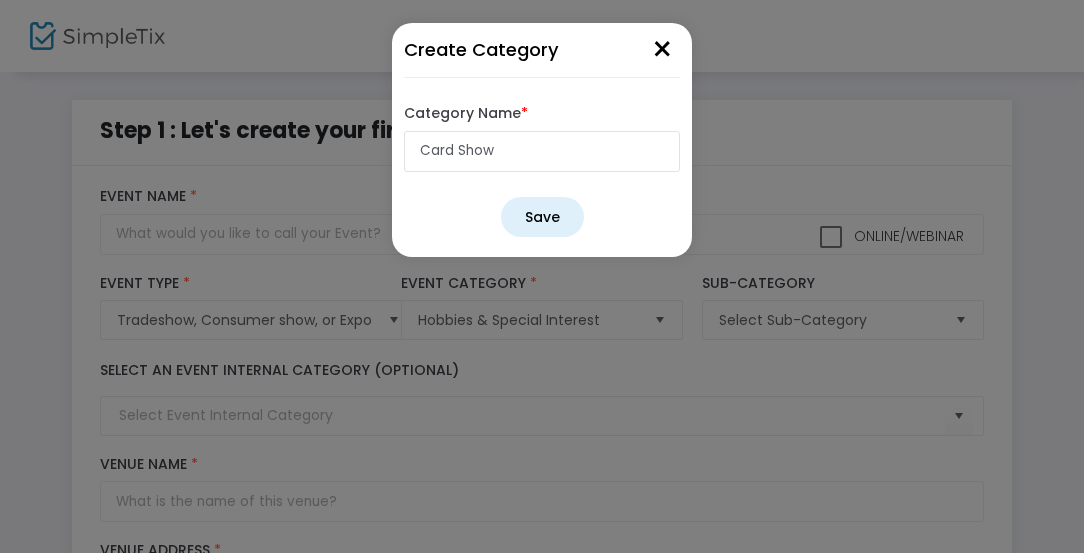 type on "Card Show" 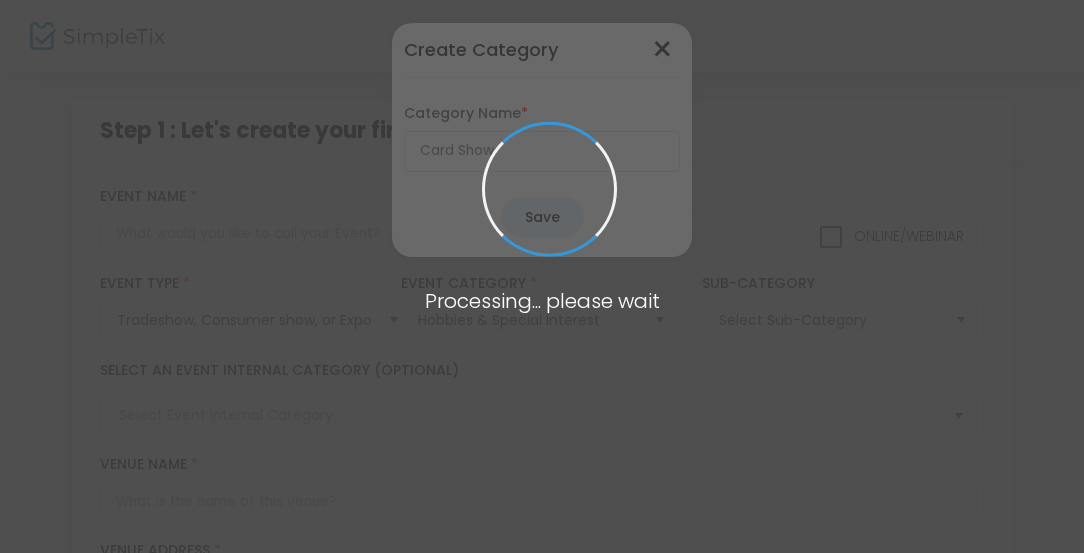 type 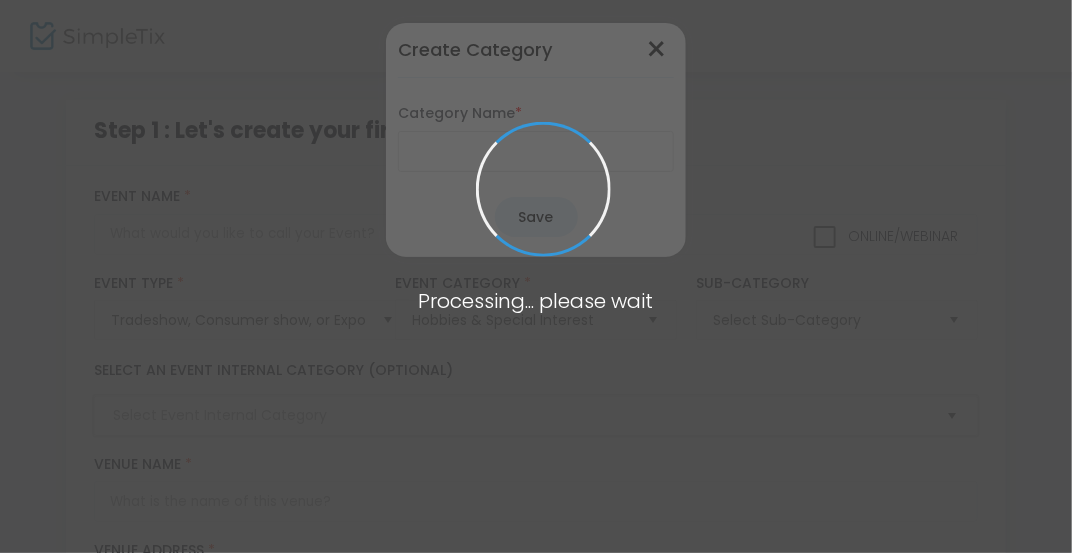 type on "Card Show" 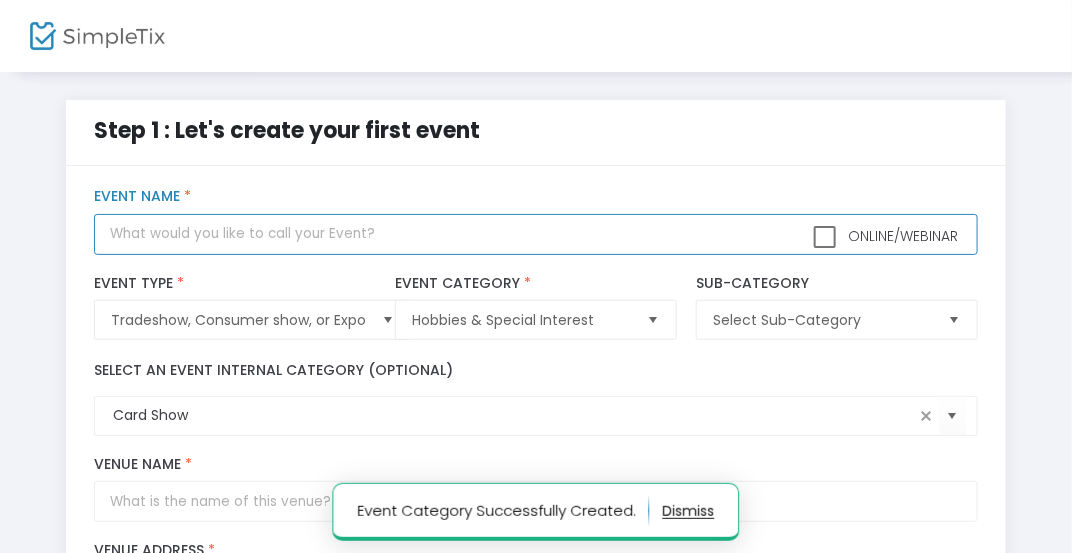 click 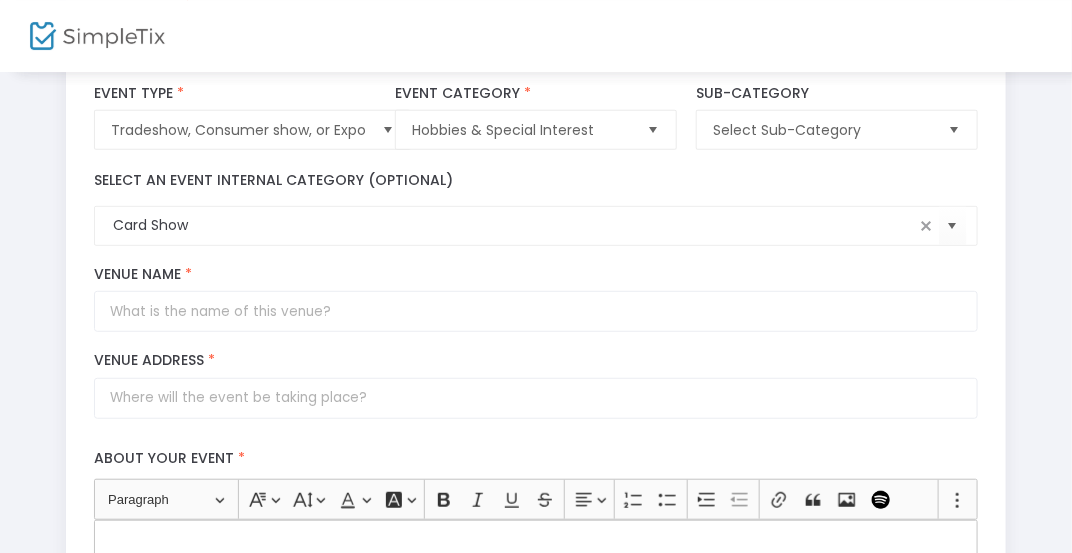 scroll, scrollTop: 191, scrollLeft: 0, axis: vertical 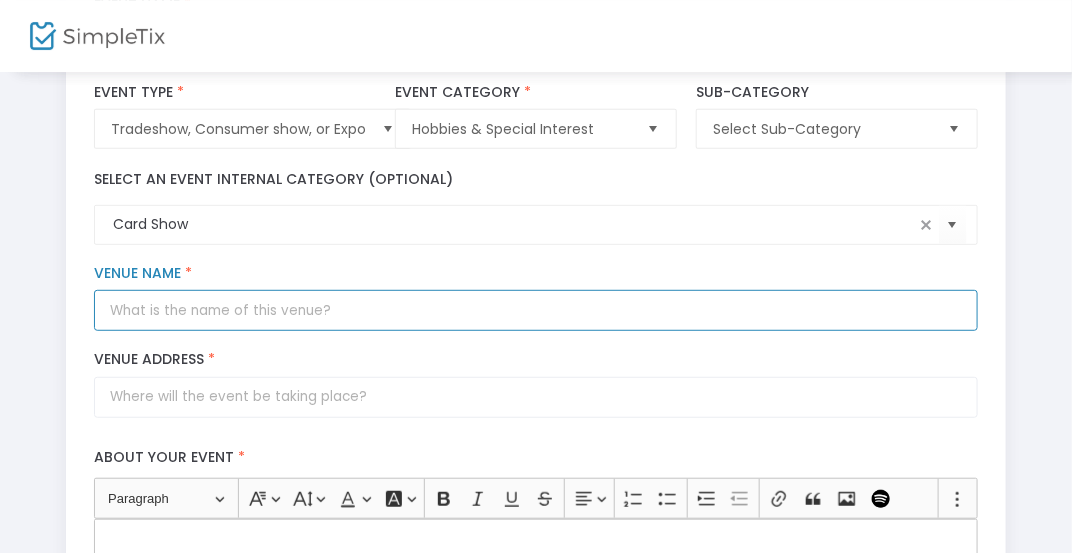 click on "Venue Name *" at bounding box center (535, 310) 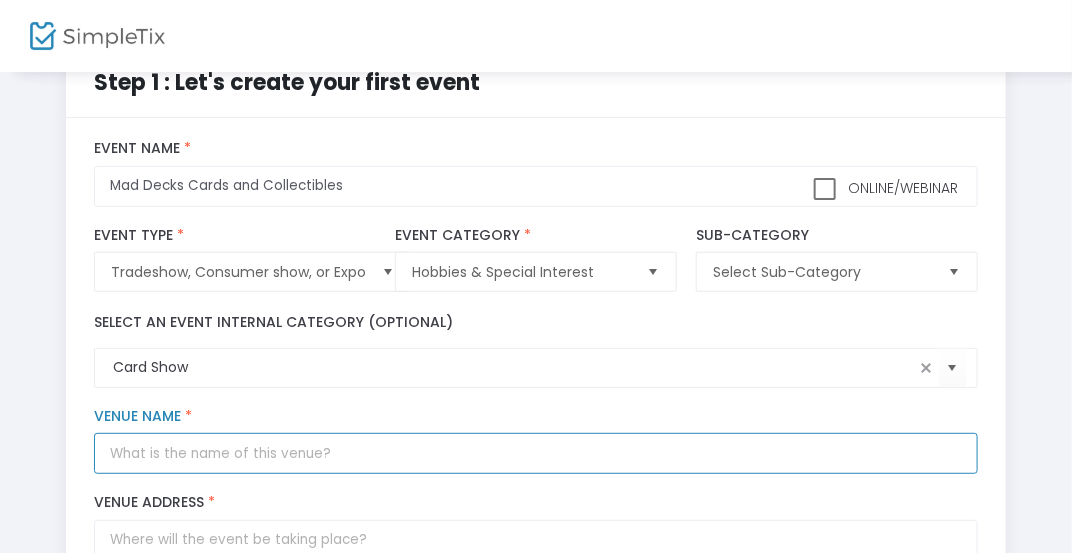 scroll, scrollTop: 49, scrollLeft: 0, axis: vertical 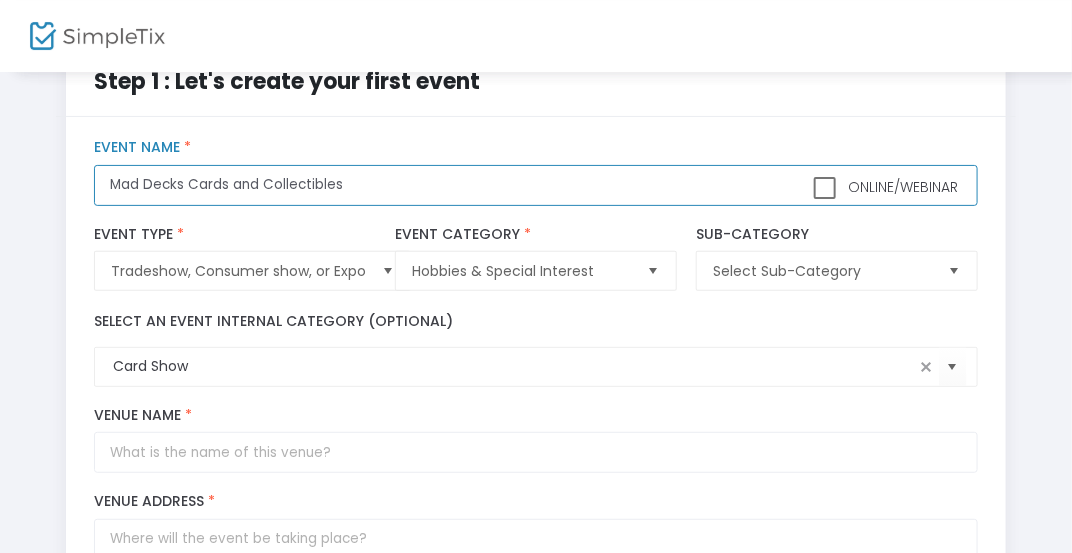 click on "Mad Decks Cards and Collectibles" 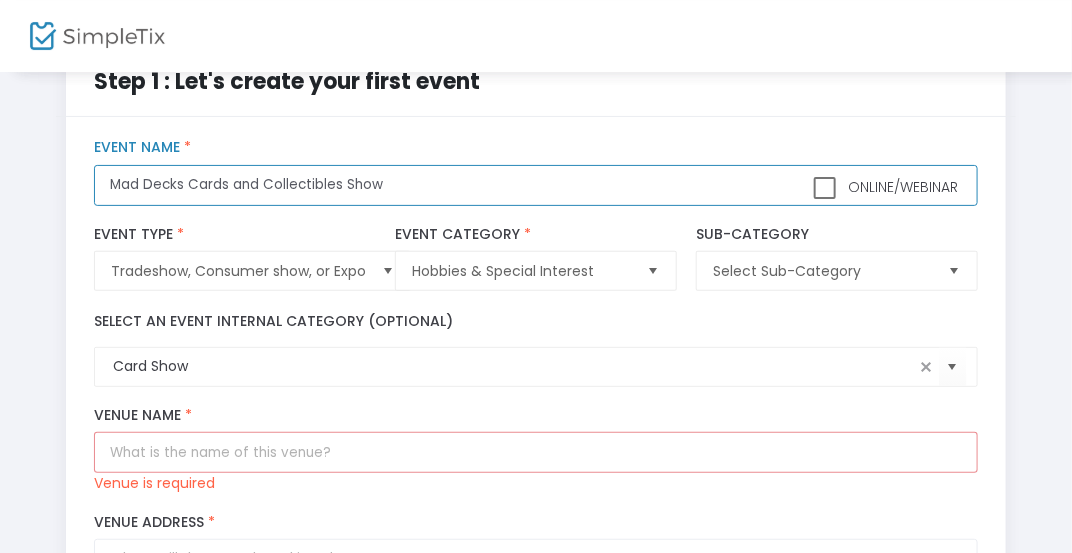 type on "Mad Decks Cards and Collectibles Show" 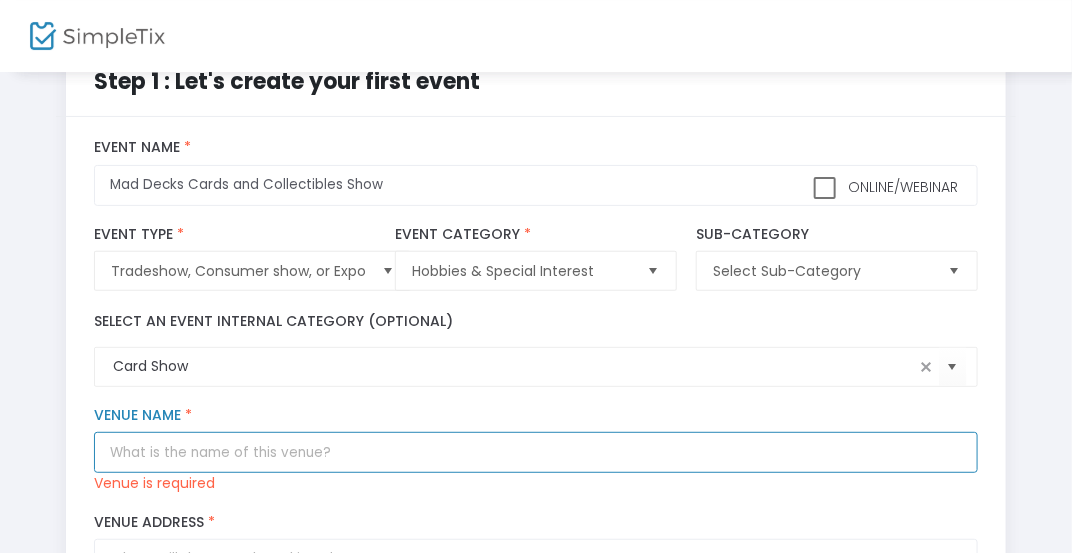 click on "Venue Name *" at bounding box center [535, 452] 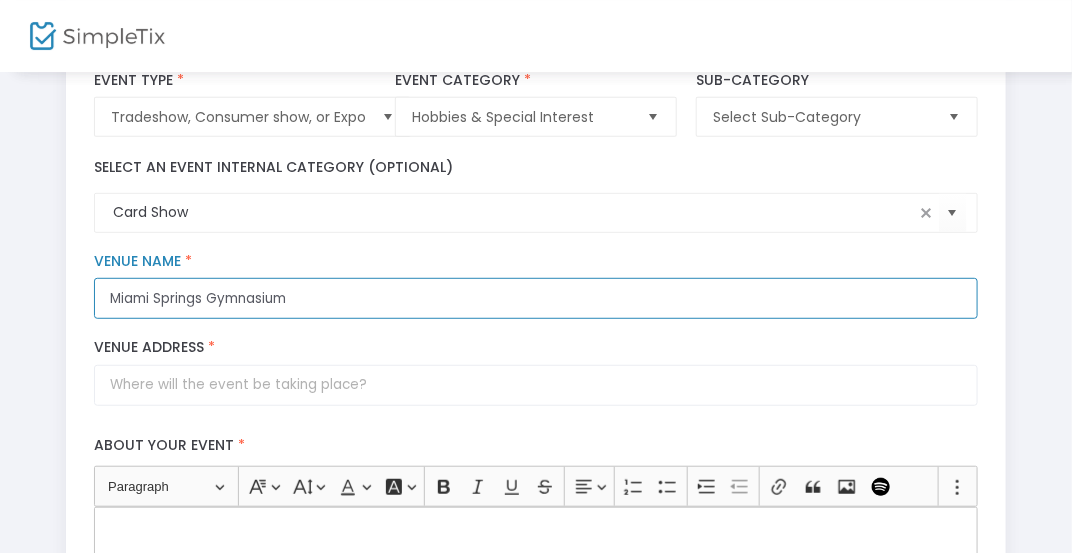 scroll, scrollTop: 209, scrollLeft: 0, axis: vertical 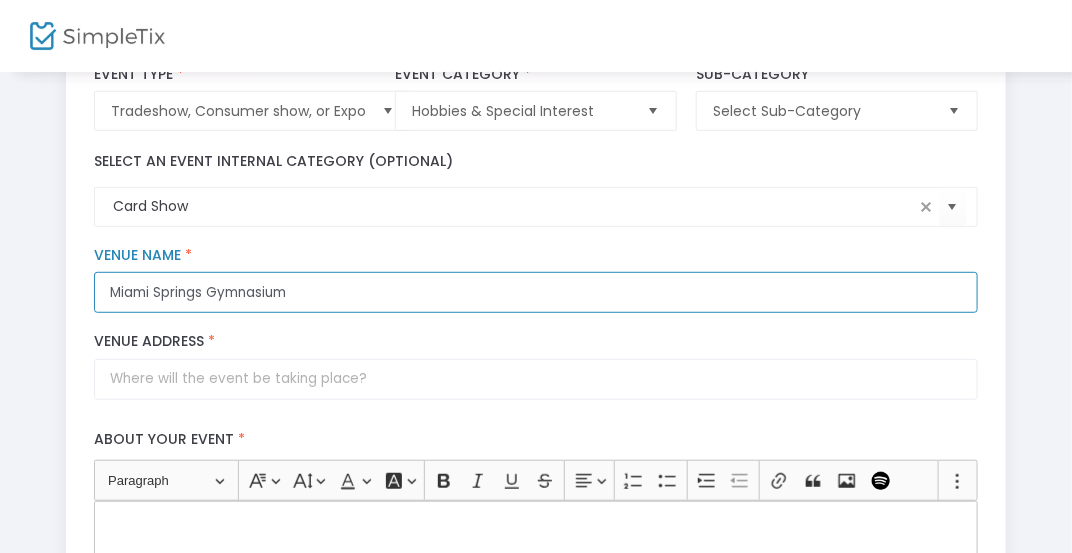 type on "Miami Springs Gymnasium" 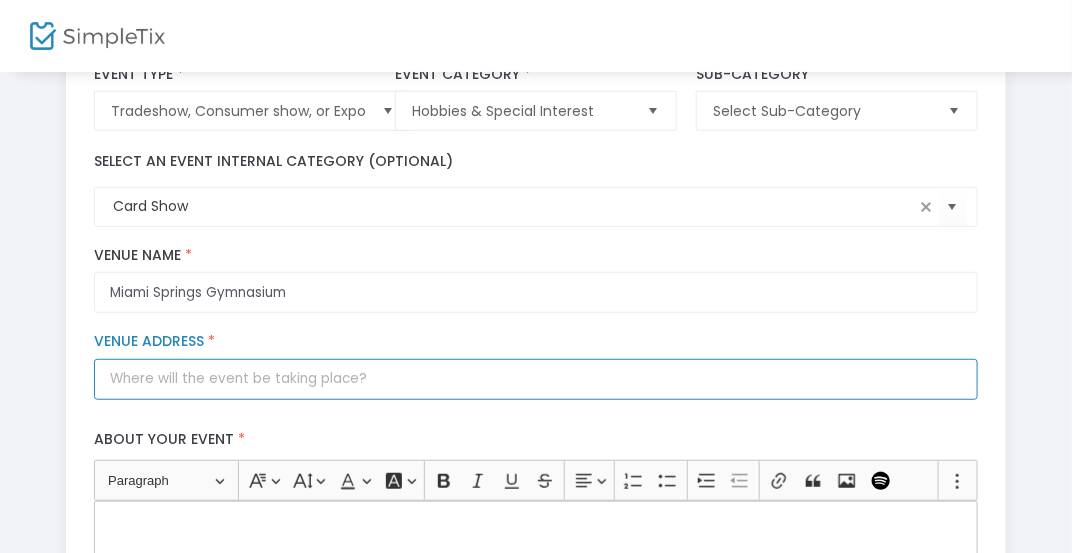 click on "Venue Address *" at bounding box center (535, 379) 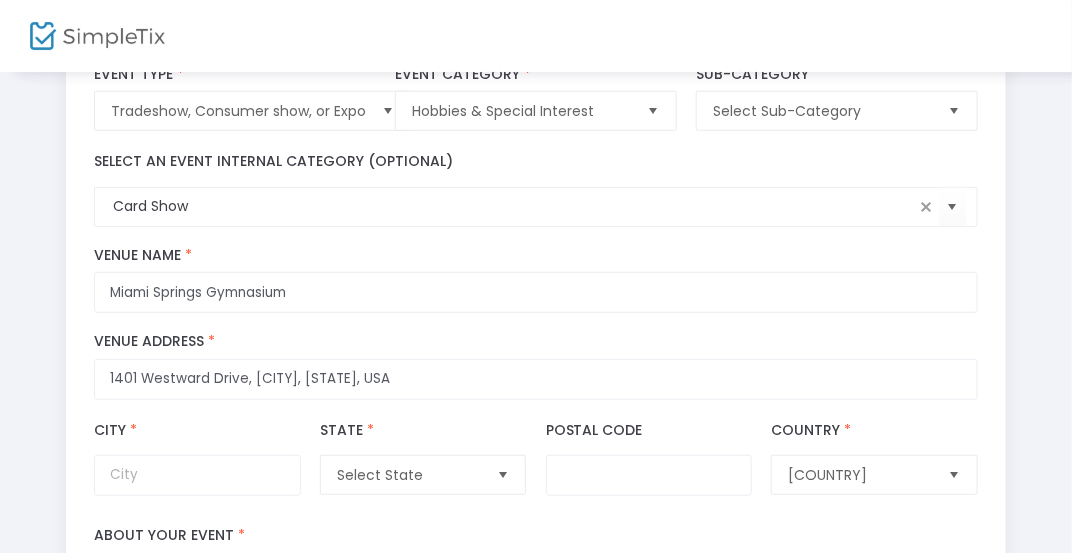 type on "1401 Westward Drive" 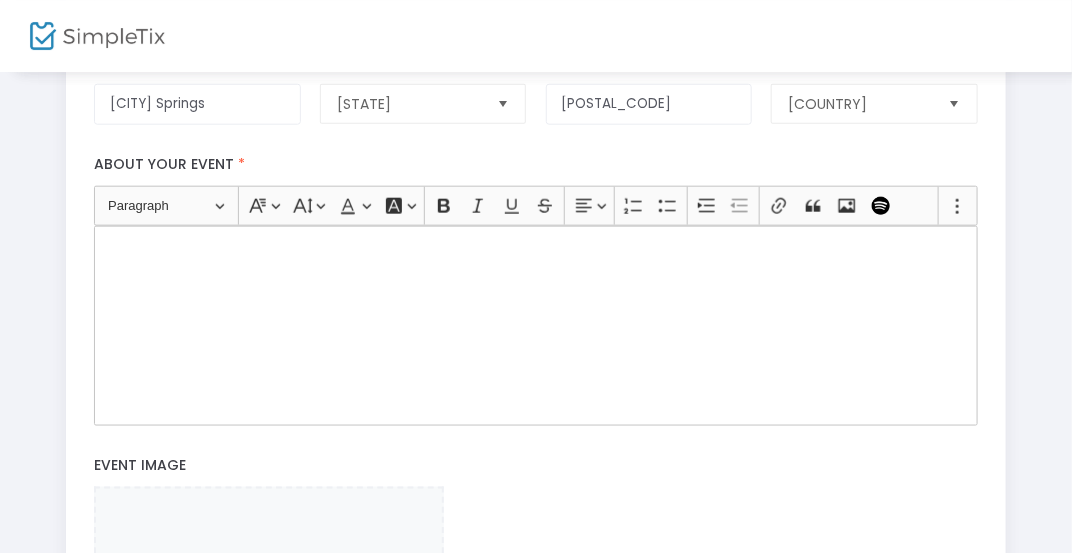scroll, scrollTop: 581, scrollLeft: 0, axis: vertical 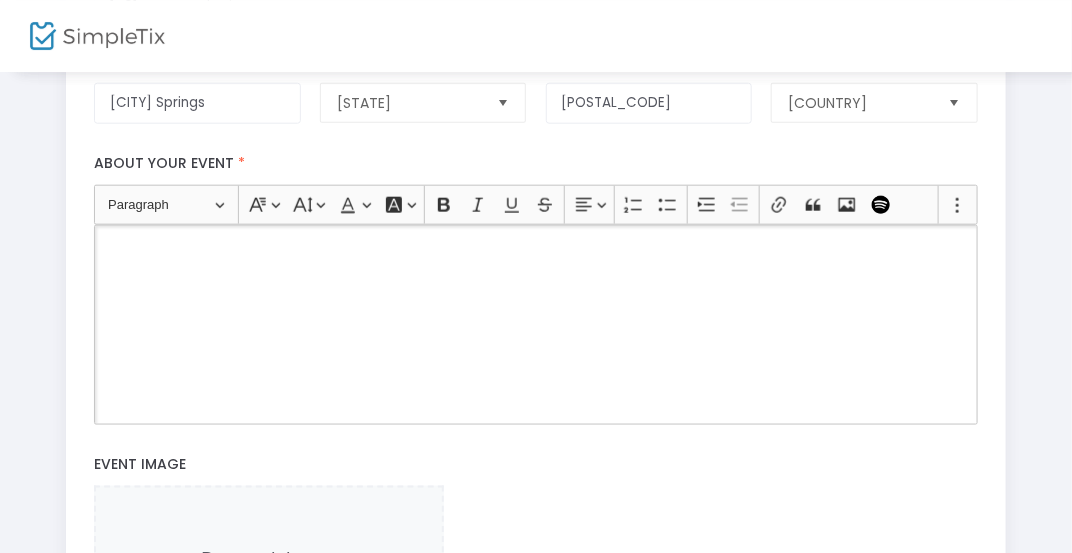 click 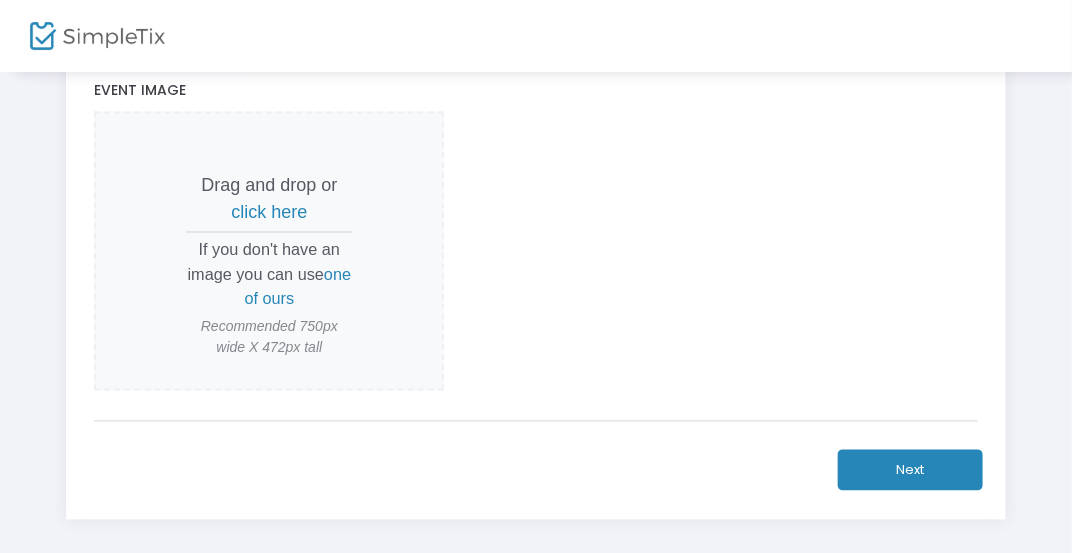 scroll, scrollTop: 933, scrollLeft: 0, axis: vertical 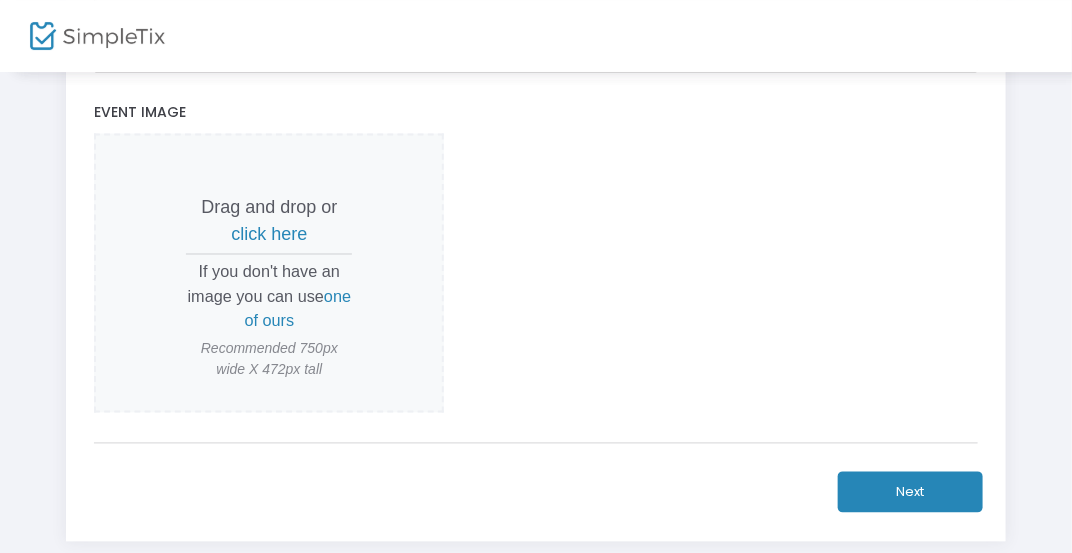 click on "click here" at bounding box center (269, 235) 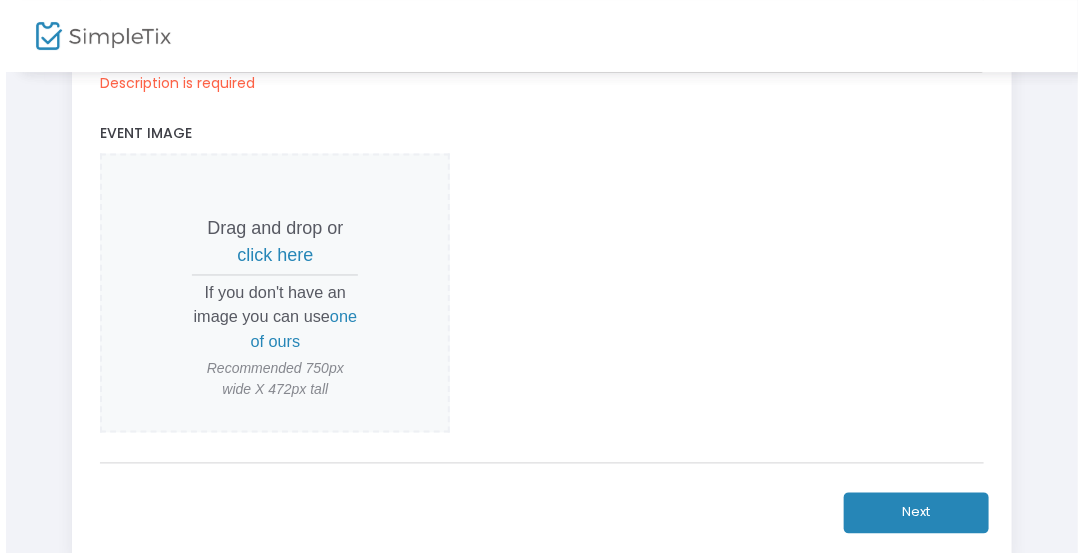 scroll, scrollTop: 0, scrollLeft: 0, axis: both 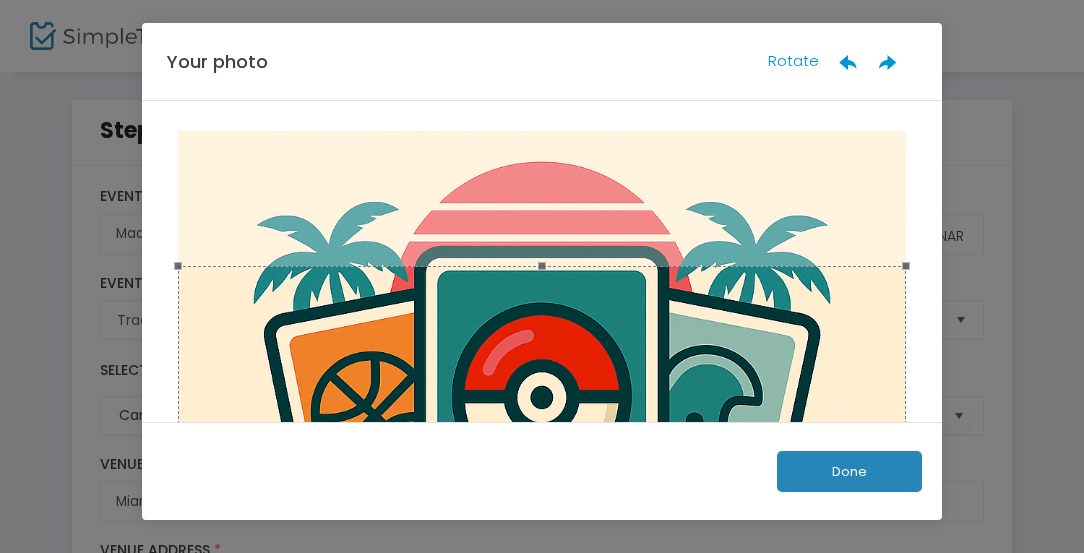 drag, startPoint x: 533, startPoint y: 264, endPoint x: 555, endPoint y: 125, distance: 140.73024 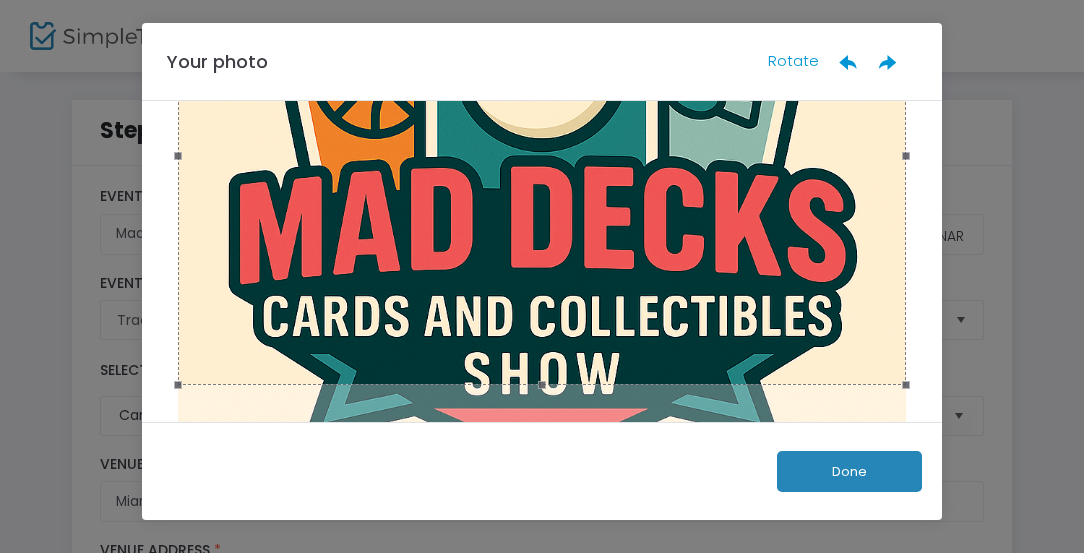 scroll, scrollTop: 467, scrollLeft: 0, axis: vertical 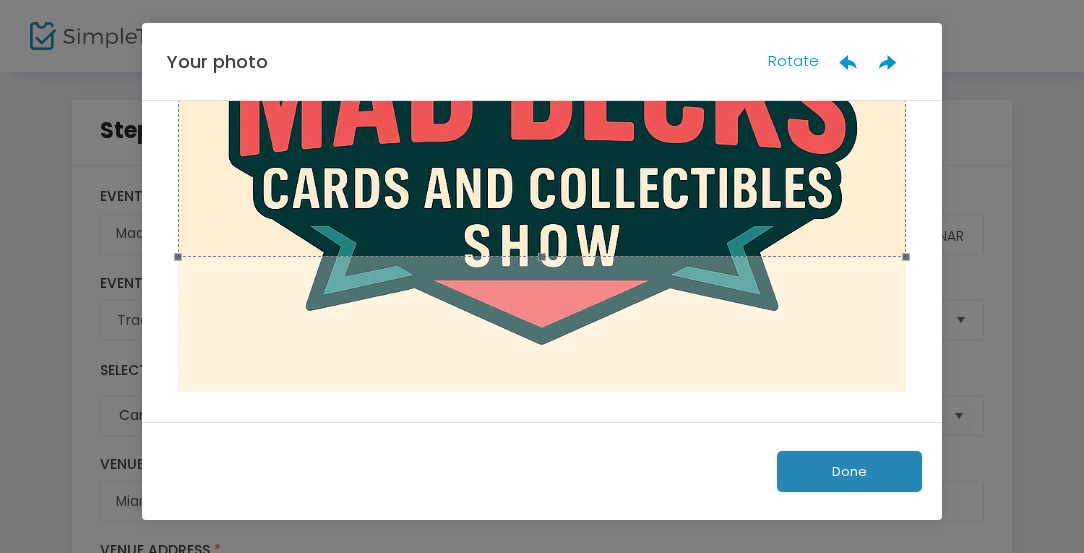 drag, startPoint x: 535, startPoint y: 256, endPoint x: 526, endPoint y: 313, distance: 57.706154 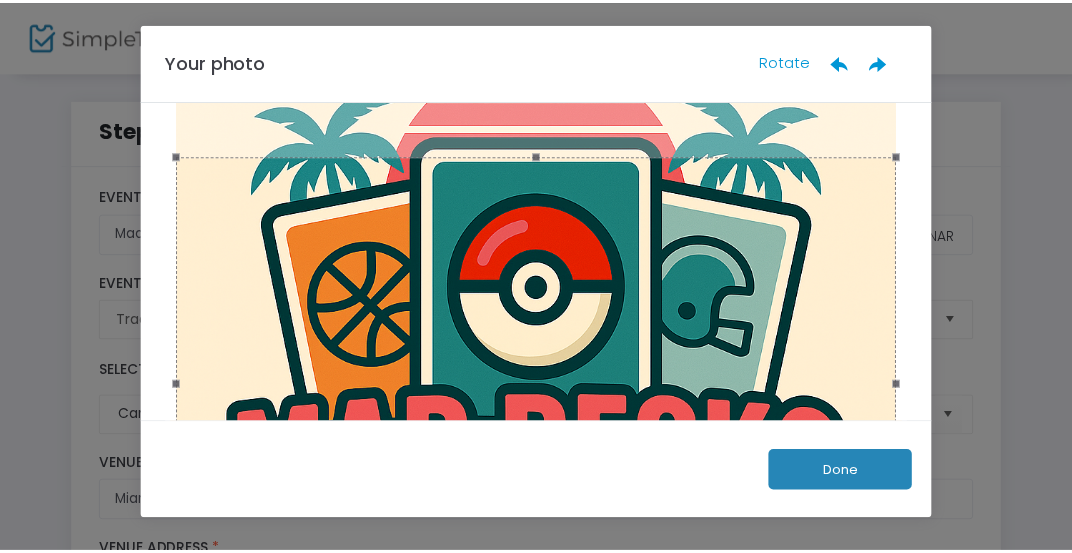 scroll, scrollTop: 77, scrollLeft: 0, axis: vertical 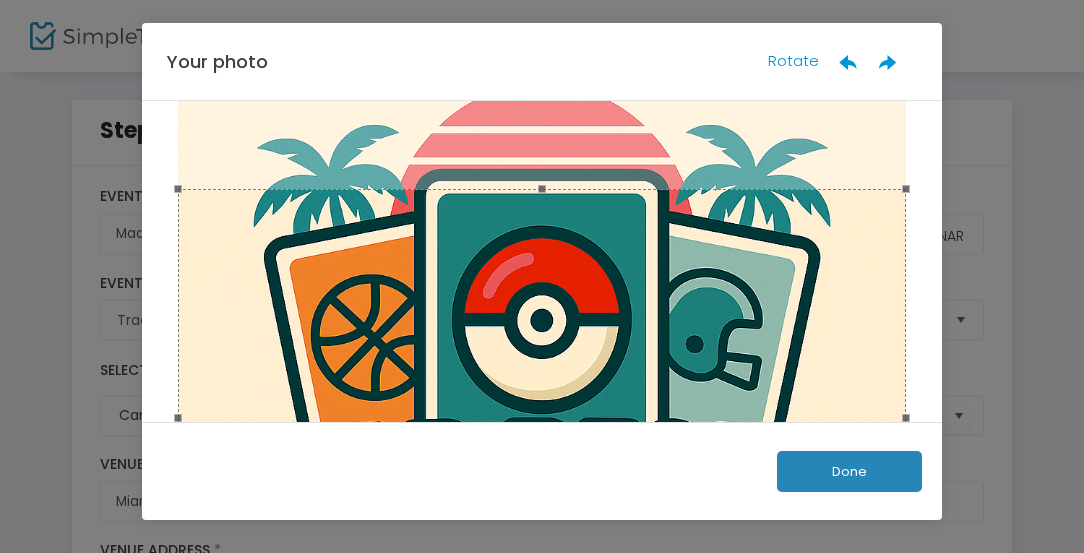 click on "Your photo Rotate  Done" 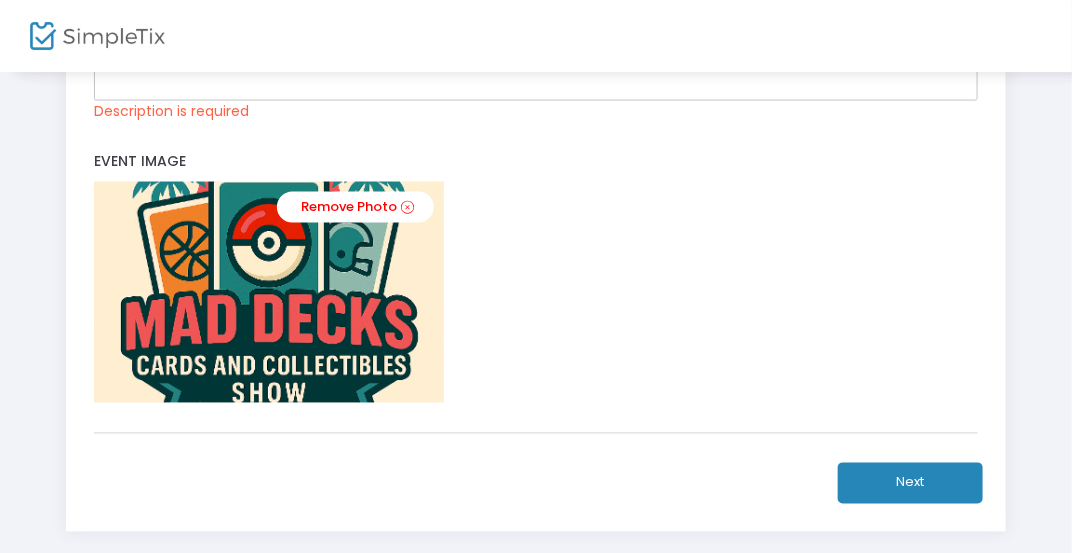 scroll, scrollTop: 907, scrollLeft: 0, axis: vertical 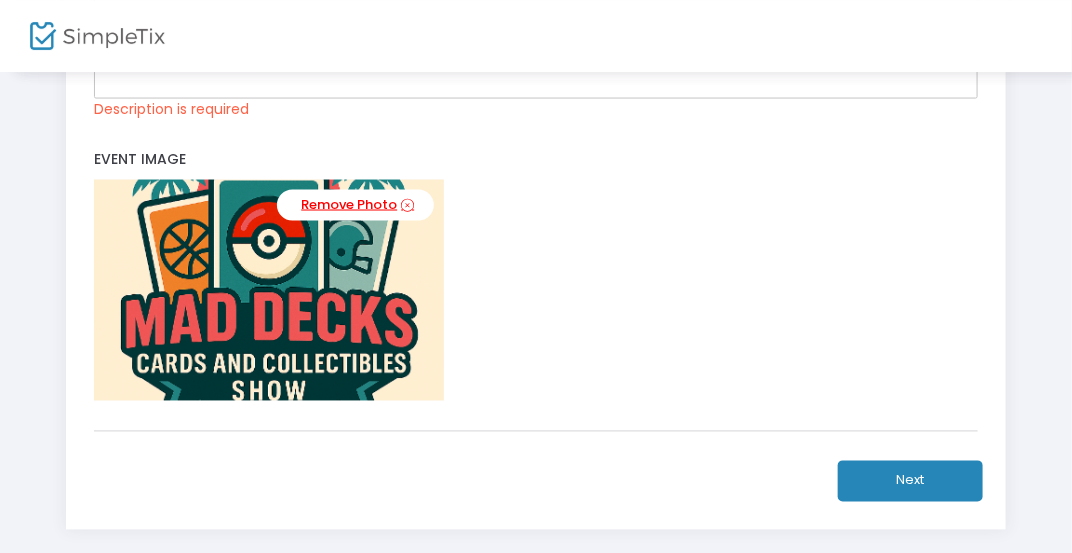 click on "Remove Photo" at bounding box center (355, 205) 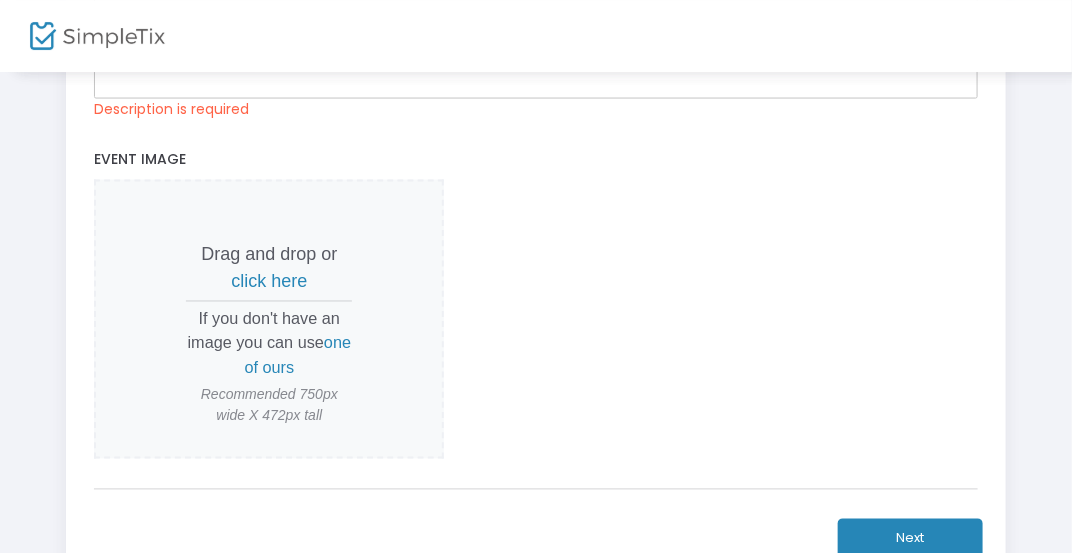 click on "click here" at bounding box center (269, 282) 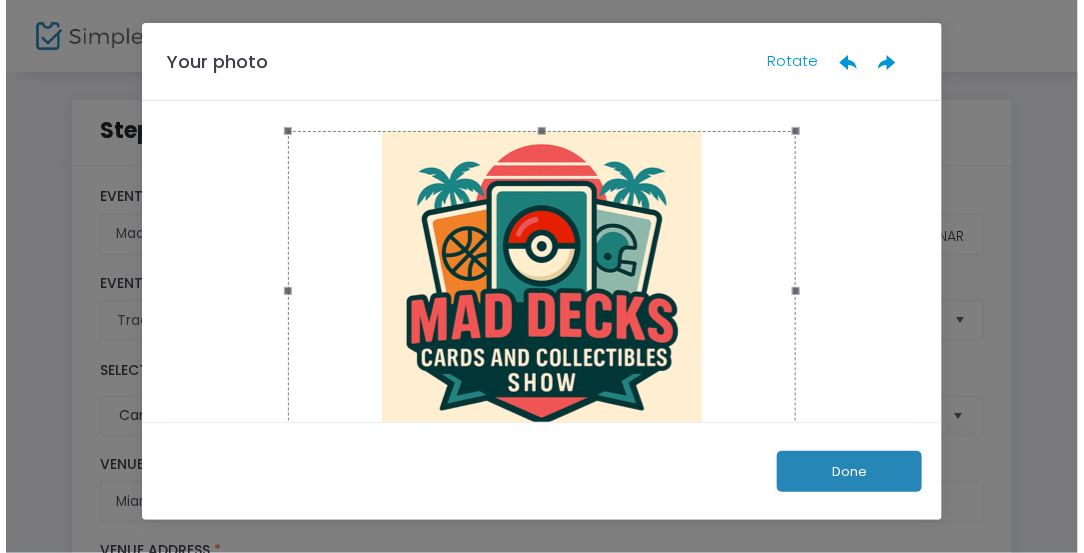 scroll, scrollTop: 0, scrollLeft: 0, axis: both 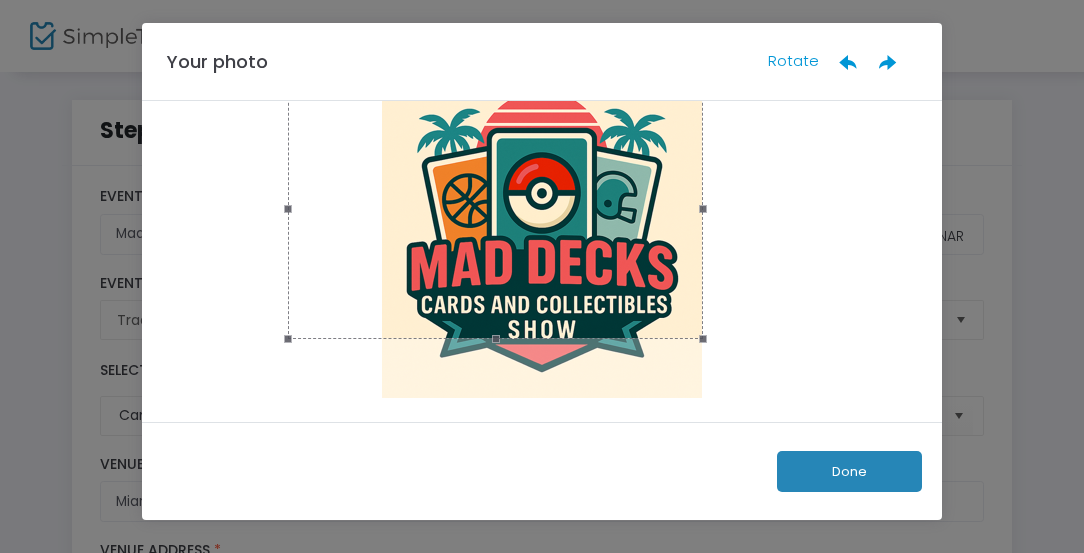 drag, startPoint x: 789, startPoint y: 240, endPoint x: 696, endPoint y: 333, distance: 131.52187 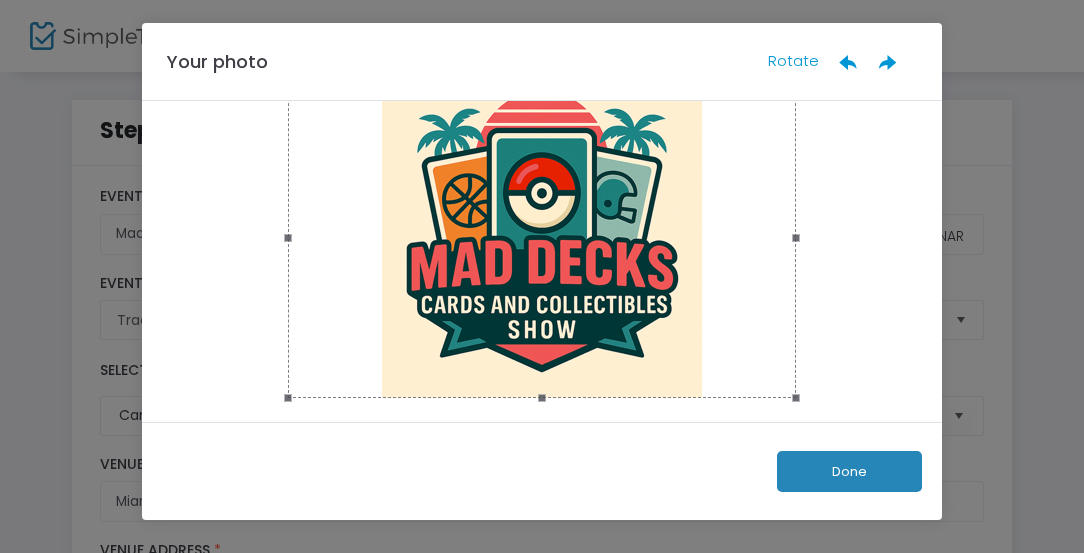 drag, startPoint x: 695, startPoint y: 341, endPoint x: 826, endPoint y: 481, distance: 191.73158 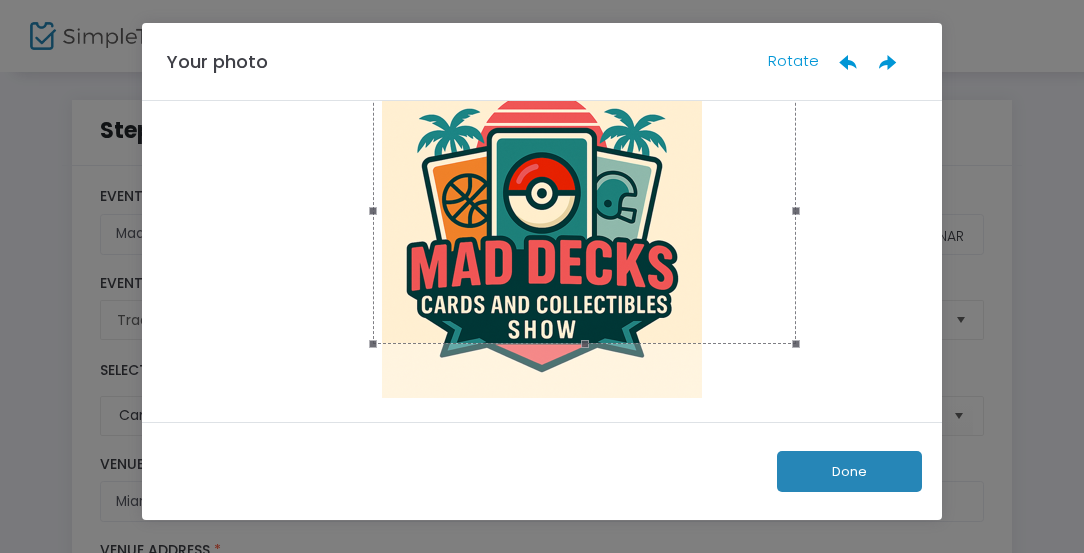 drag, startPoint x: 281, startPoint y: 237, endPoint x: 368, endPoint y: 271, distance: 93.40771 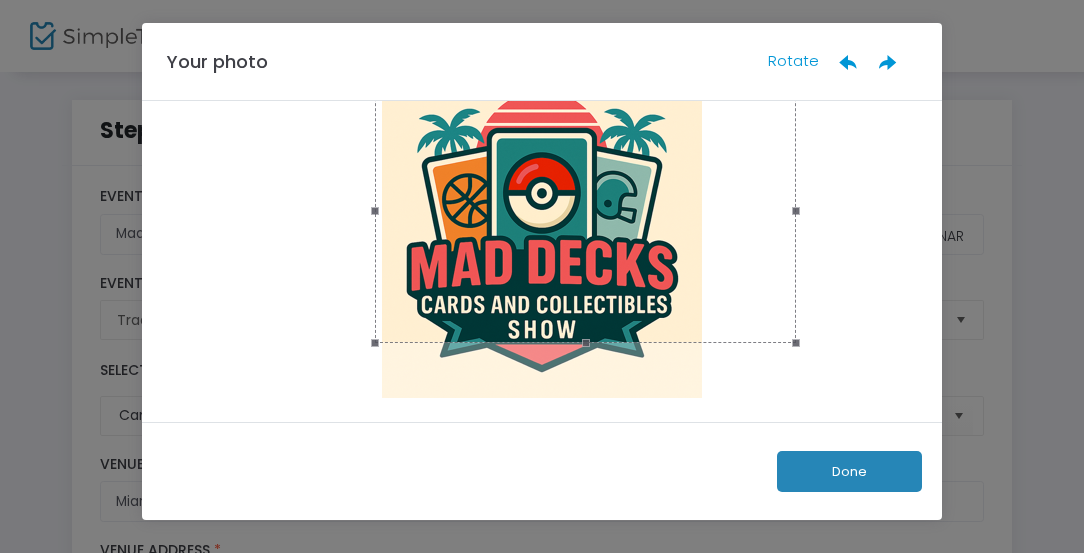 scroll, scrollTop: 0, scrollLeft: 0, axis: both 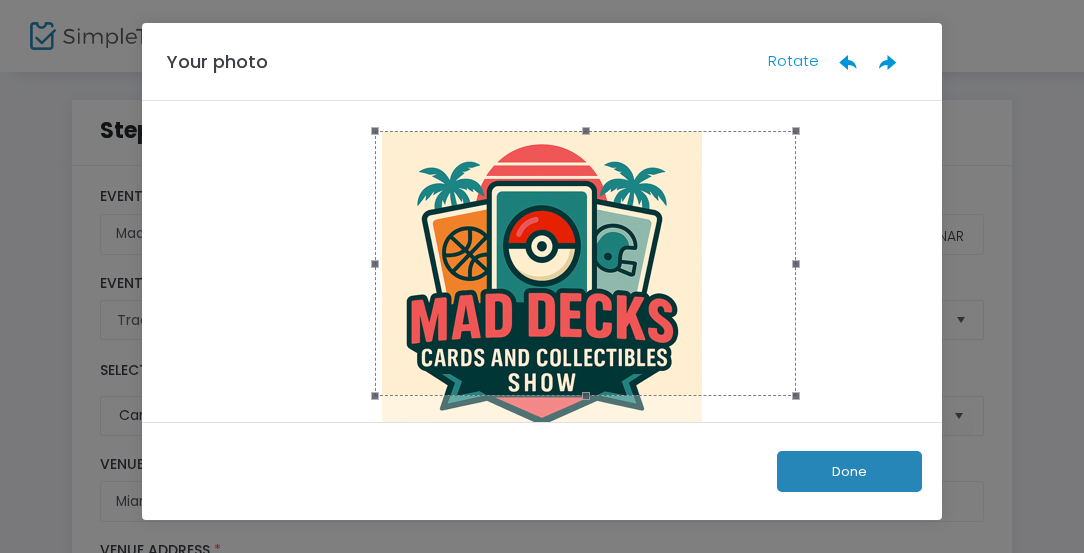click 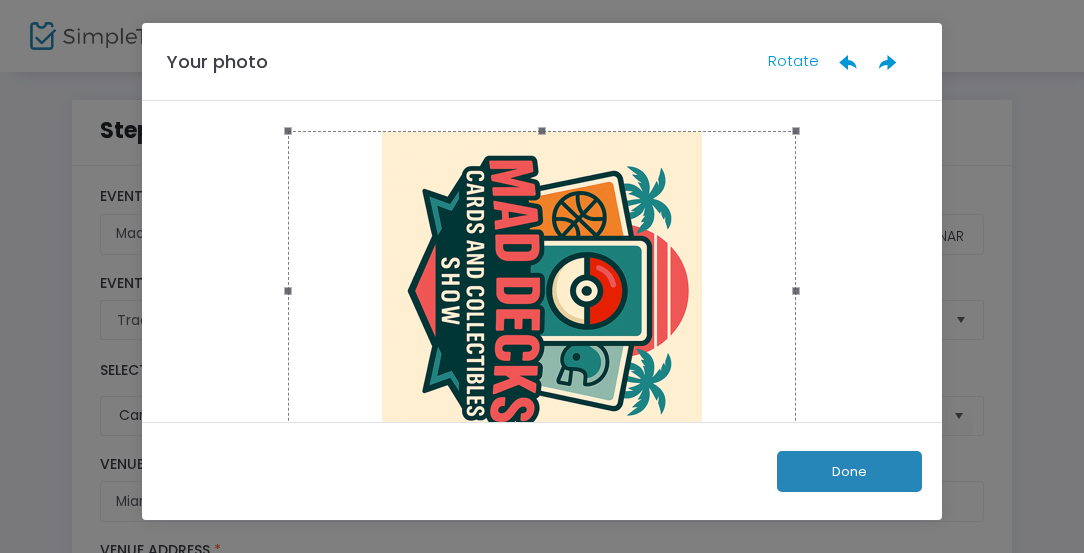 click 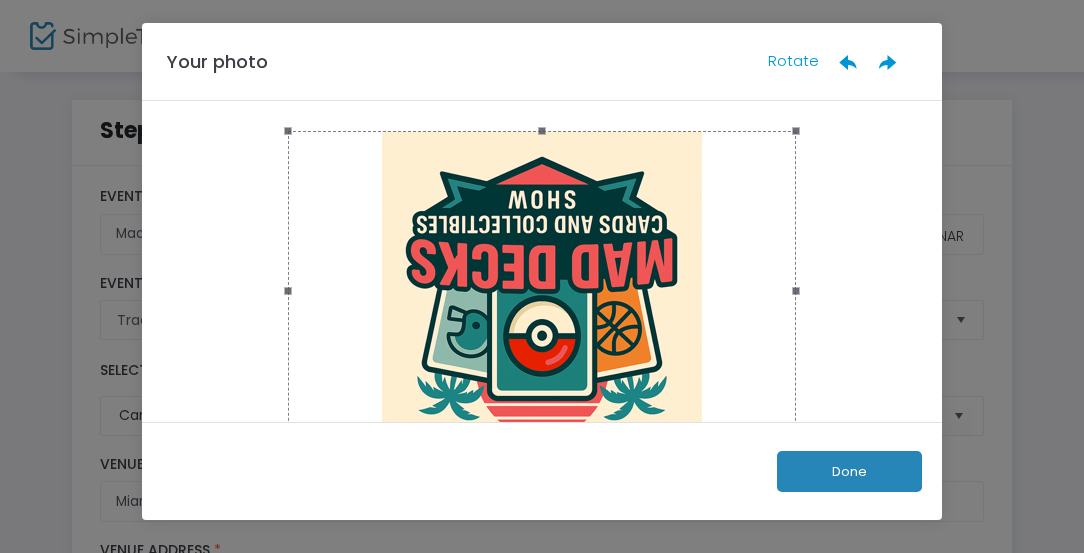 click 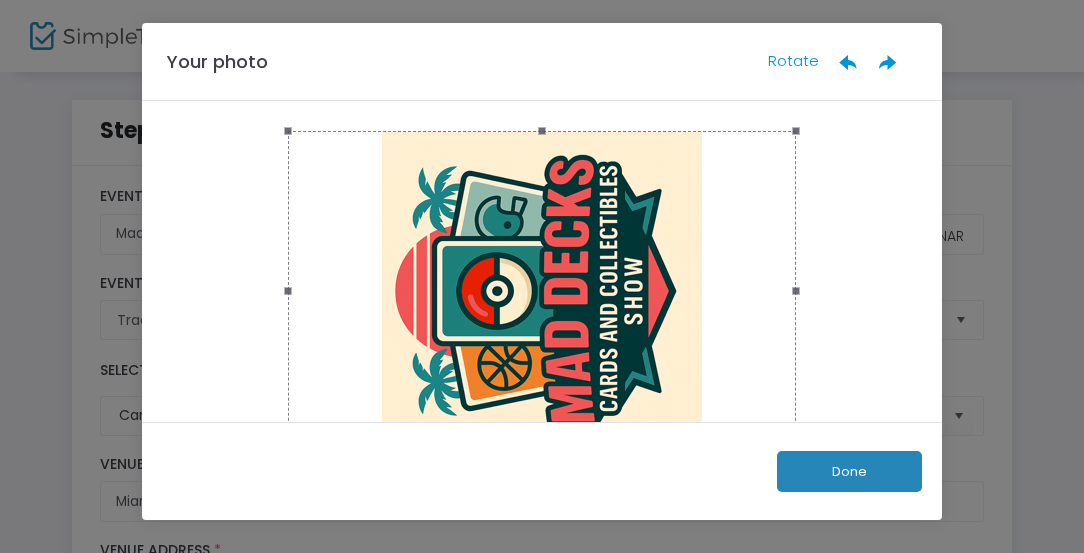 click 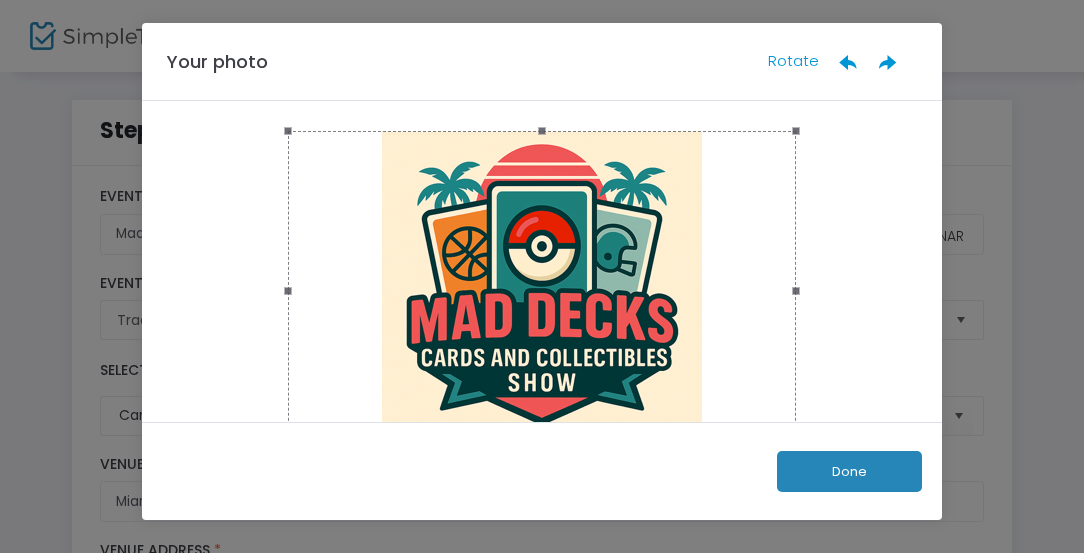 click on "Rotate" 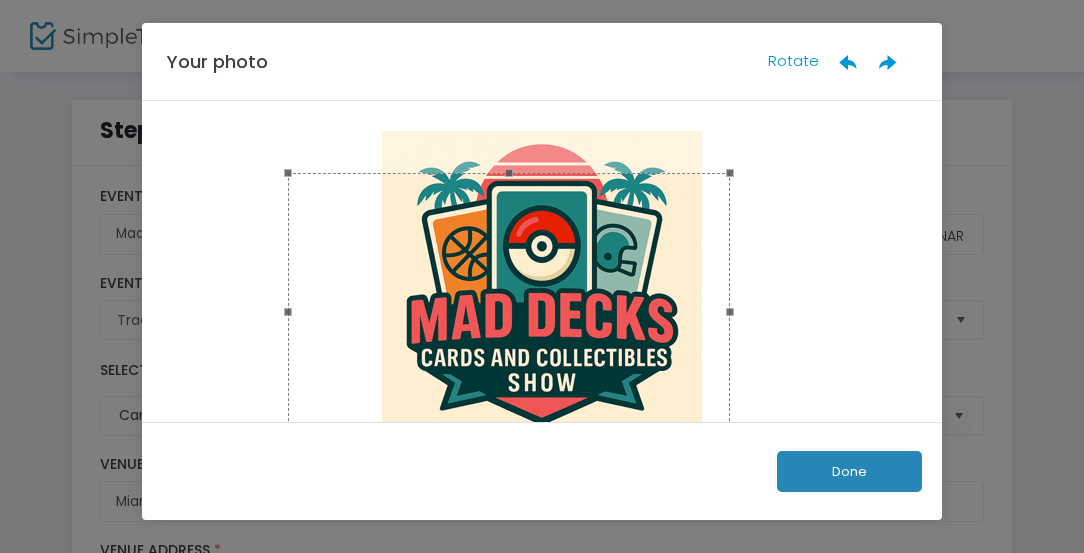 drag, startPoint x: 789, startPoint y: 136, endPoint x: 718, endPoint y: 204, distance: 98.31073 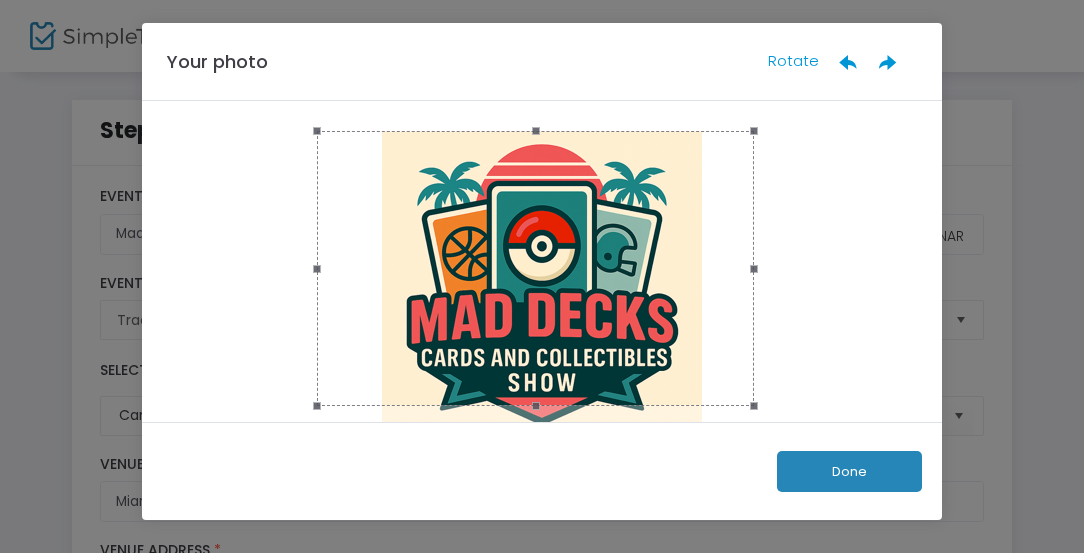 drag, startPoint x: 564, startPoint y: 327, endPoint x: 593, endPoint y: 278, distance: 56.938564 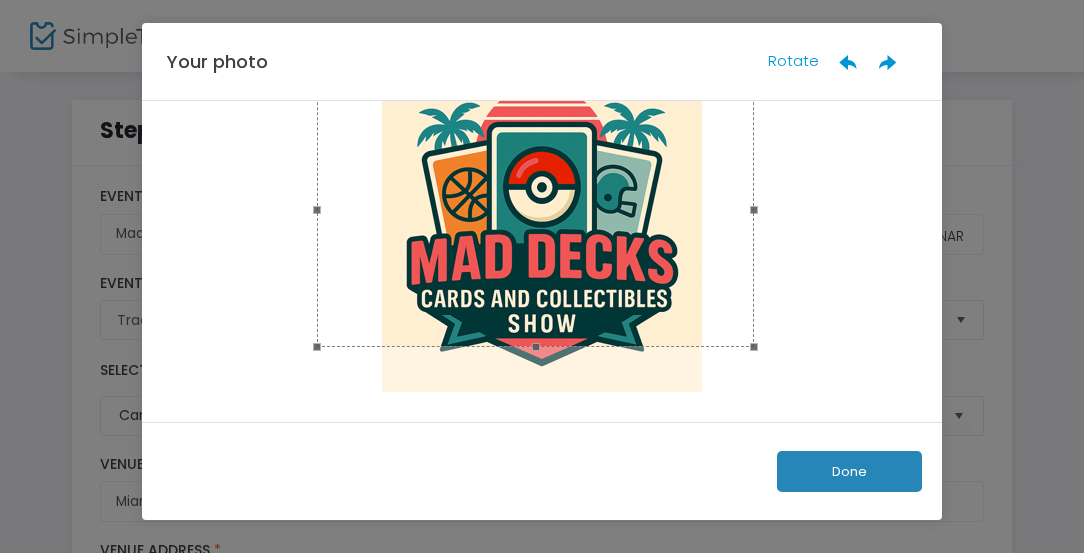 scroll, scrollTop: 54, scrollLeft: 0, axis: vertical 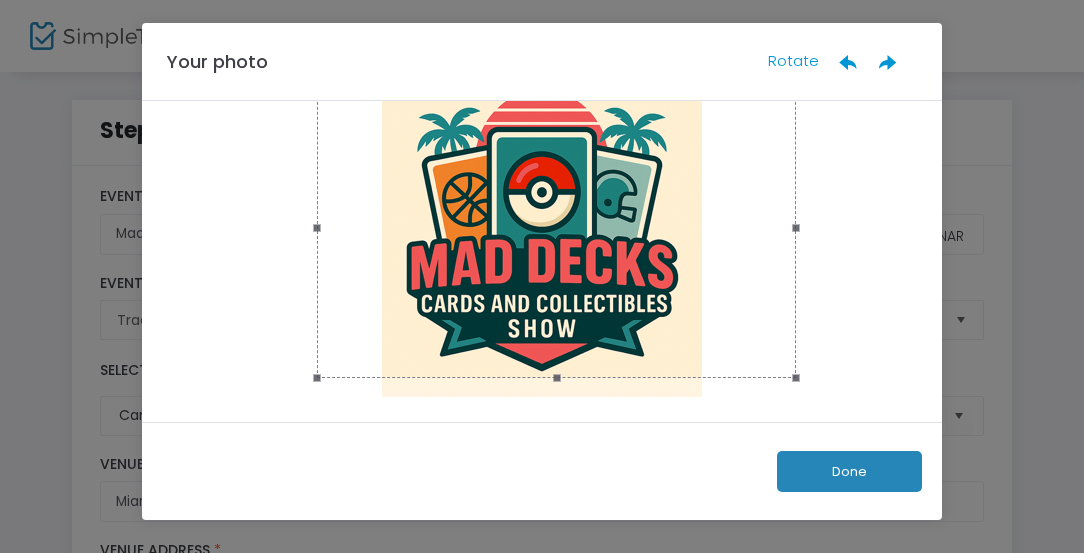 drag, startPoint x: 530, startPoint y: 349, endPoint x: 502, endPoint y: 398, distance: 56.435802 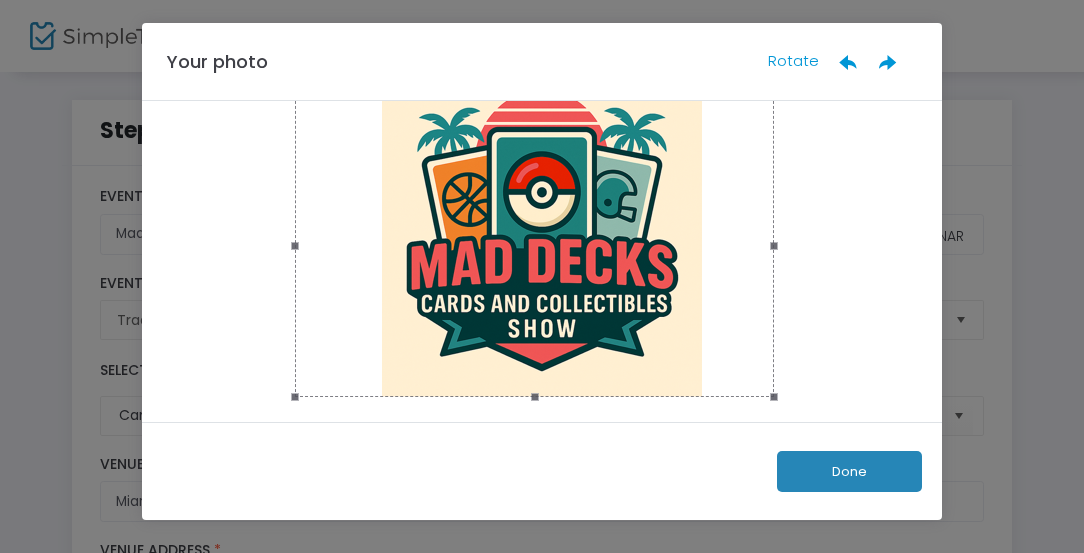drag, startPoint x: 594, startPoint y: 304, endPoint x: 571, endPoint y: 356, distance: 56.859474 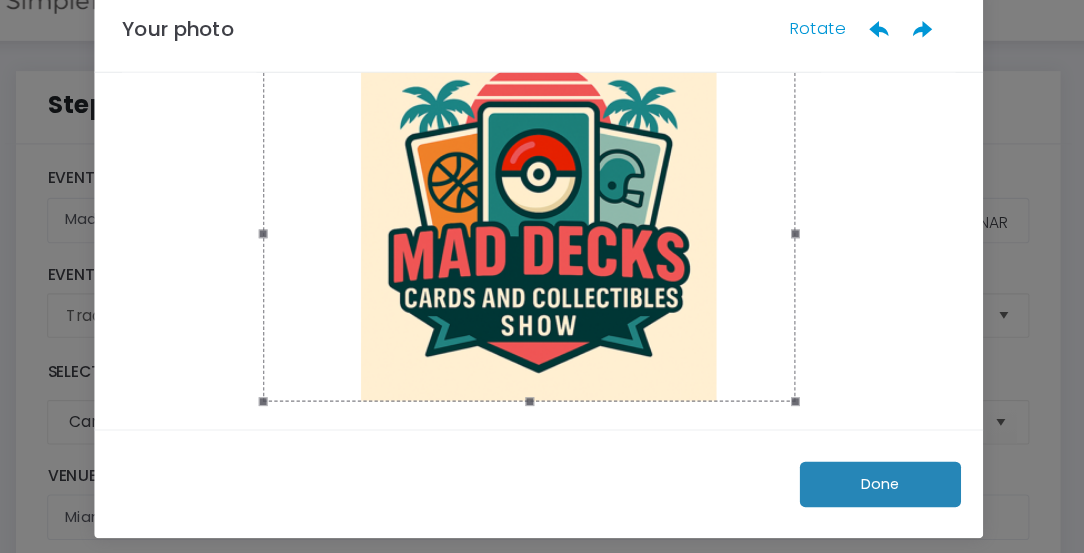 click 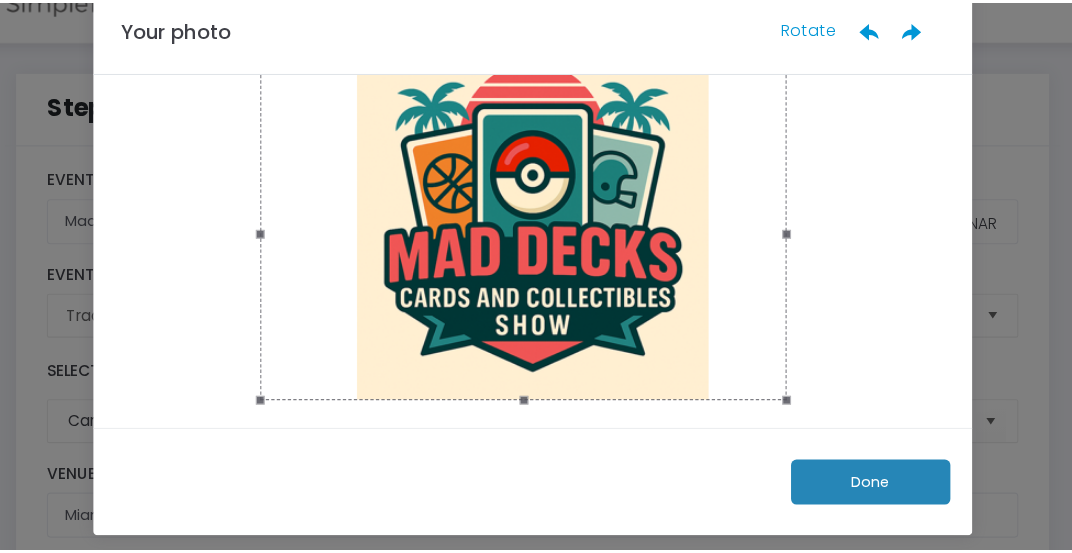 scroll, scrollTop: 30, scrollLeft: 0, axis: vertical 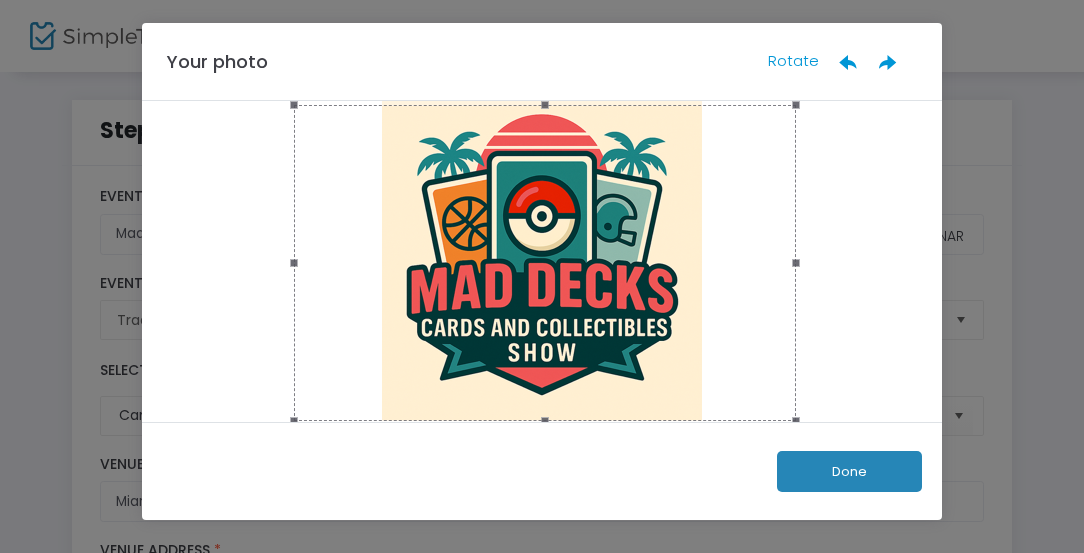 drag, startPoint x: 526, startPoint y: 117, endPoint x: 529, endPoint y: 61, distance: 56.0803 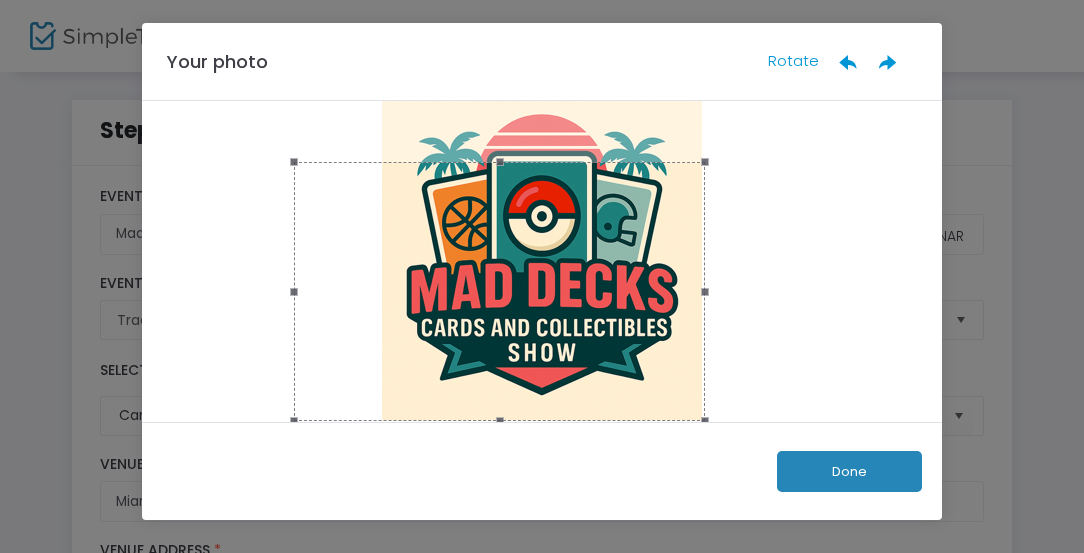 drag, startPoint x: 792, startPoint y: 104, endPoint x: 701, endPoint y: 128, distance: 94.11163 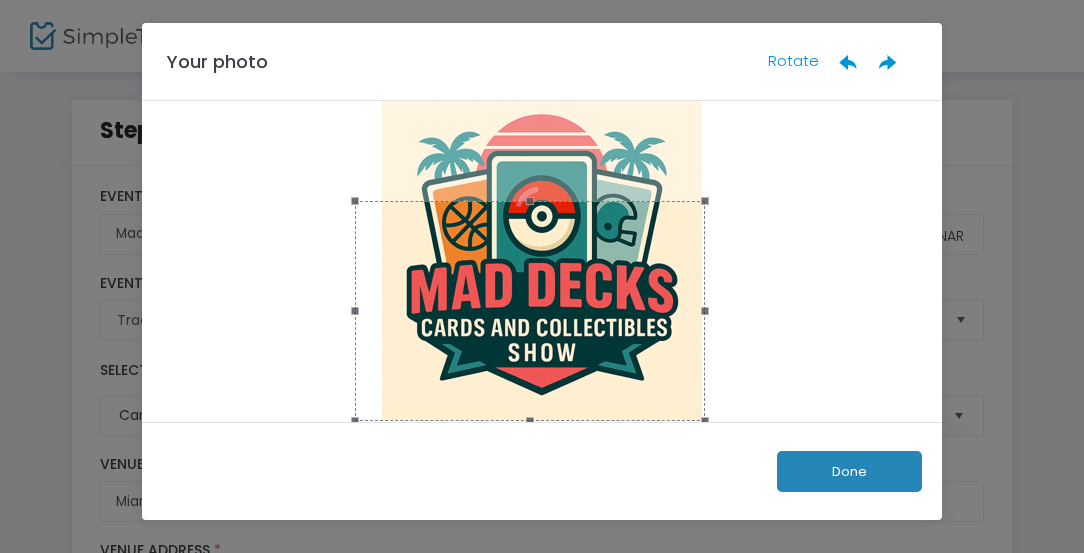 drag, startPoint x: 287, startPoint y: 163, endPoint x: 400, endPoint y: 232, distance: 132.40091 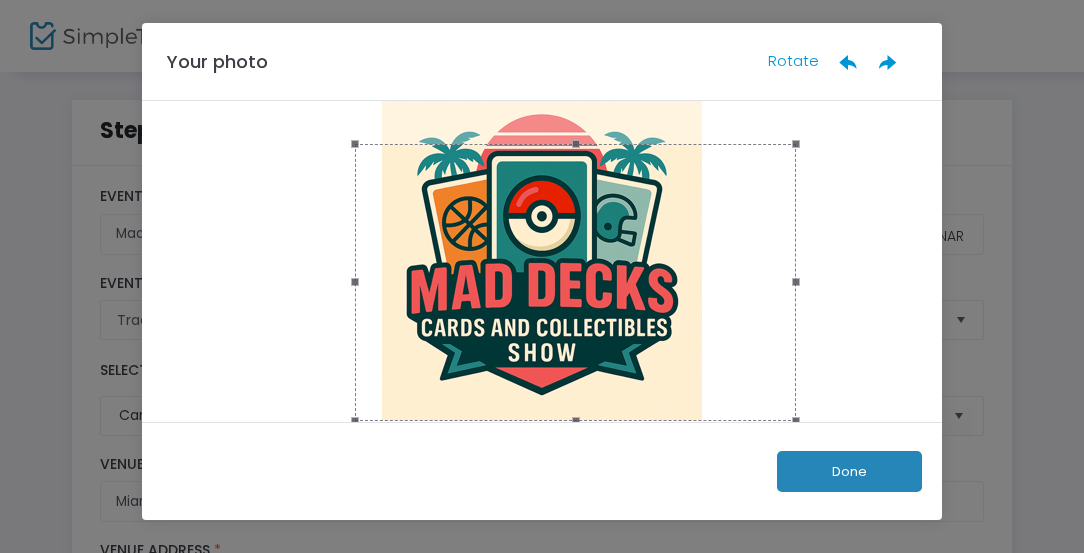 drag, startPoint x: 522, startPoint y: 202, endPoint x: 534, endPoint y: 93, distance: 109.65856 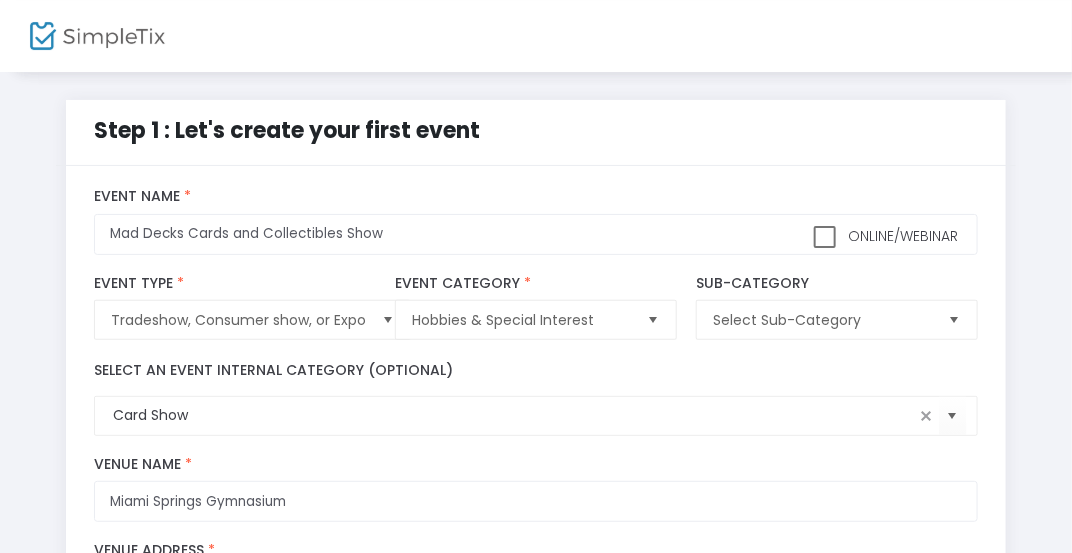 scroll, scrollTop: 1012, scrollLeft: 0, axis: vertical 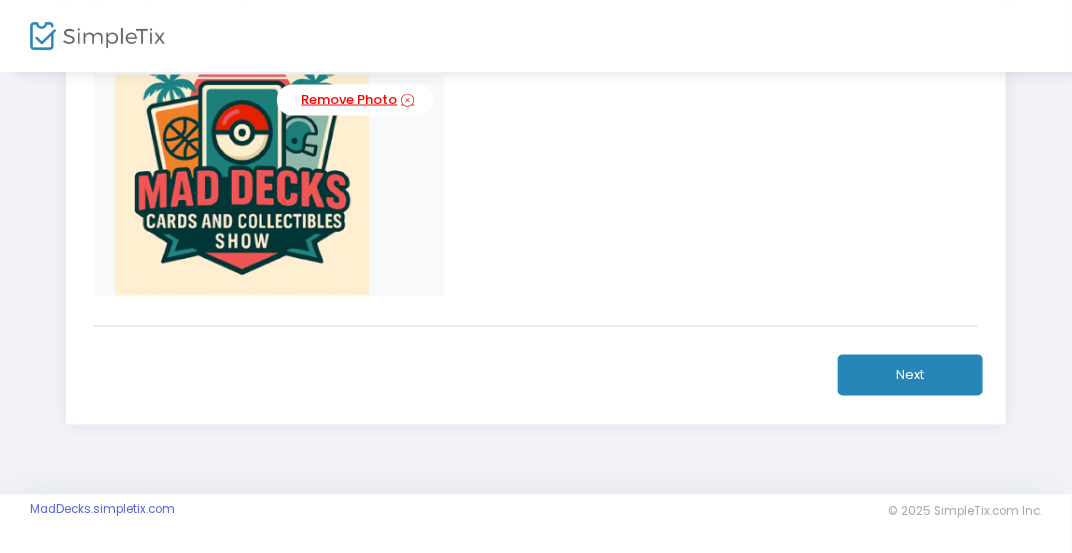 click on "Remove Photo" at bounding box center [355, 100] 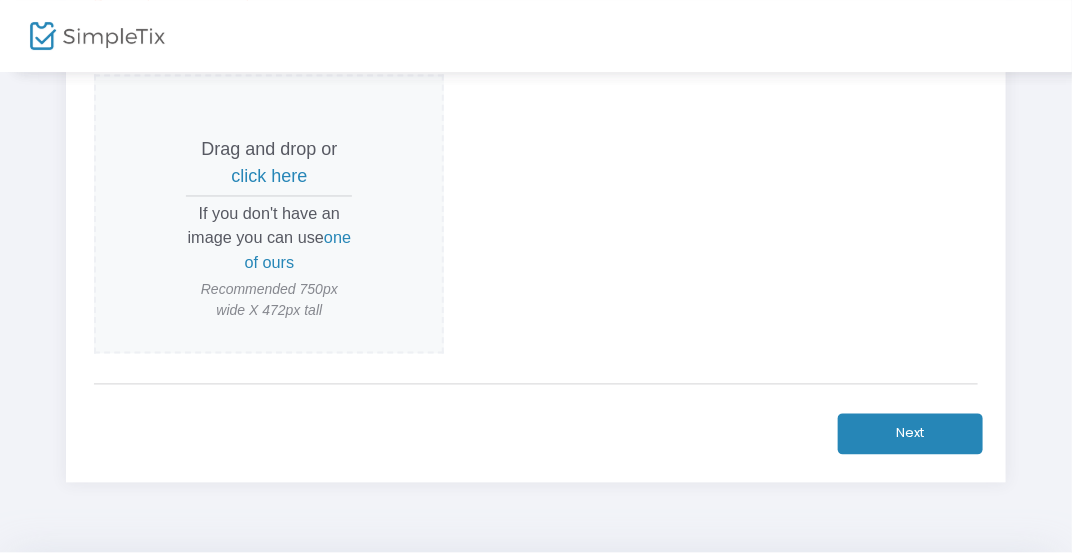 click on "click here" at bounding box center (269, 177) 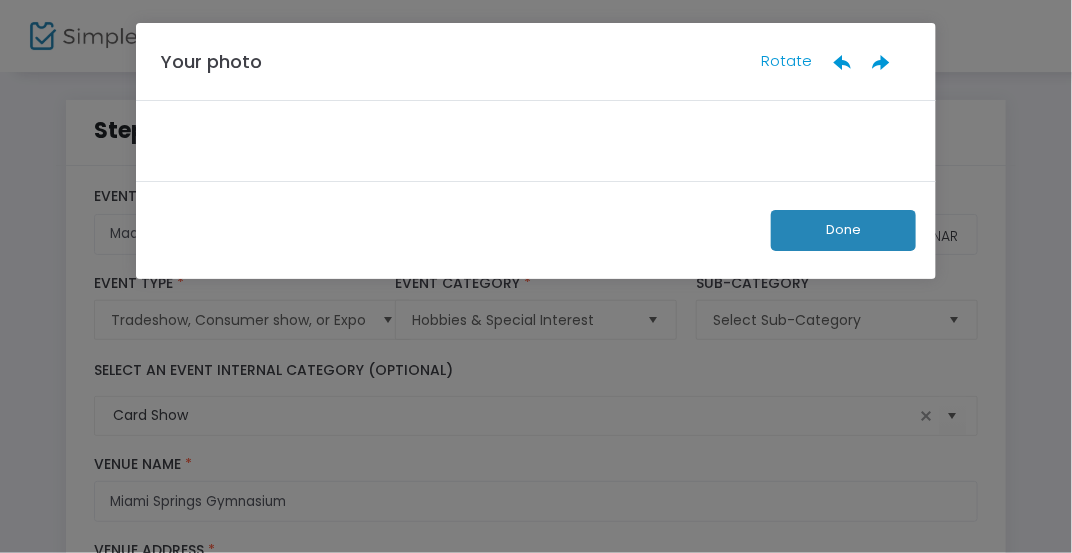 scroll, scrollTop: 0, scrollLeft: 0, axis: both 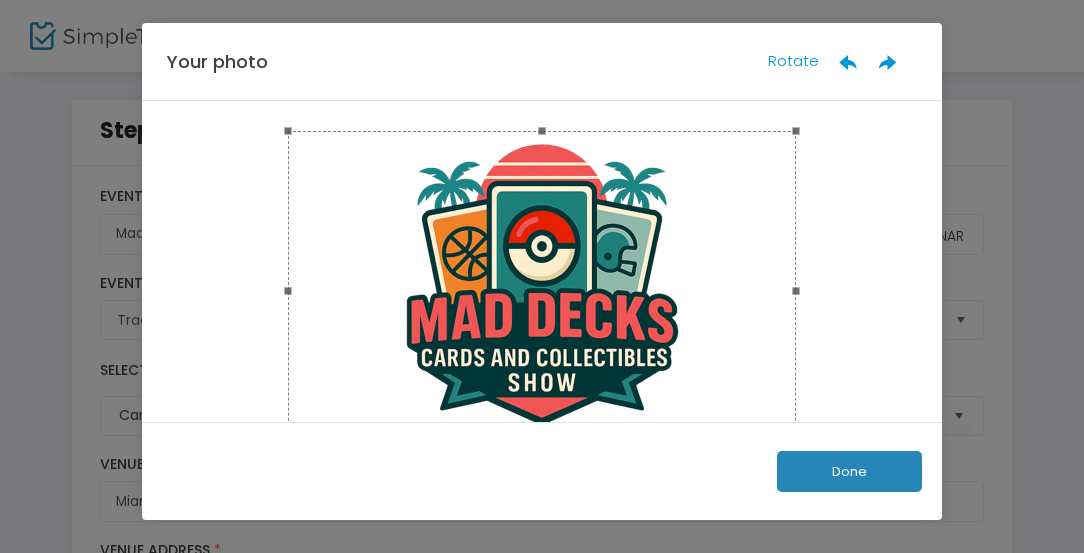 click on "Done" 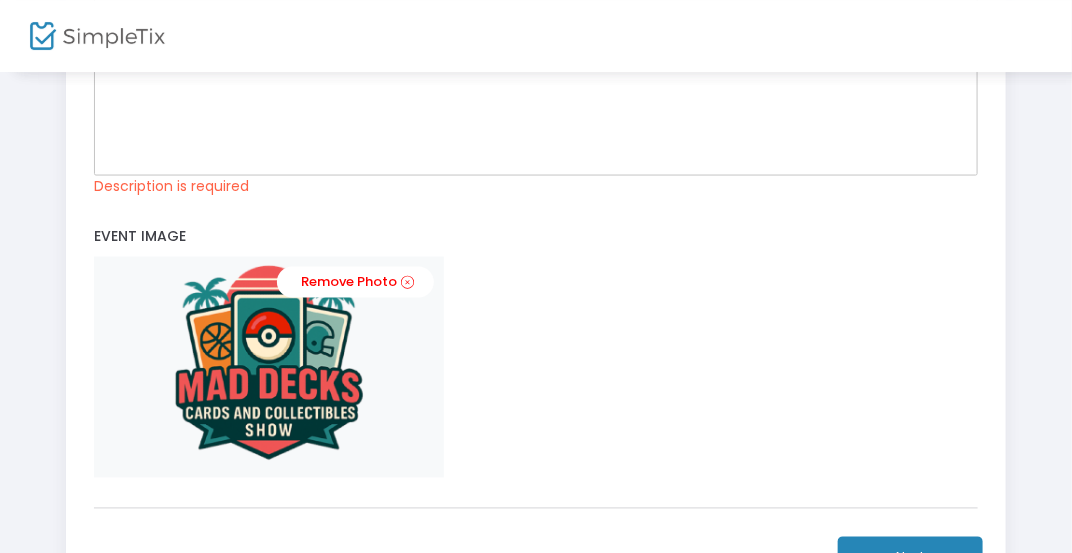 scroll, scrollTop: 831, scrollLeft: 0, axis: vertical 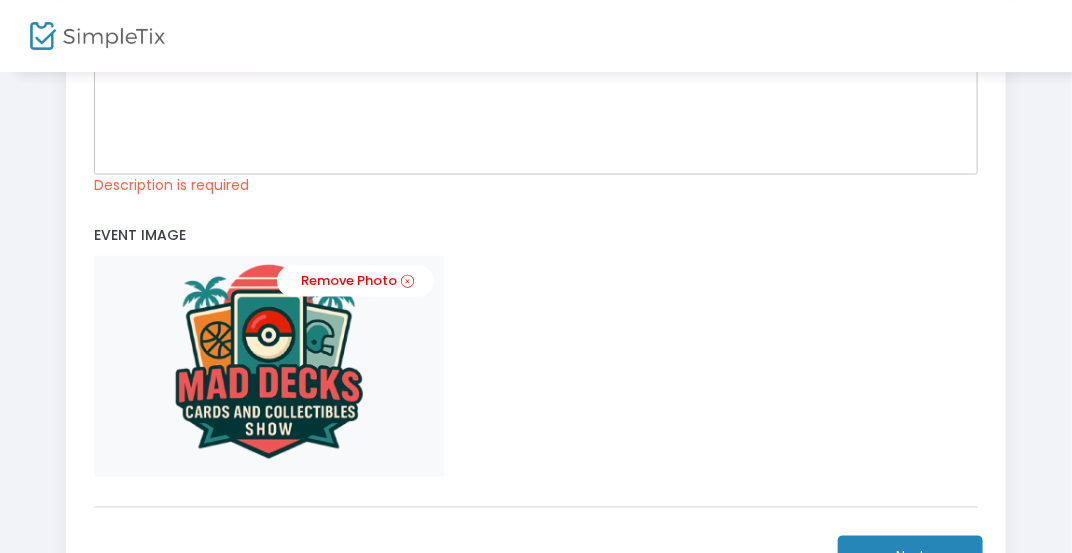 click at bounding box center [269, 366] 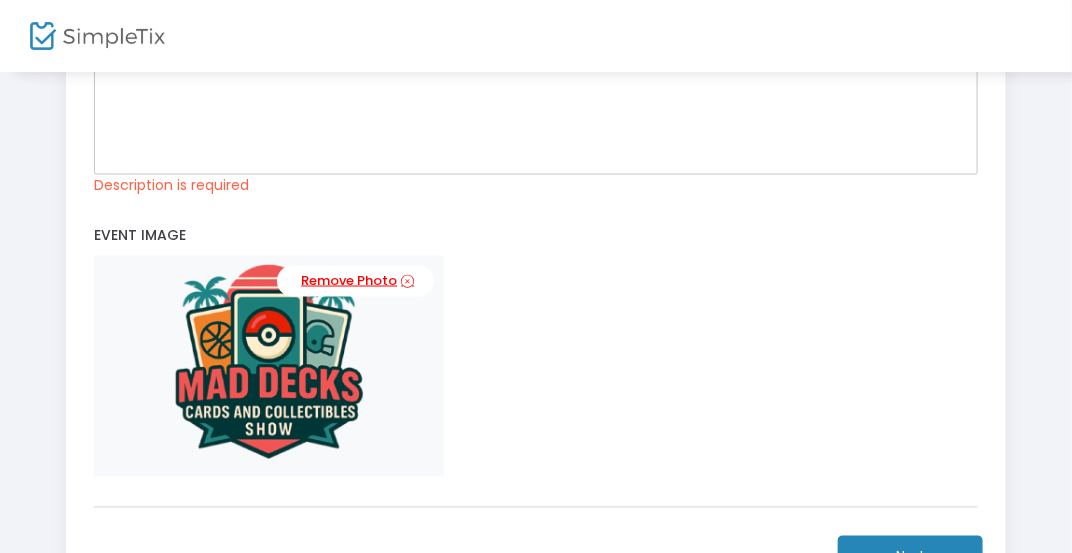 click on "Remove Photo" at bounding box center (355, 281) 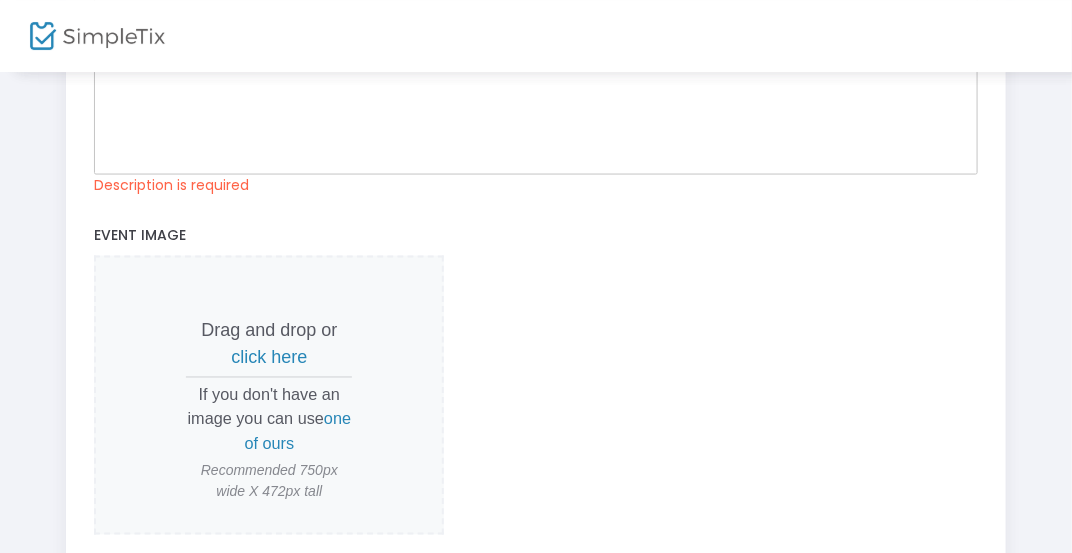 click on "click here" at bounding box center (269, 358) 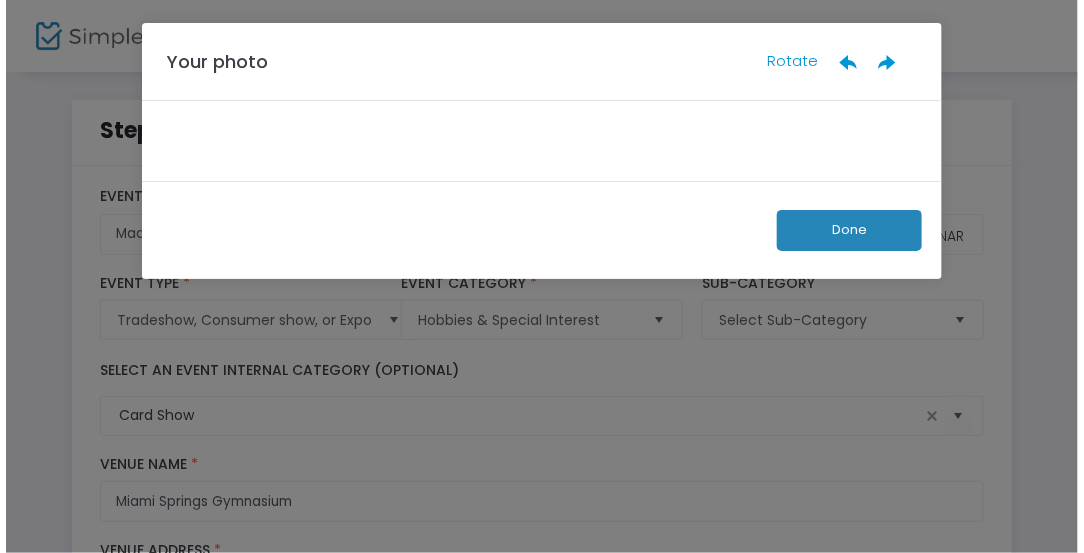 scroll, scrollTop: 0, scrollLeft: 0, axis: both 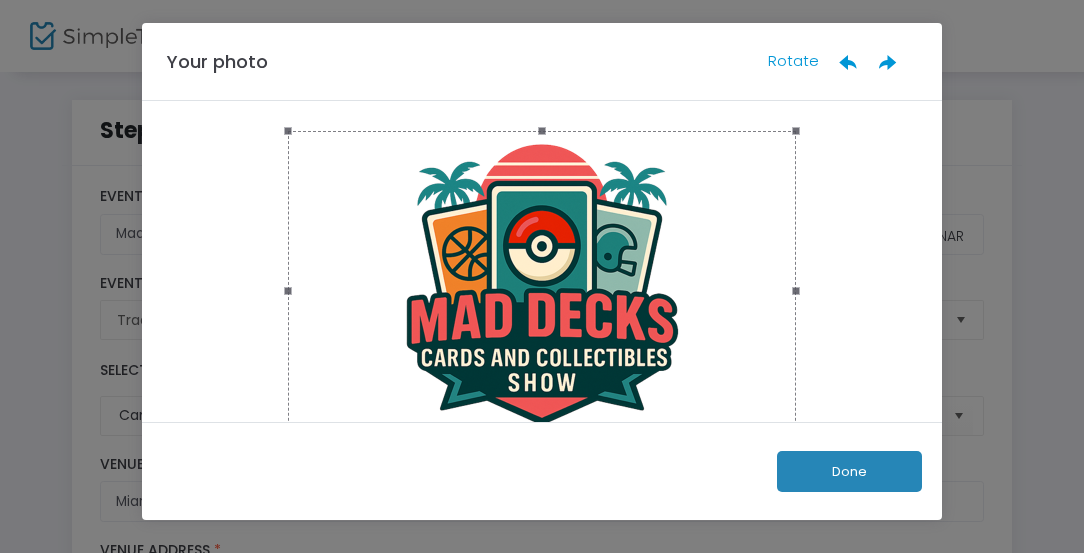 click 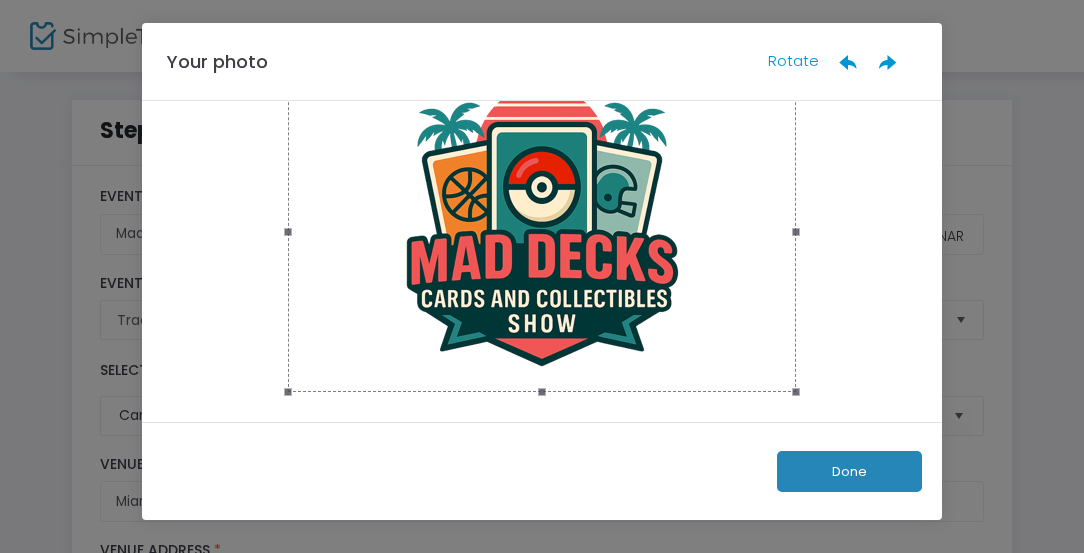 scroll, scrollTop: 57, scrollLeft: 0, axis: vertical 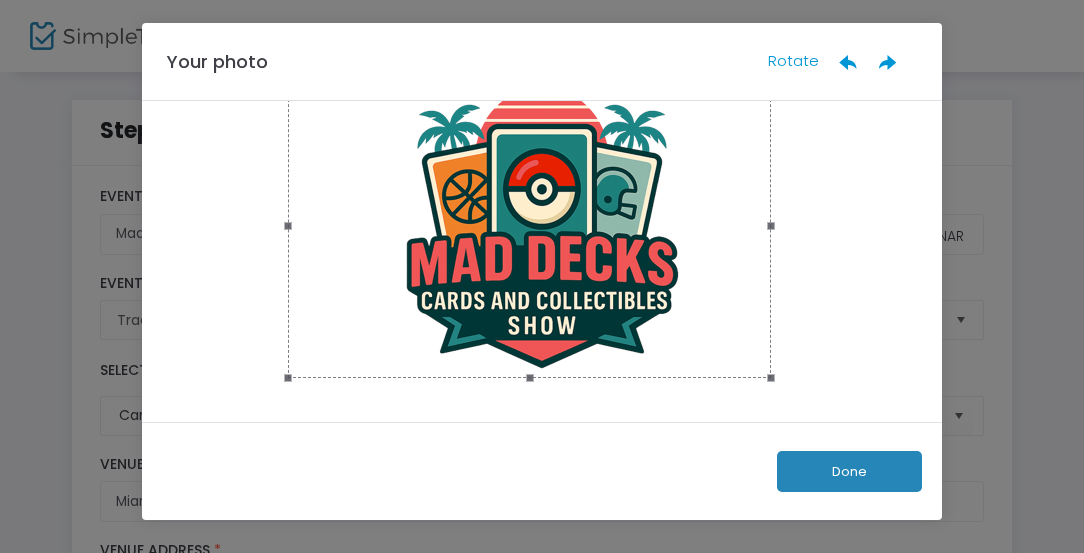 drag, startPoint x: 785, startPoint y: 391, endPoint x: 760, endPoint y: 357, distance: 42.201897 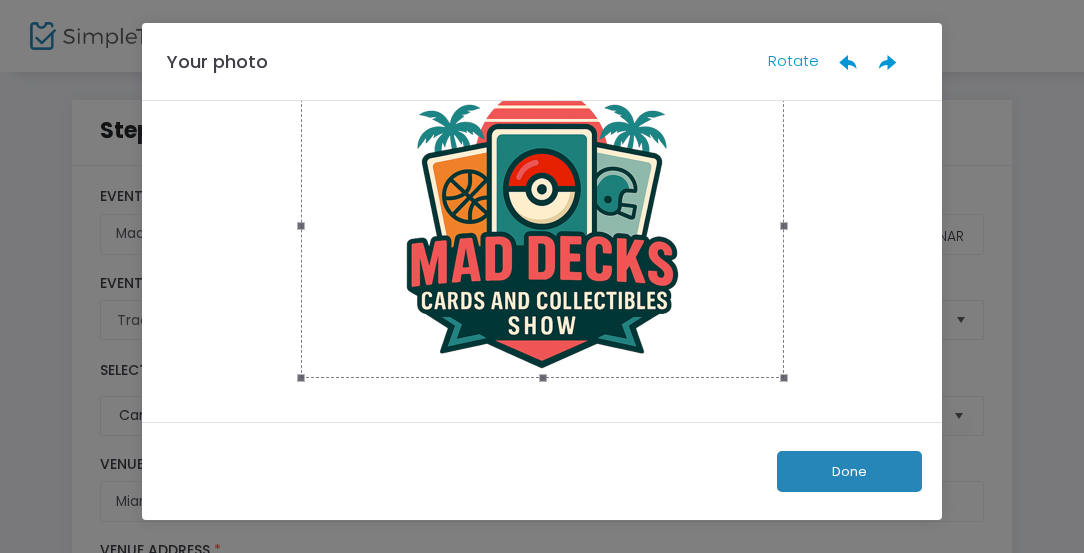 drag, startPoint x: 561, startPoint y: 230, endPoint x: 574, endPoint y: 230, distance: 13 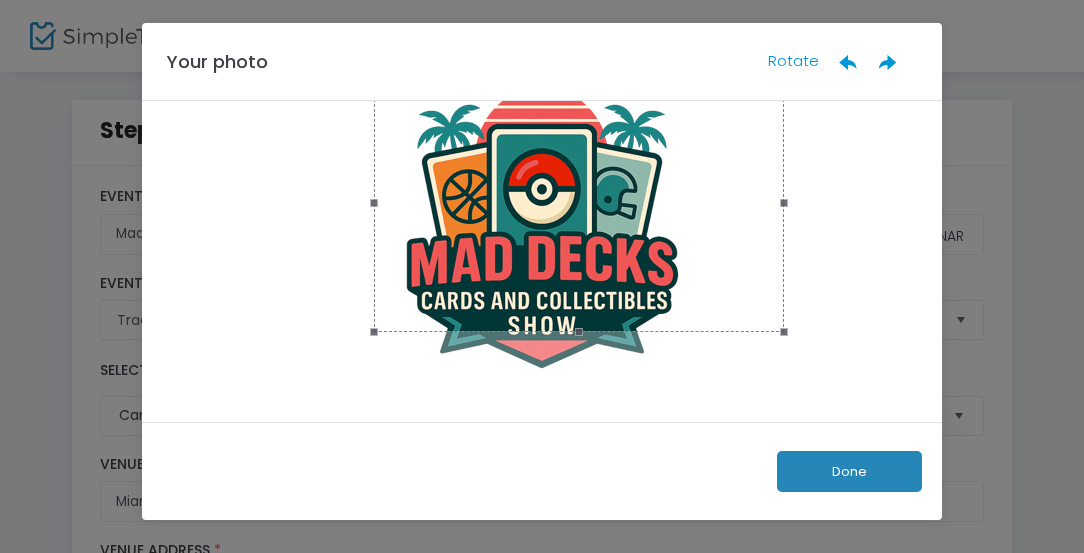drag, startPoint x: 294, startPoint y: 228, endPoint x: 370, endPoint y: 250, distance: 79.12016 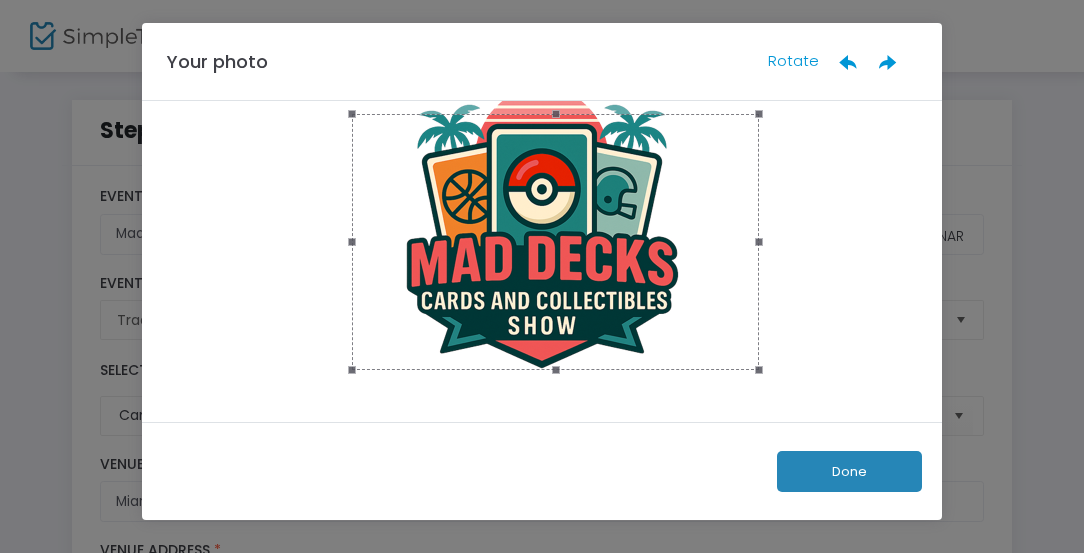 drag, startPoint x: 637, startPoint y: 207, endPoint x: 612, endPoint y: 247, distance: 47.169907 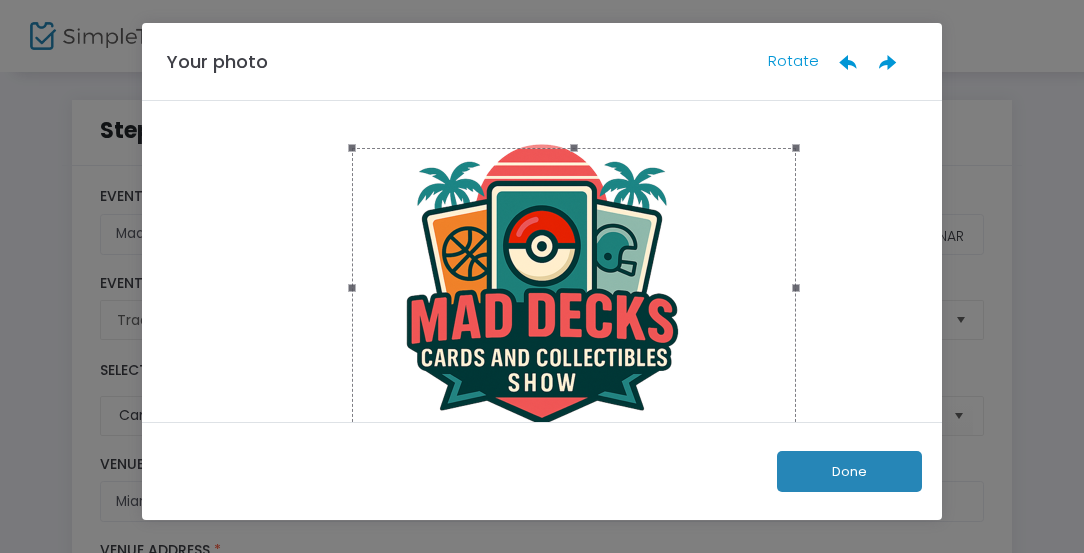 drag, startPoint x: 547, startPoint y: 172, endPoint x: 545, endPoint y: 114, distance: 58.034473 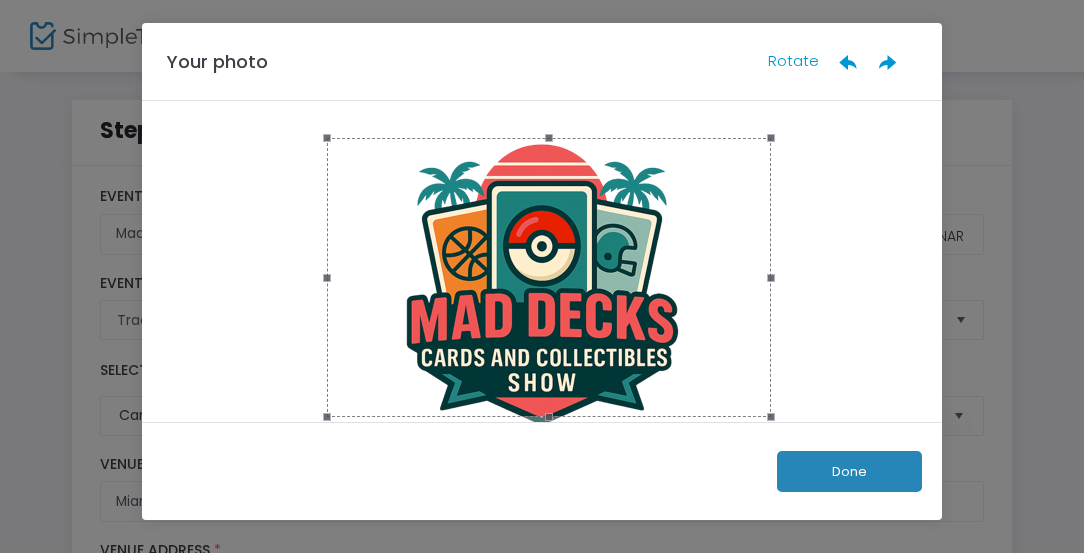 drag, startPoint x: 532, startPoint y: 229, endPoint x: 504, endPoint y: 218, distance: 30.083218 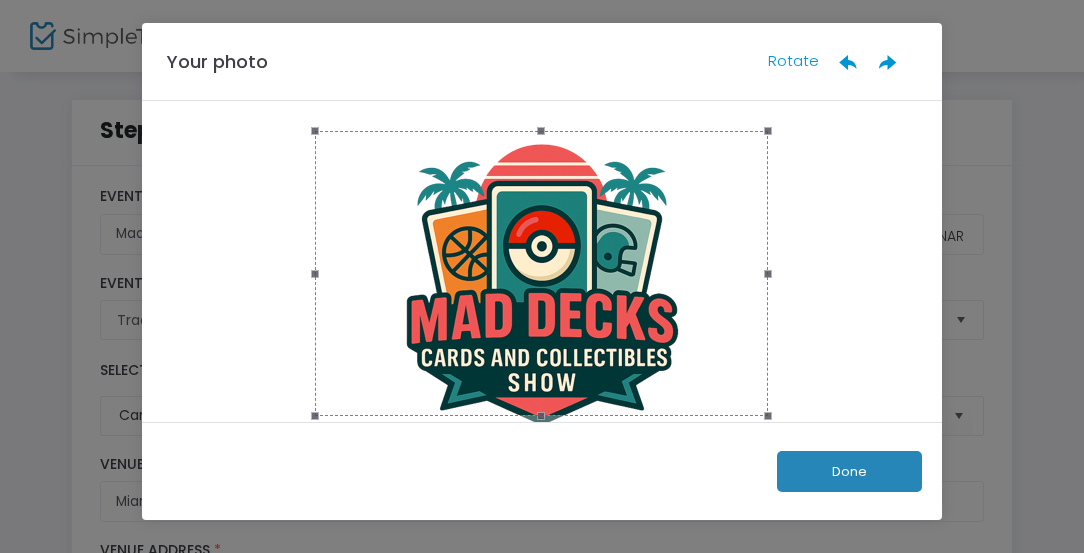 drag, startPoint x: 318, startPoint y: 134, endPoint x: 230, endPoint y: 10, distance: 152.05263 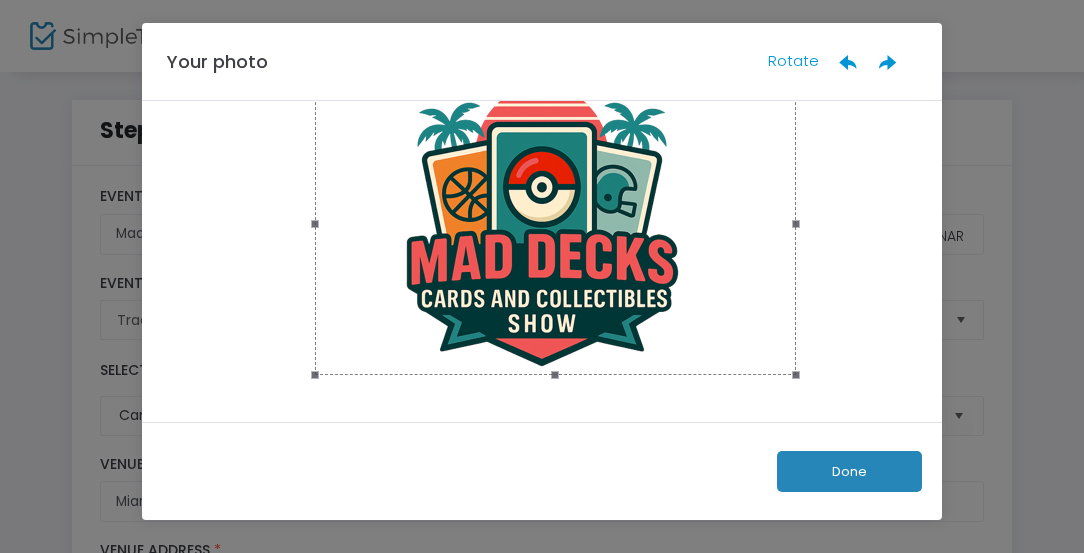drag, startPoint x: 759, startPoint y: 353, endPoint x: 810, endPoint y: 418, distance: 82.61961 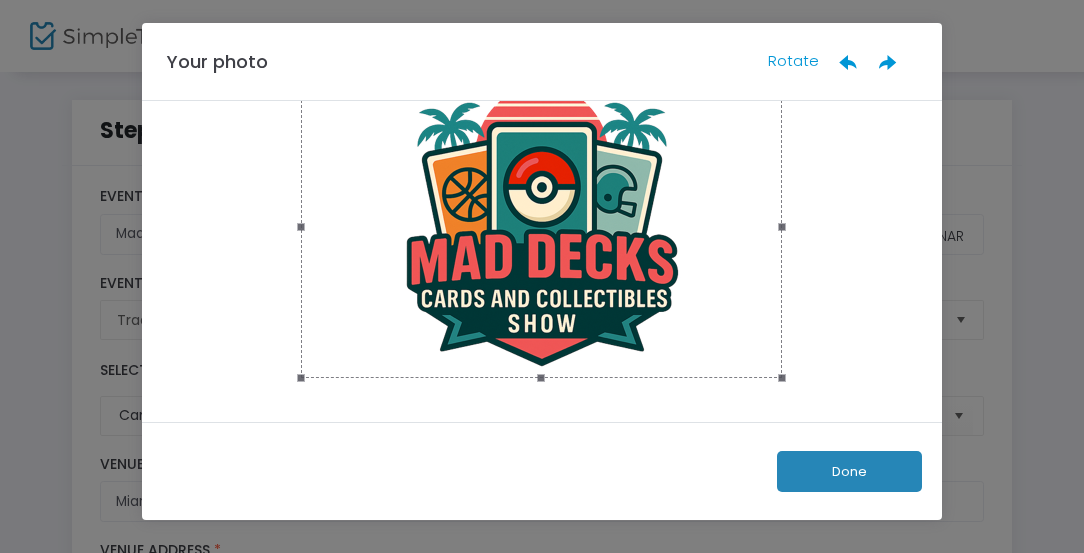 drag, startPoint x: 678, startPoint y: 264, endPoint x: 664, endPoint y: 267, distance: 14.3178215 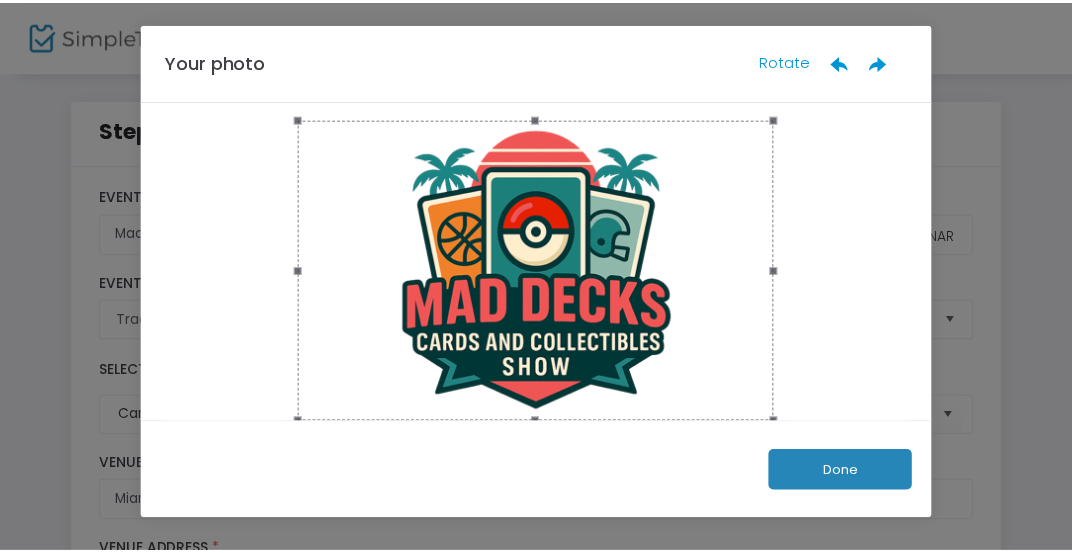 scroll, scrollTop: 59, scrollLeft: 0, axis: vertical 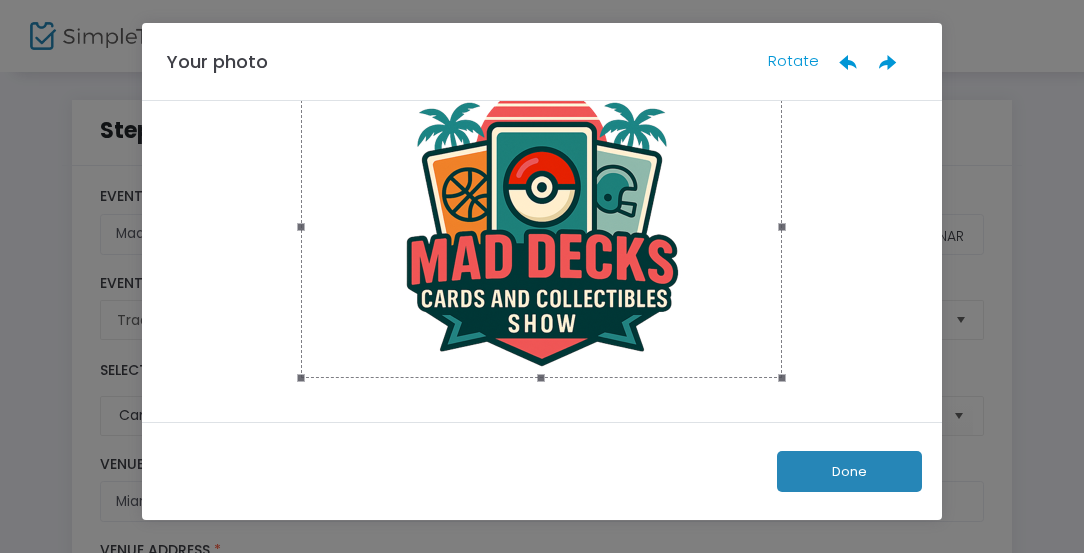 click on "Done" 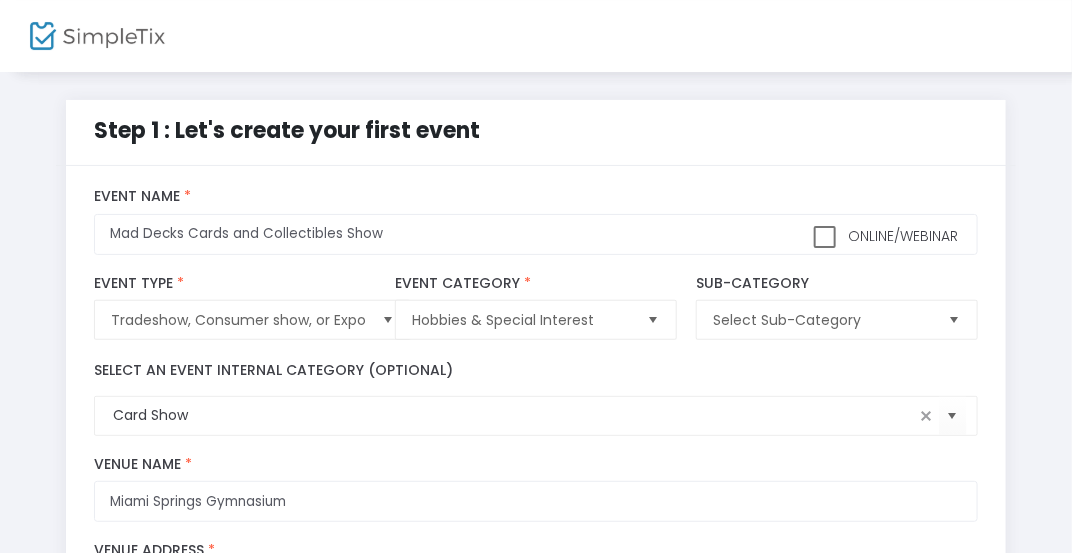 scroll, scrollTop: 1012, scrollLeft: 0, axis: vertical 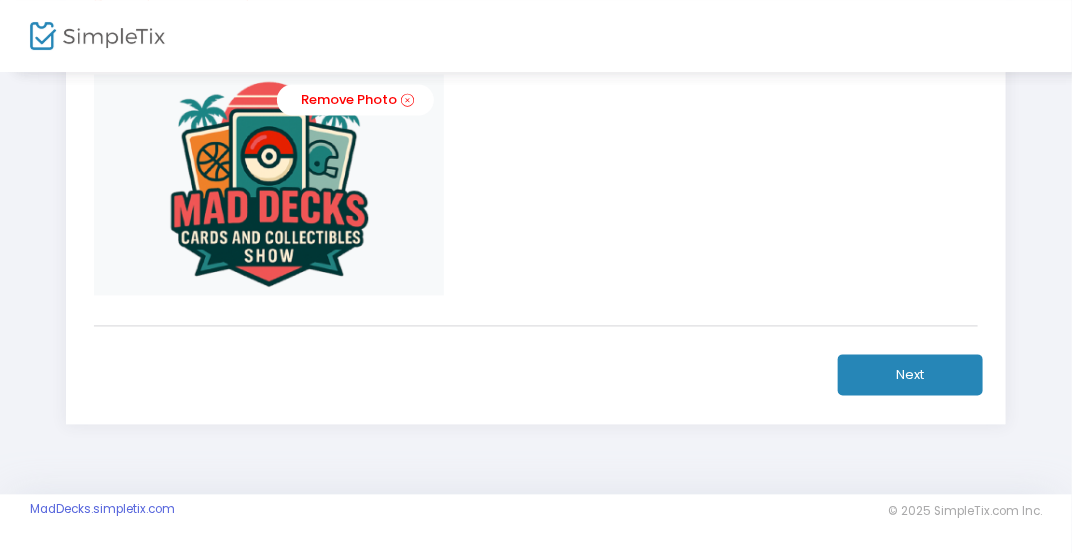 click on "Remove Photo" at bounding box center [535, 185] 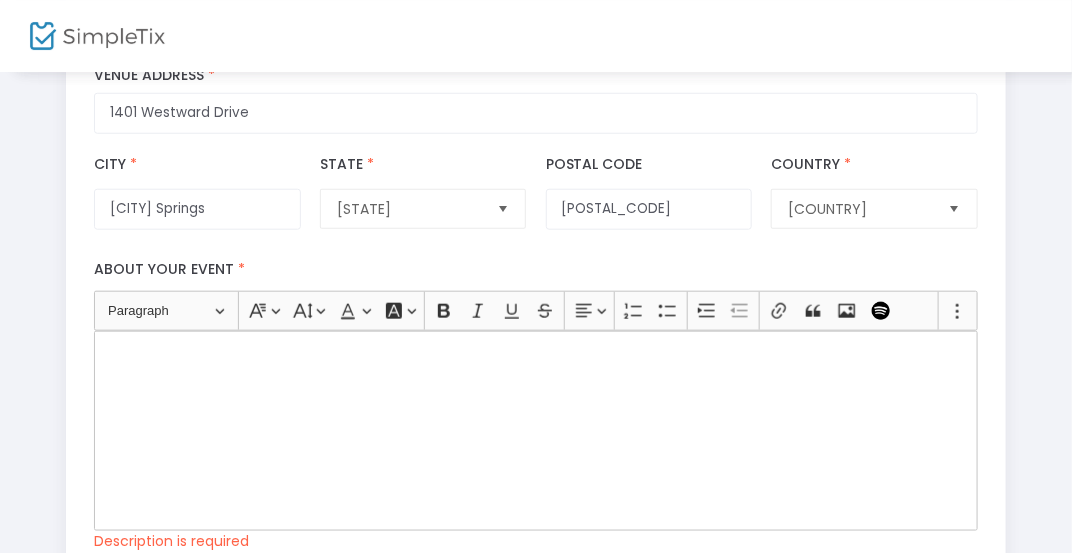 scroll, scrollTop: 471, scrollLeft: 0, axis: vertical 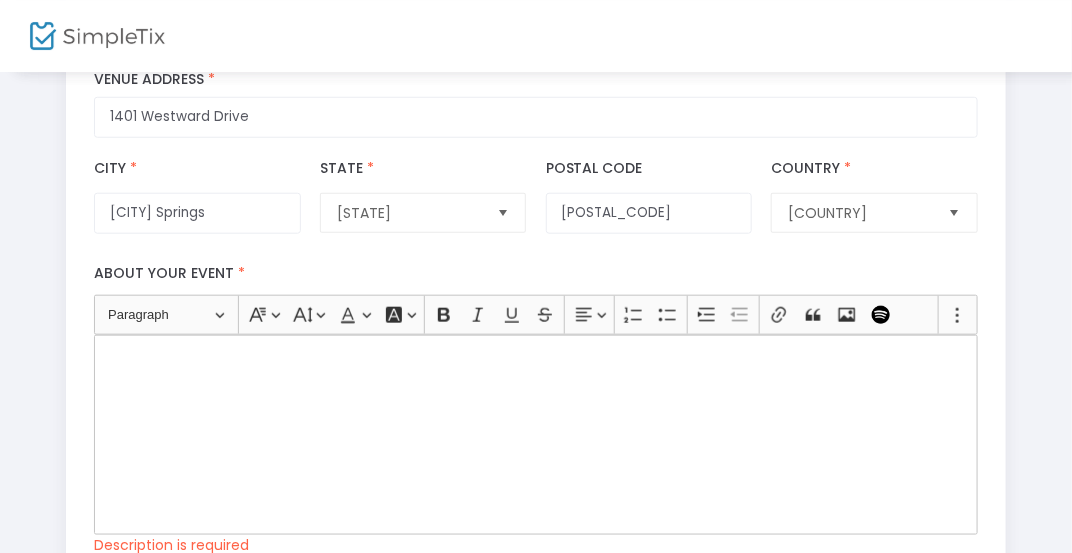 click 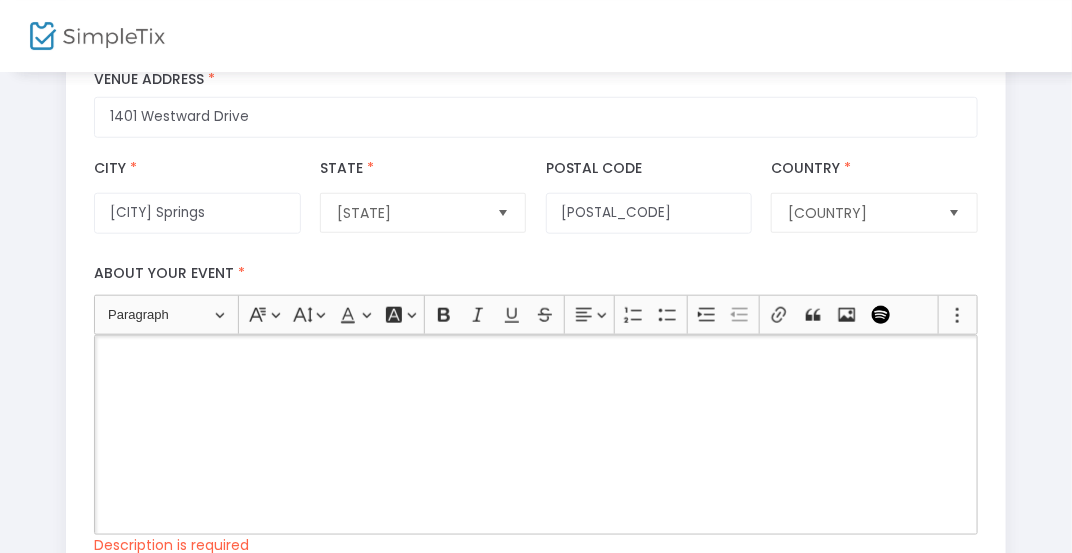 type 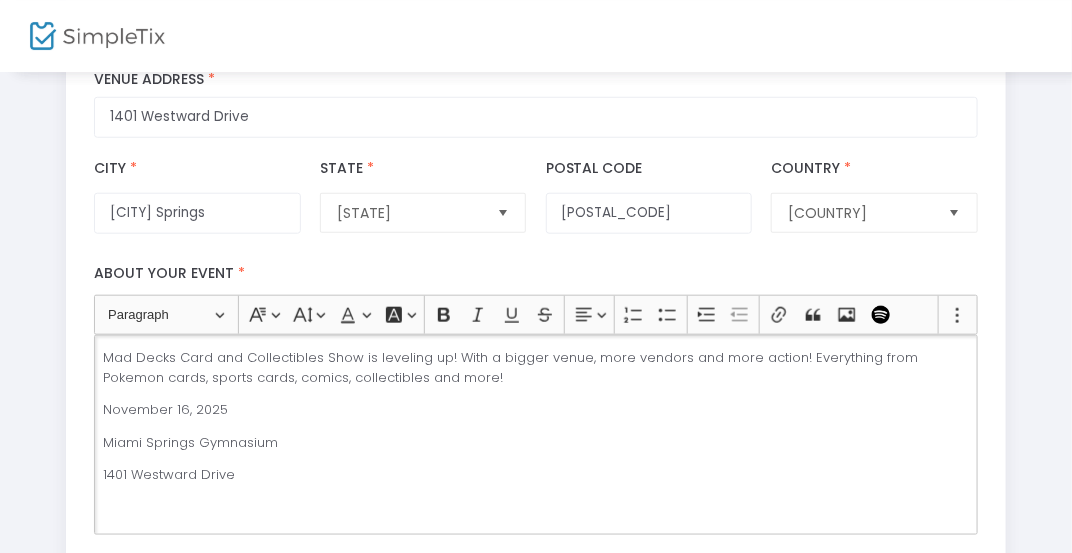 click on "November 16, 2025" 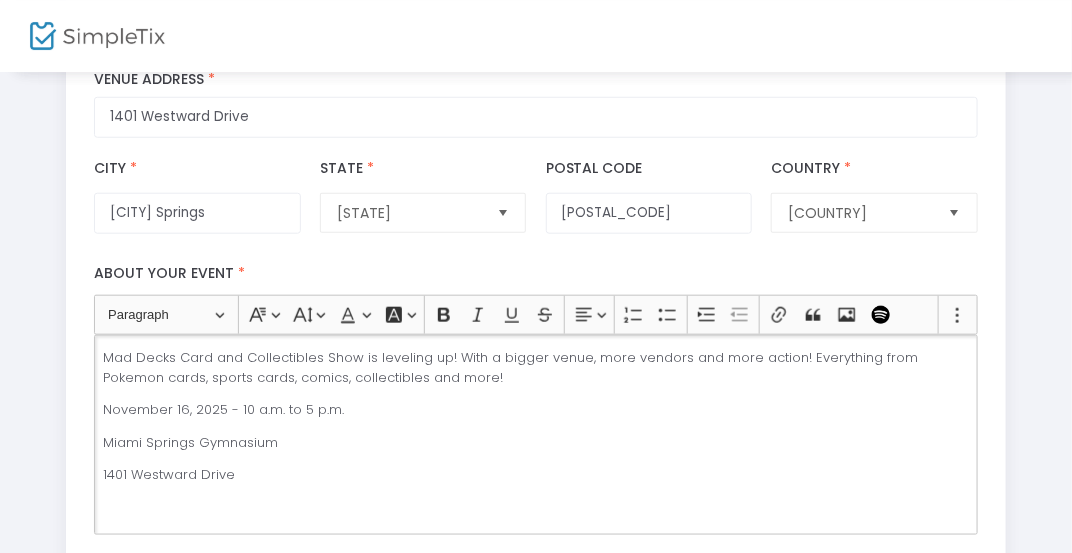 click 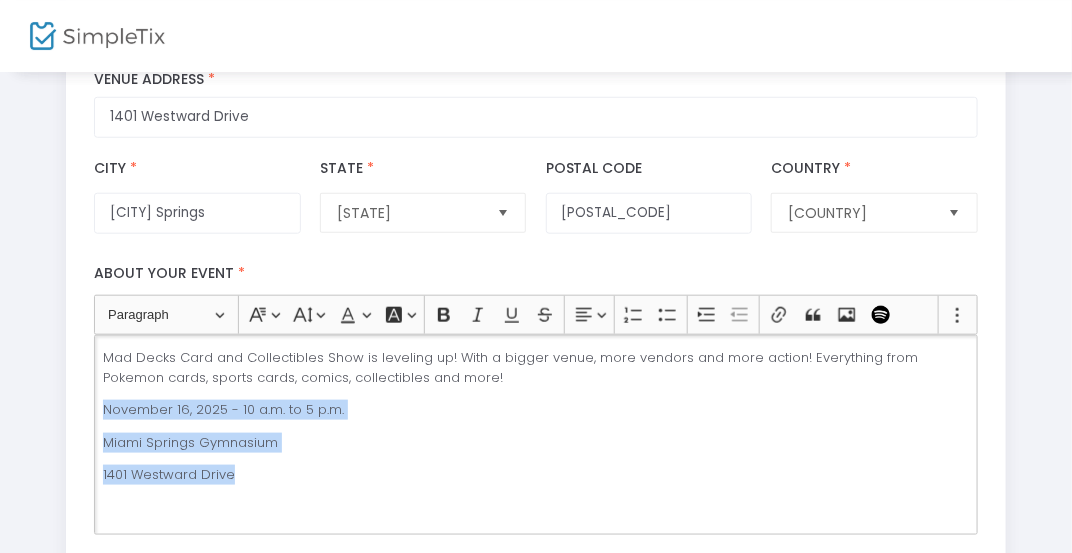 drag, startPoint x: 242, startPoint y: 472, endPoint x: 99, endPoint y: 407, distance: 157.0796 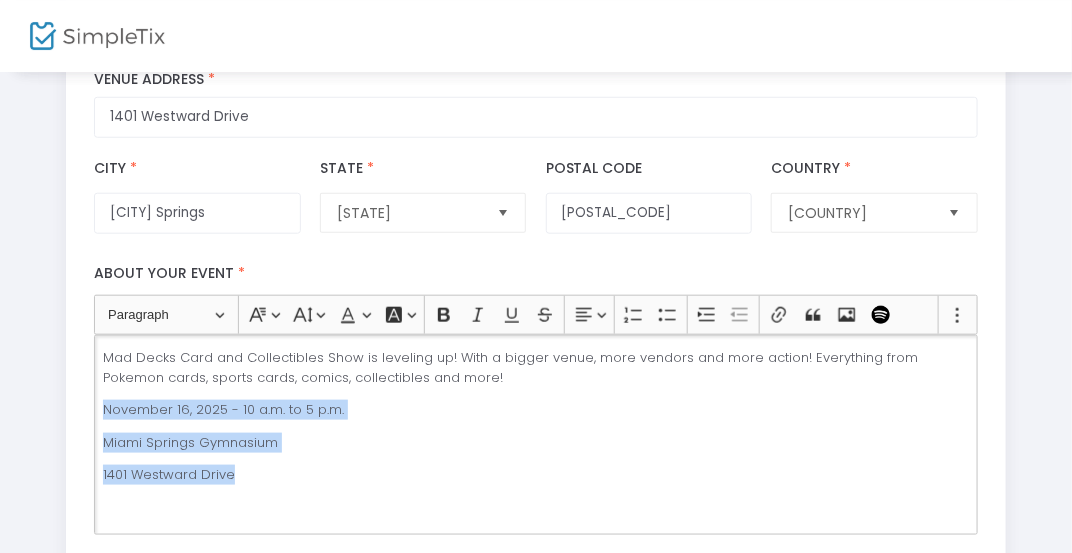 click on "Mad Decks Card and Collectibles Show is leveling up! With a bigger venue, more vendors and more action! Everything from Pokemon cards, sports cards, comics, collectibles and more! 10 a.m. to 5 p.m. Miami Springs Gymnasium 1401 Westward Drive" 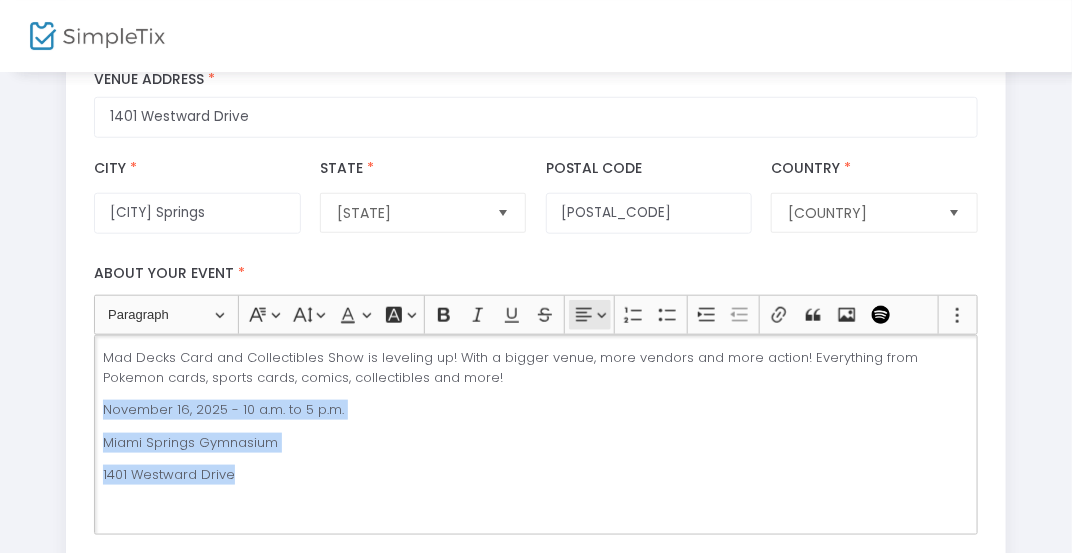 click on "Text alignment Text alignment" 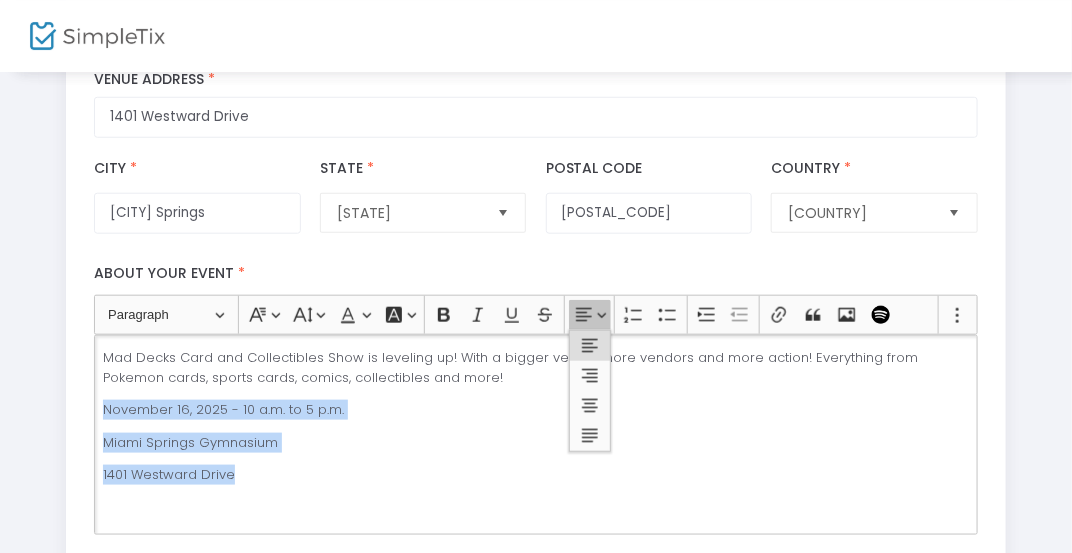 click on "Text alignment Text alignment" 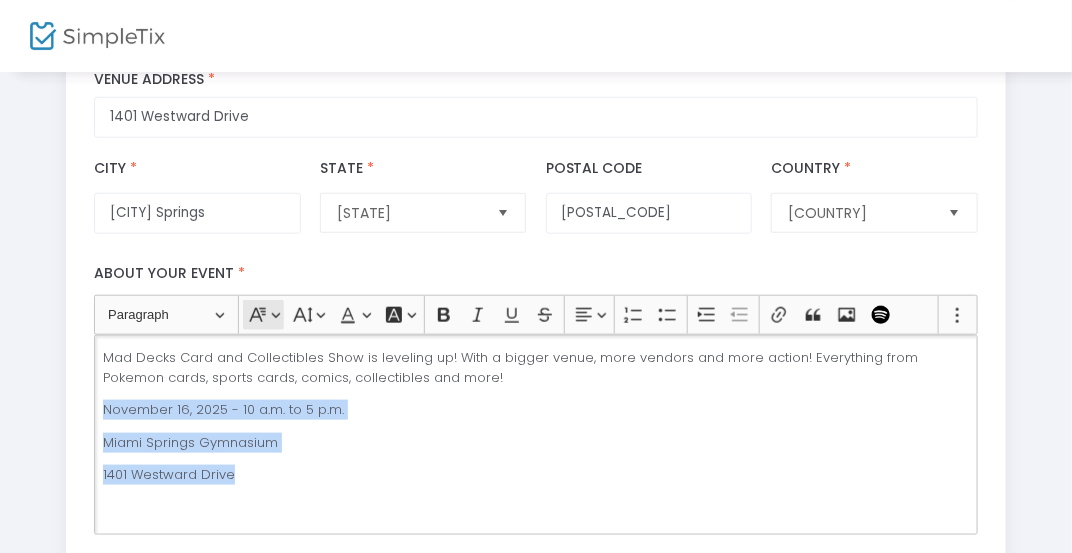 click 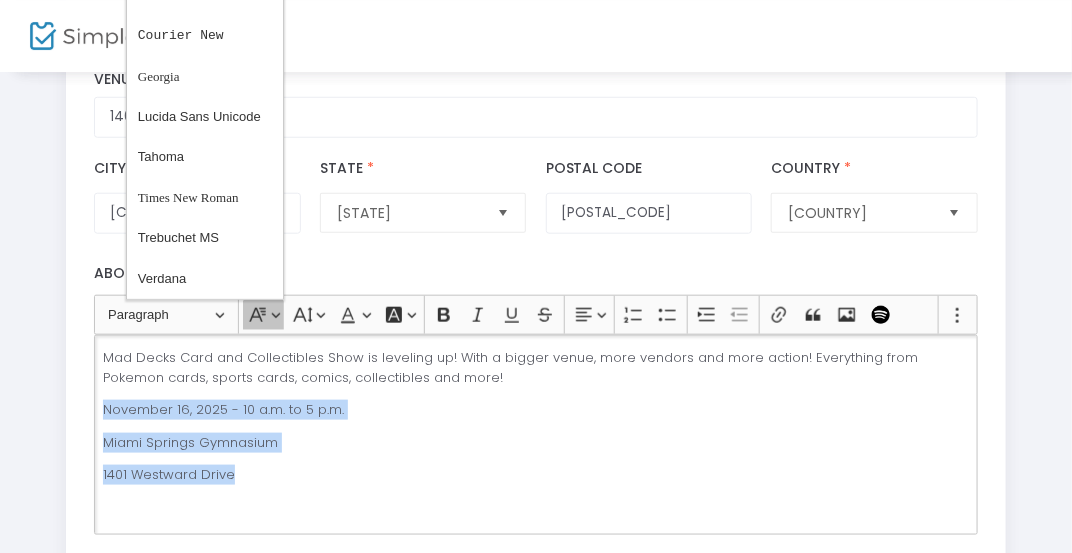click on "Font Family Font Family" 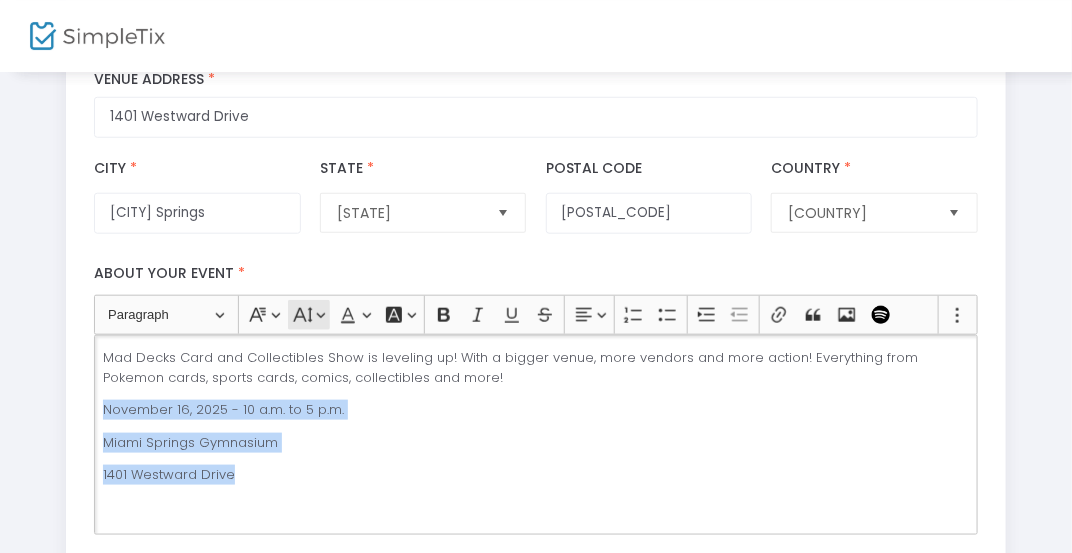 click 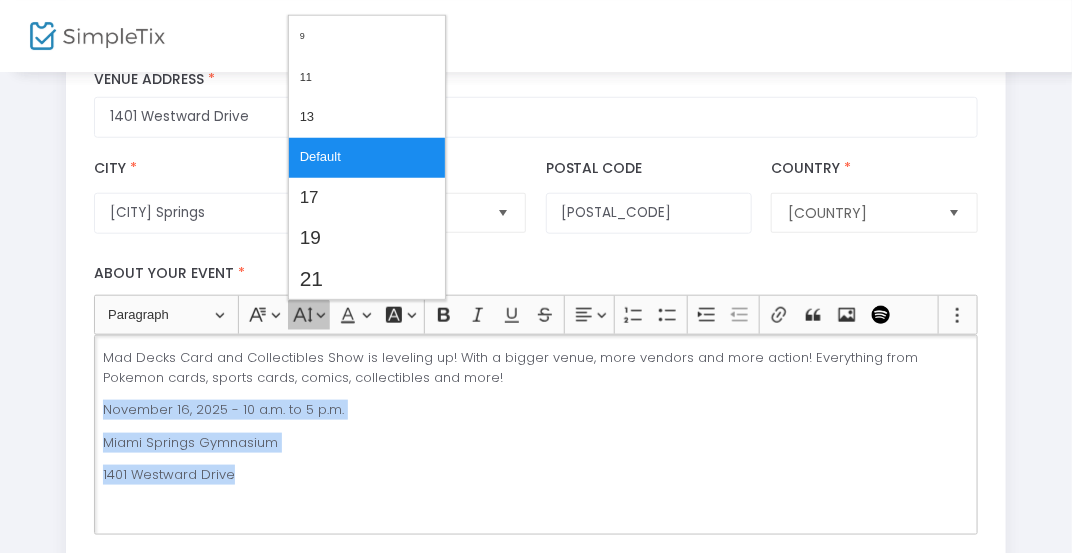 click 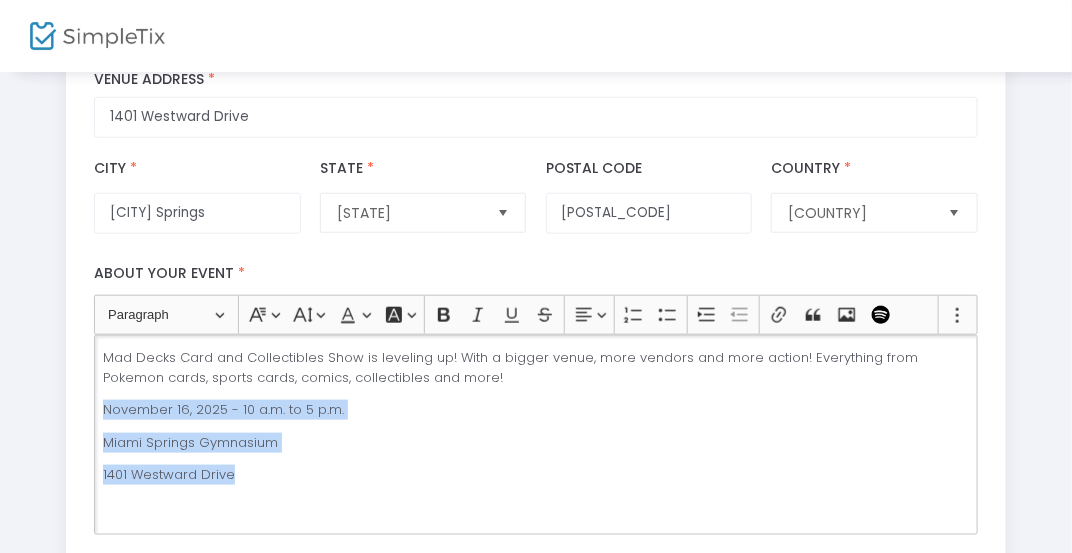 click on "1401 Westward Drive" 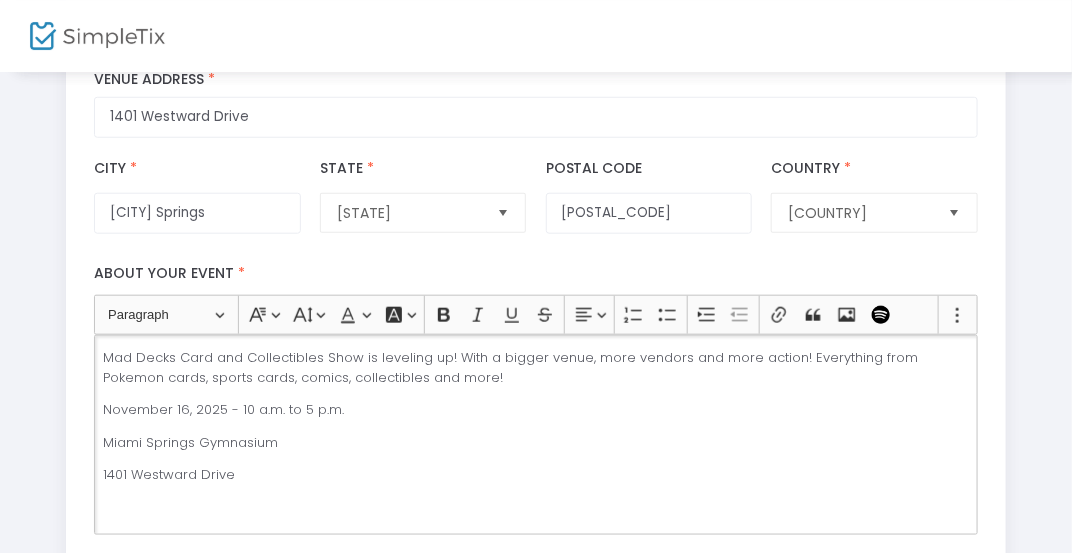 click on "November 16, 2025 - 10 a.m. to 5 p.m." 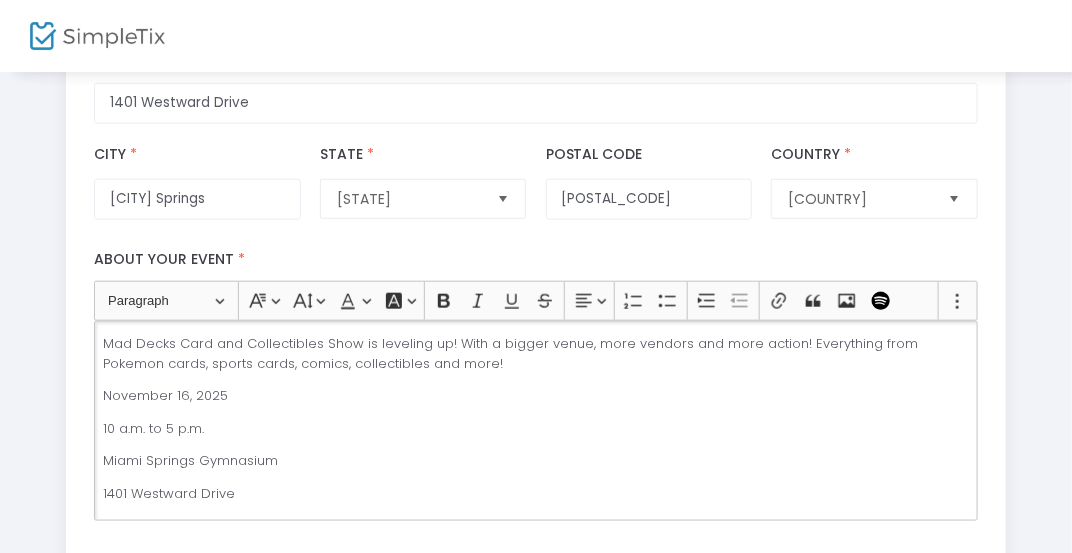scroll, scrollTop: 480, scrollLeft: 0, axis: vertical 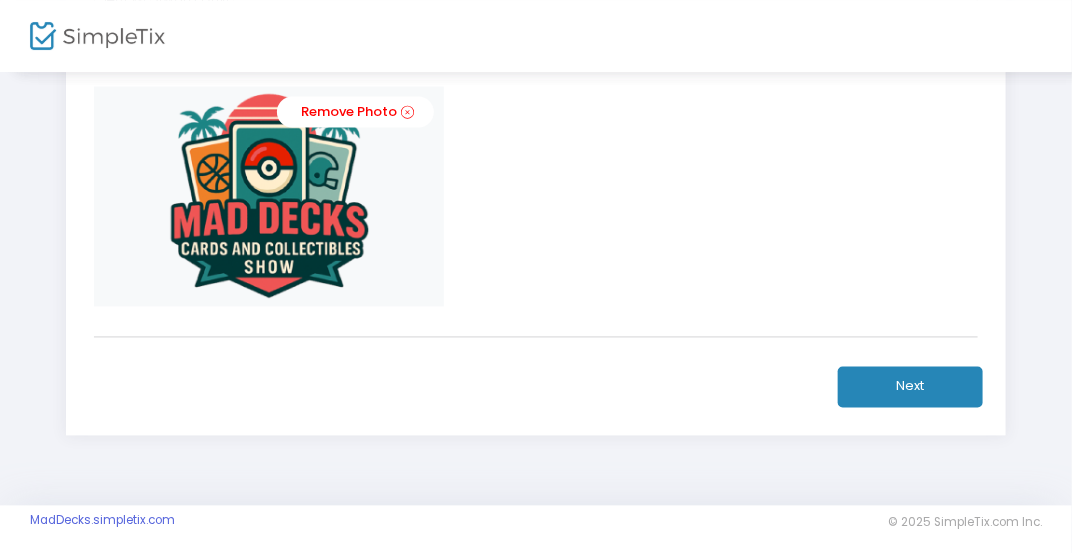 click on "Next" 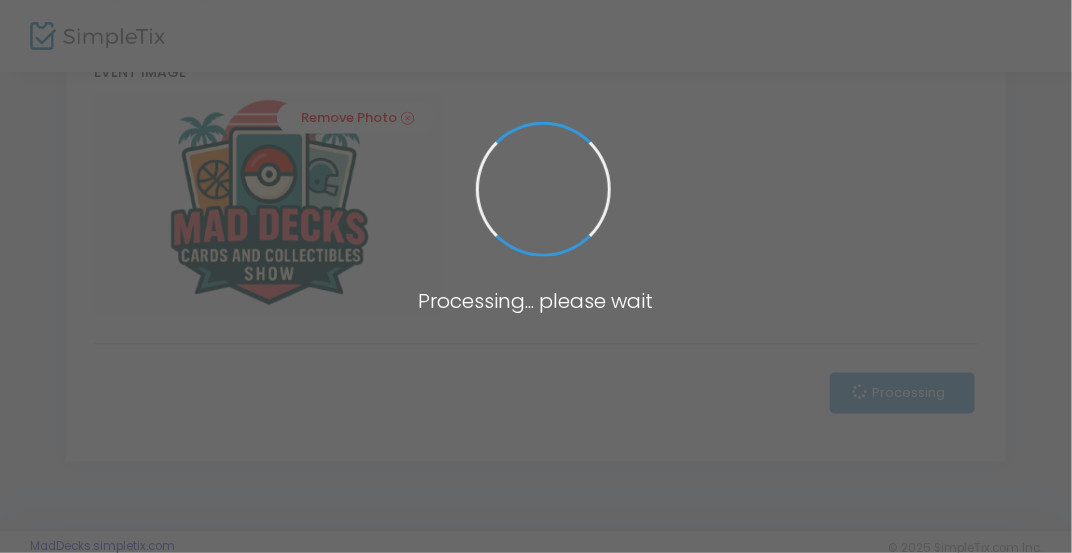 scroll, scrollTop: 987, scrollLeft: 0, axis: vertical 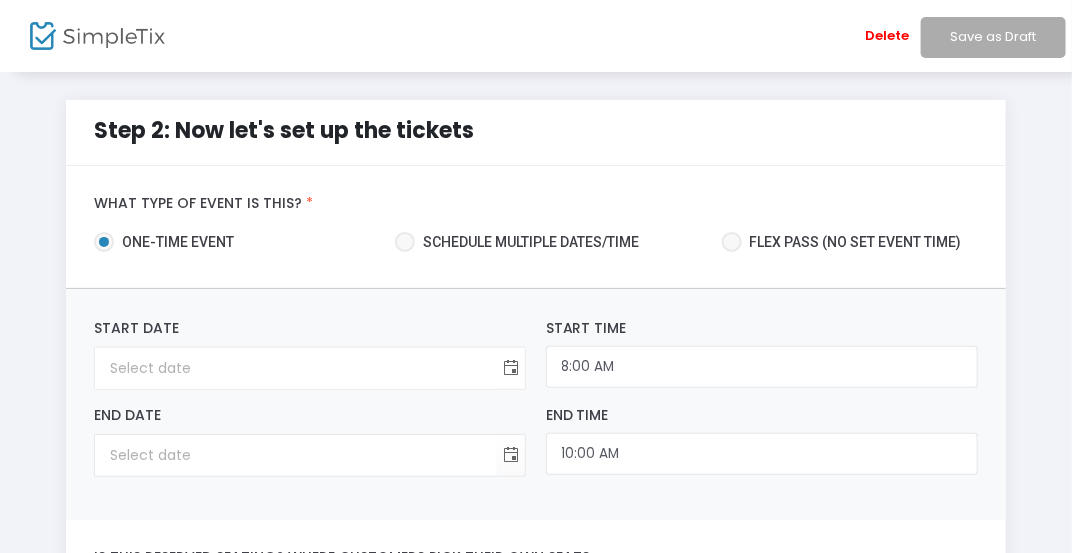 click 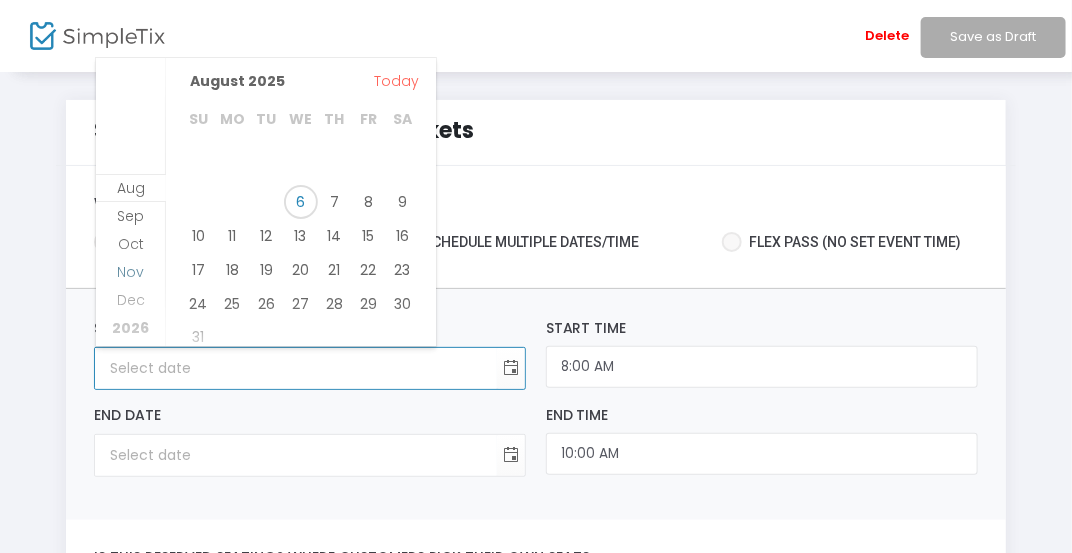 click on "Nov" at bounding box center [130, 272] 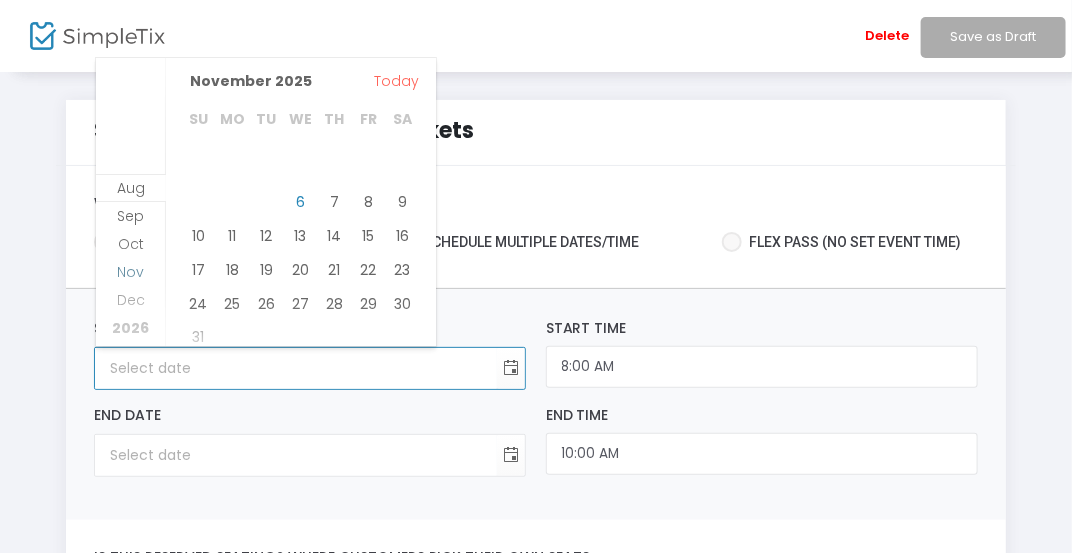 scroll, scrollTop: 84, scrollLeft: 0, axis: vertical 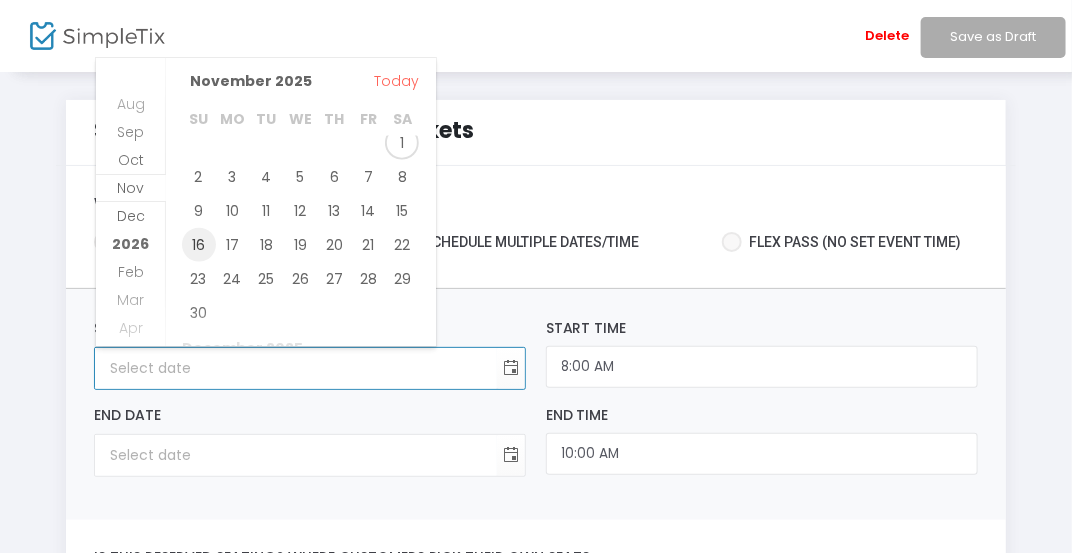 click on "16" at bounding box center (199, 245) 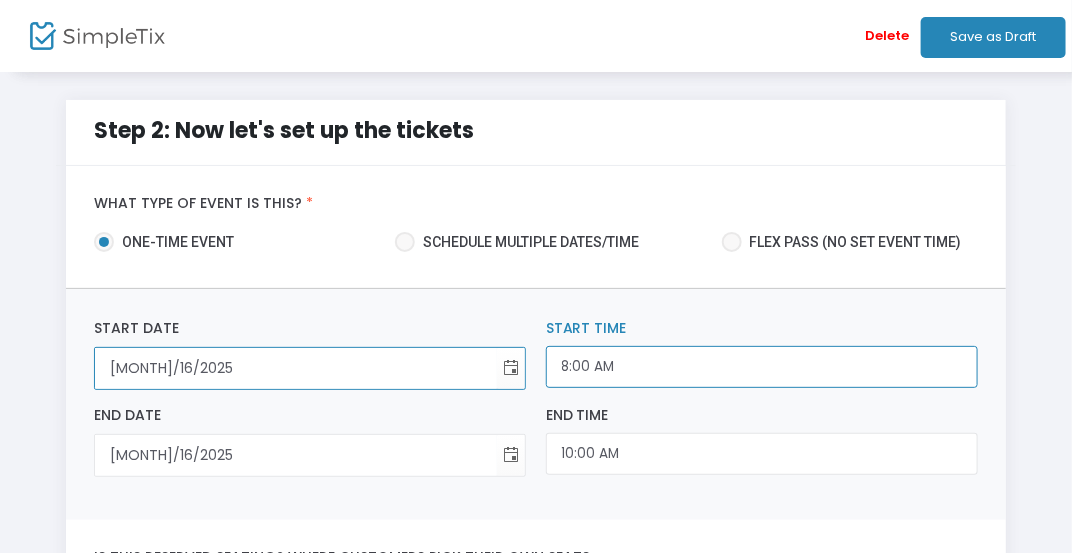 scroll, scrollTop: 655, scrollLeft: 0, axis: vertical 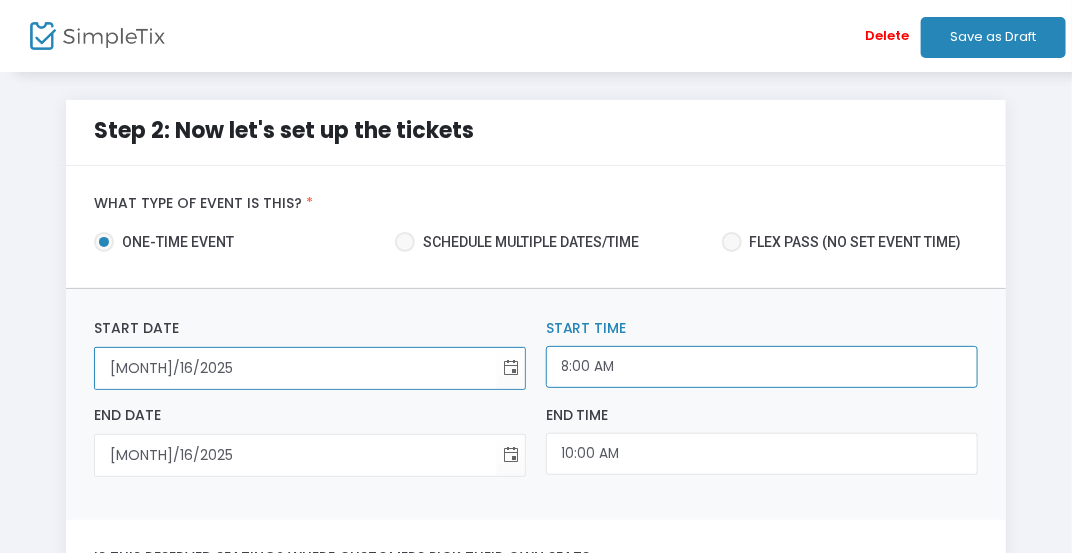 click on "8:00 AM" 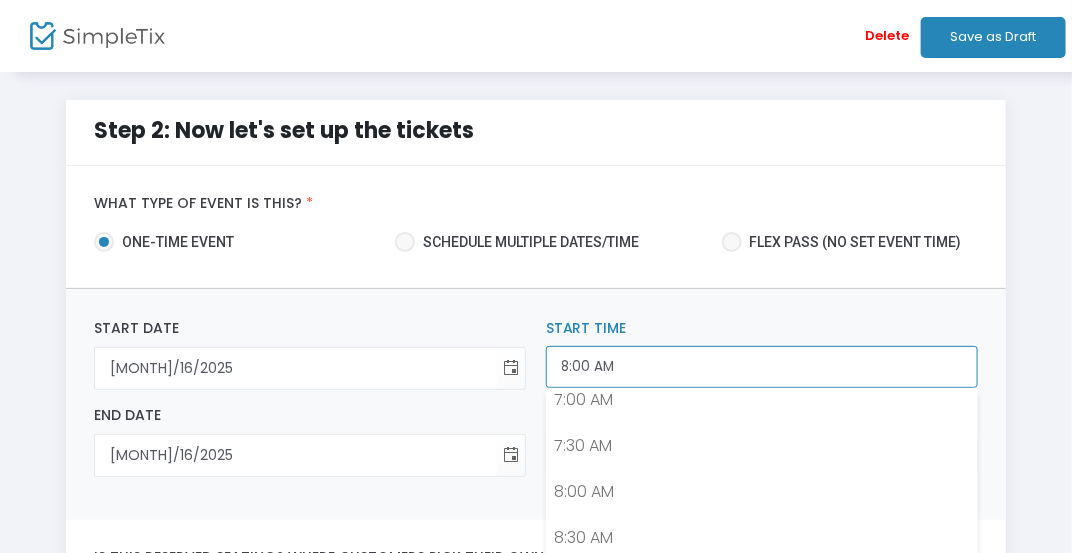 scroll, scrollTop: 792, scrollLeft: 0, axis: vertical 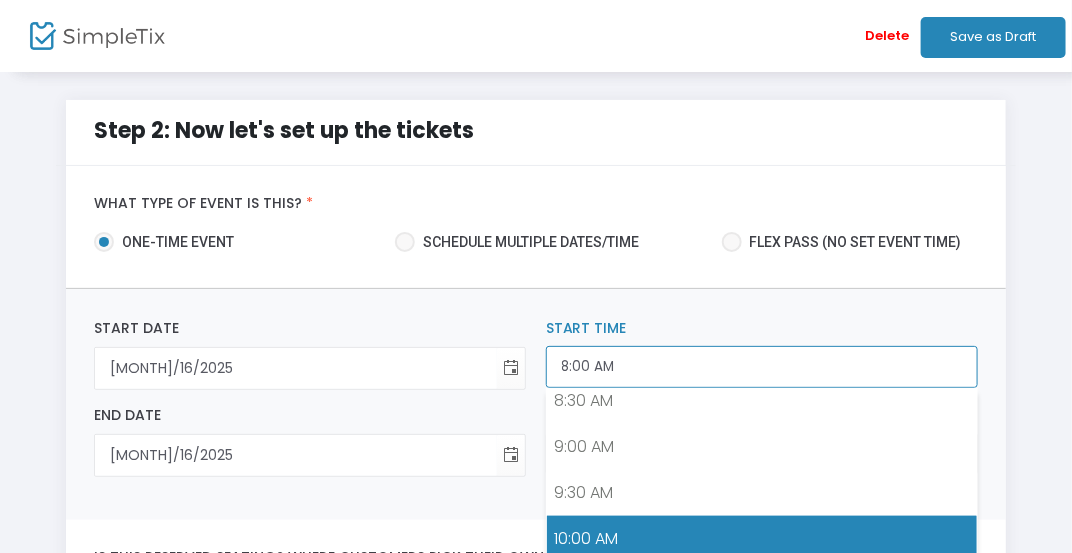 type on "10:00 AM" 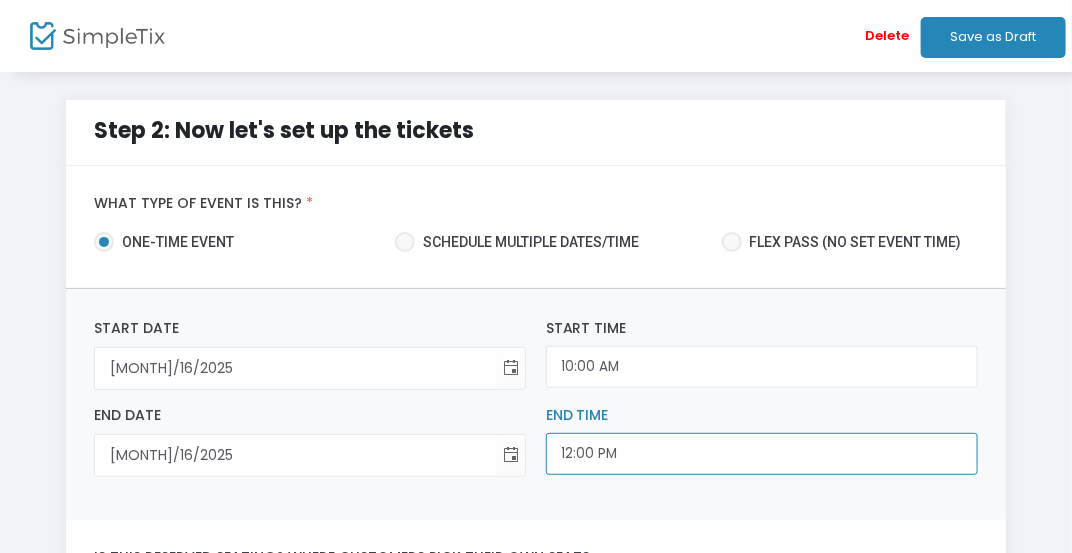 click on "12:00 PM" 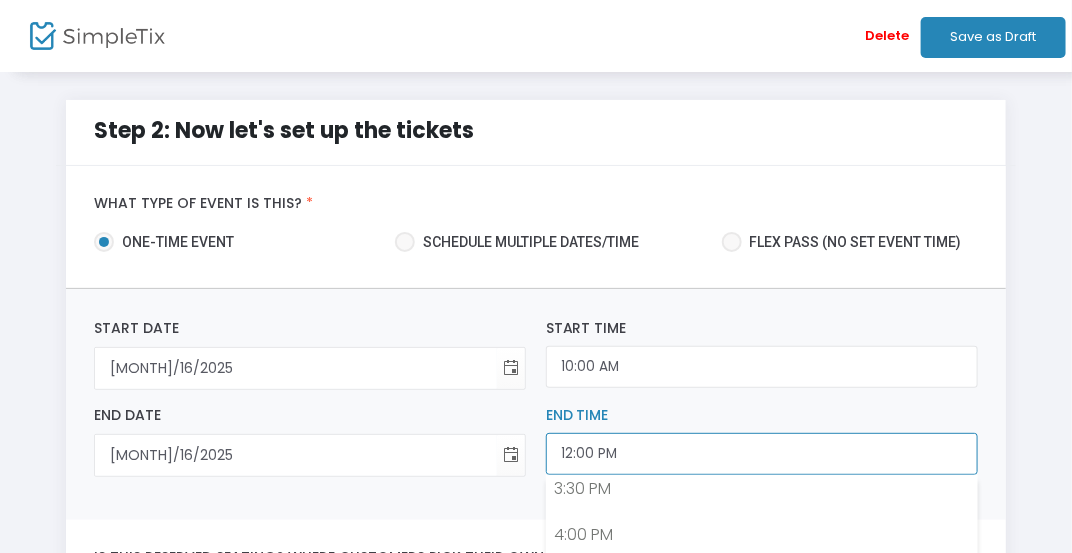 scroll, scrollTop: 1573, scrollLeft: 0, axis: vertical 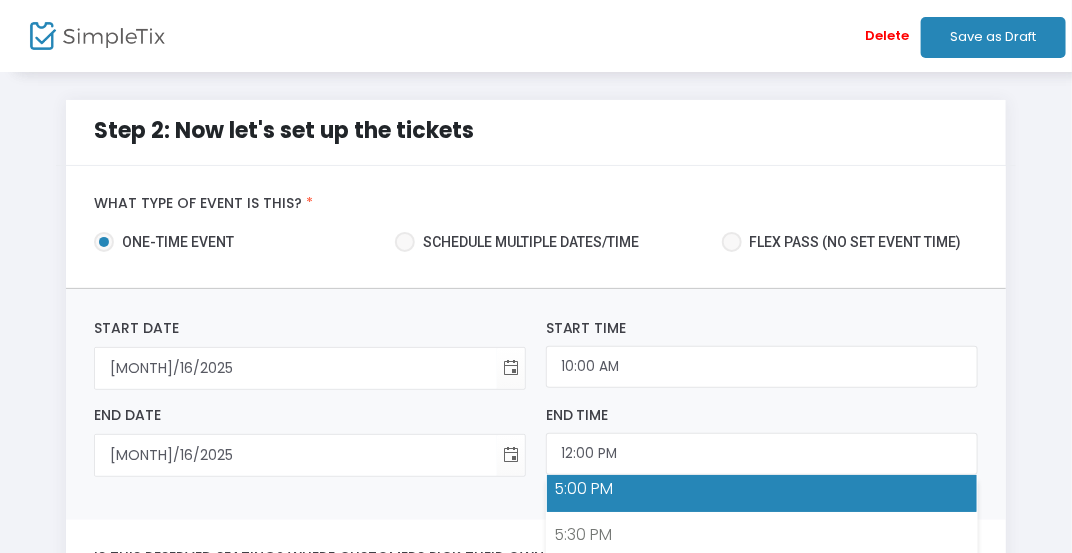 click on "5:00 PM" at bounding box center (762, 489) 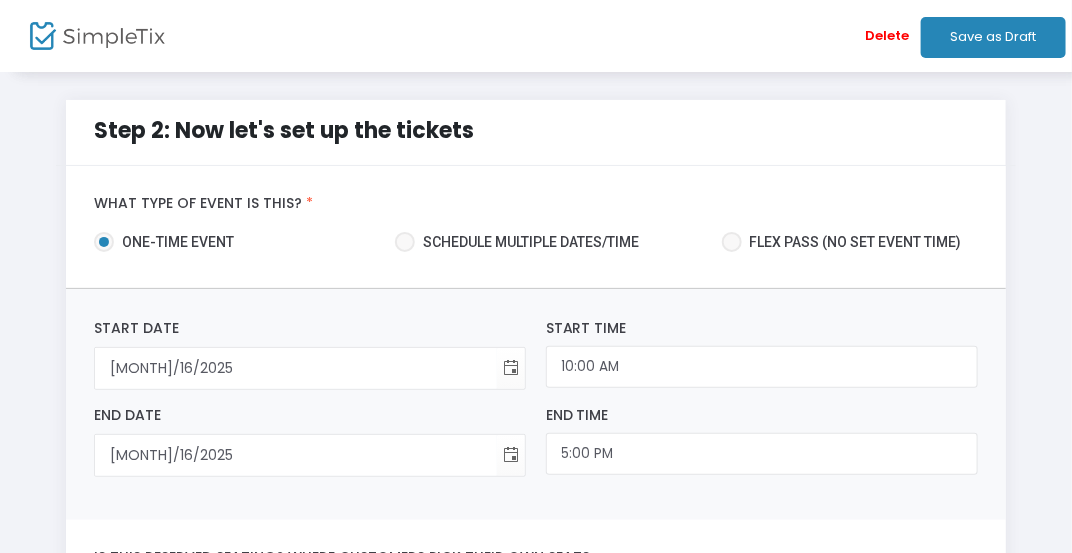 click on "[MONTH]/16/2025 Start Date  Required.  10:00 AM Start Time [MONTH]/16/2025 End Date  Required.  5:00 PM End Time" 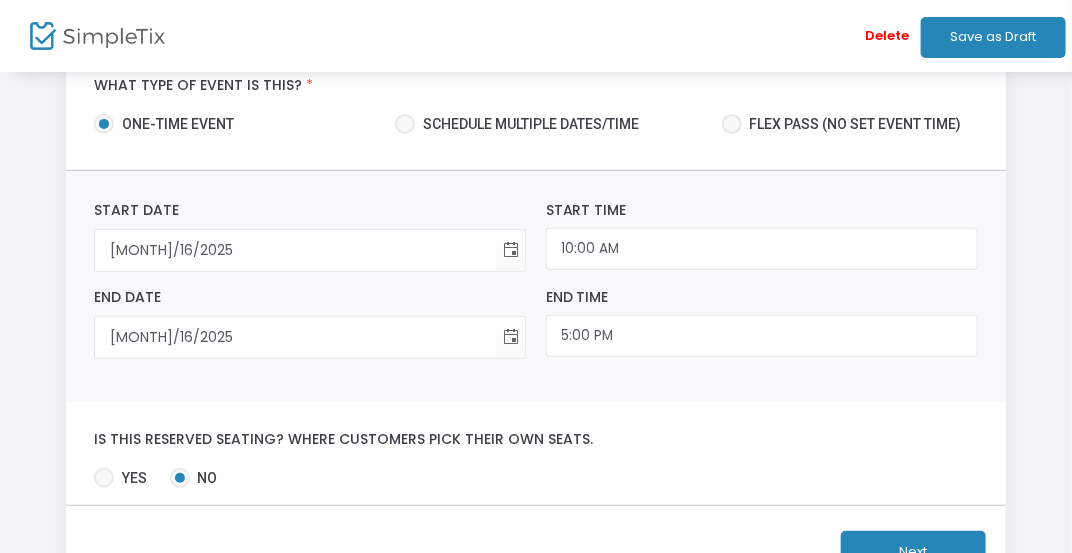scroll, scrollTop: 120, scrollLeft: 0, axis: vertical 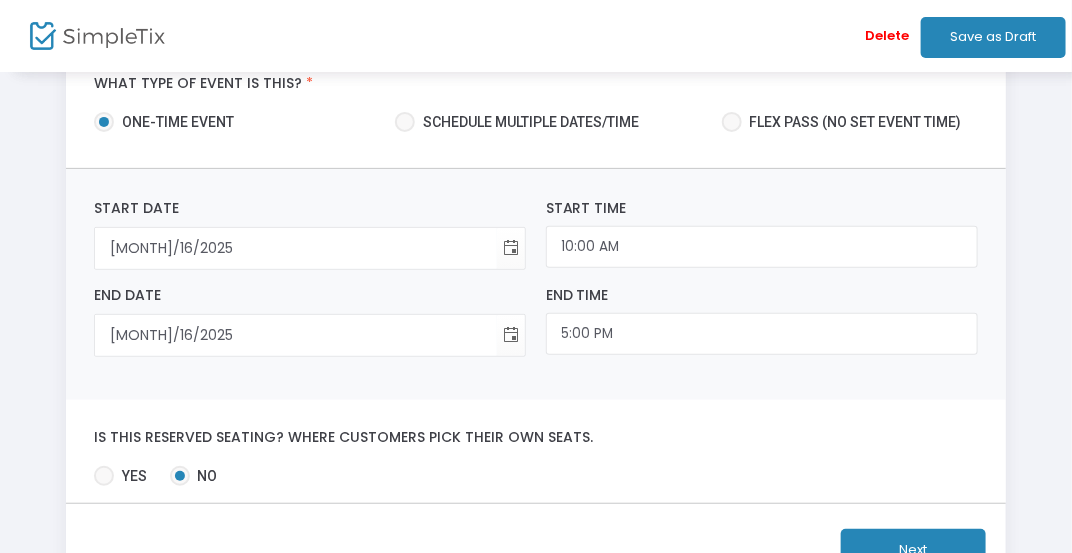 click at bounding box center (104, 476) 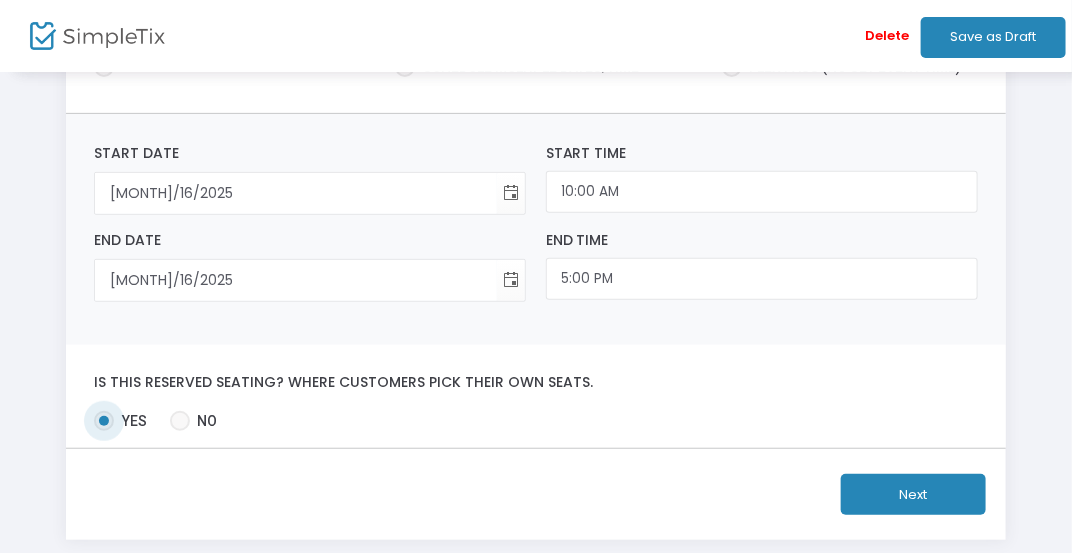 scroll, scrollTop: 215, scrollLeft: 0, axis: vertical 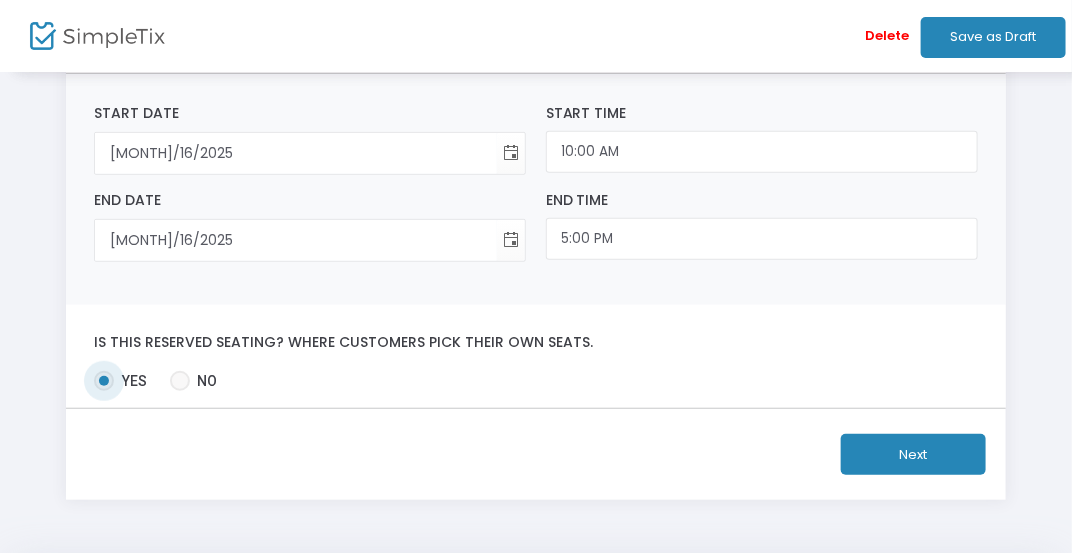 click on "Next" 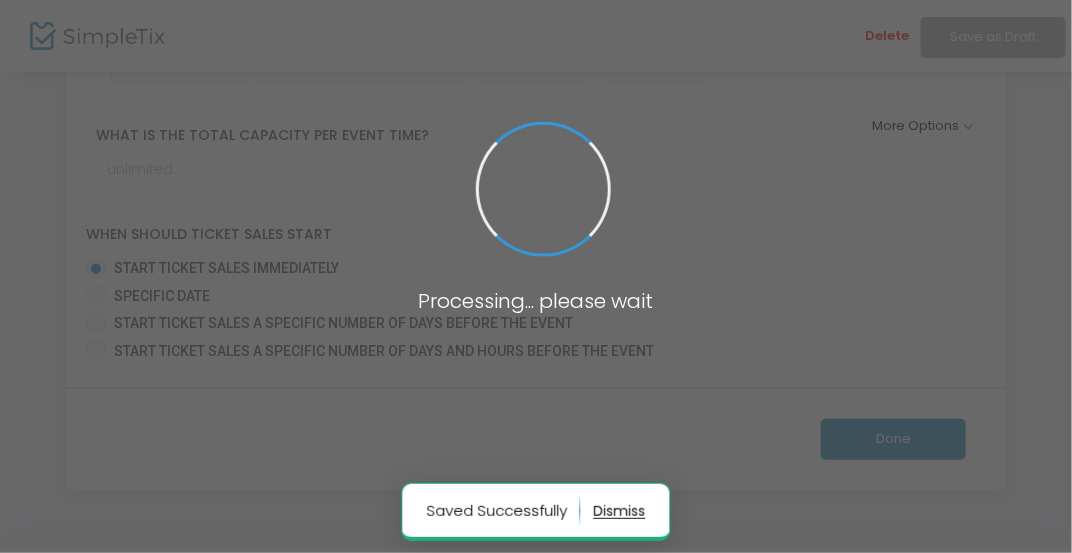 scroll, scrollTop: 0, scrollLeft: 0, axis: both 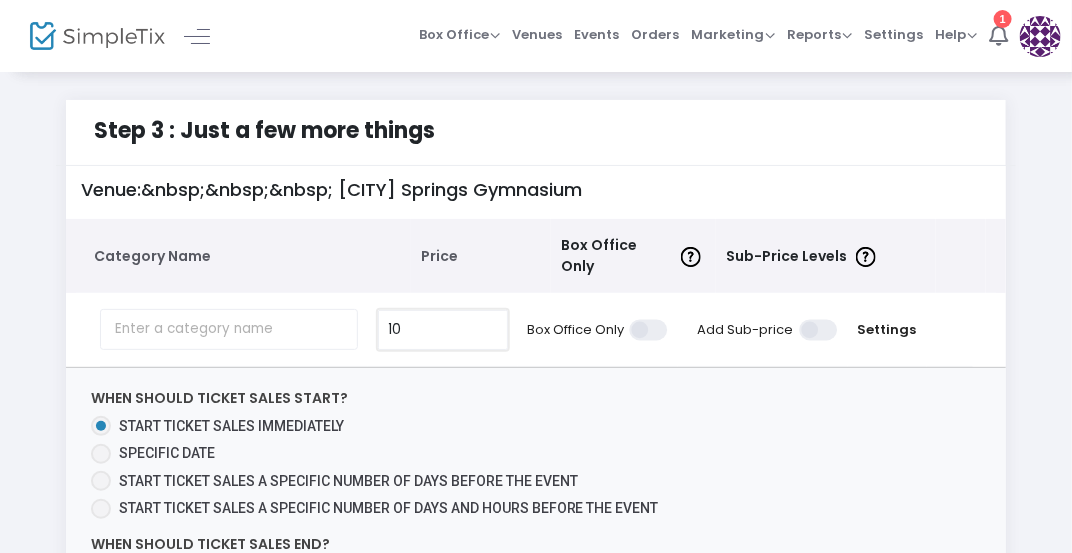 click on "10" at bounding box center (443, 330) 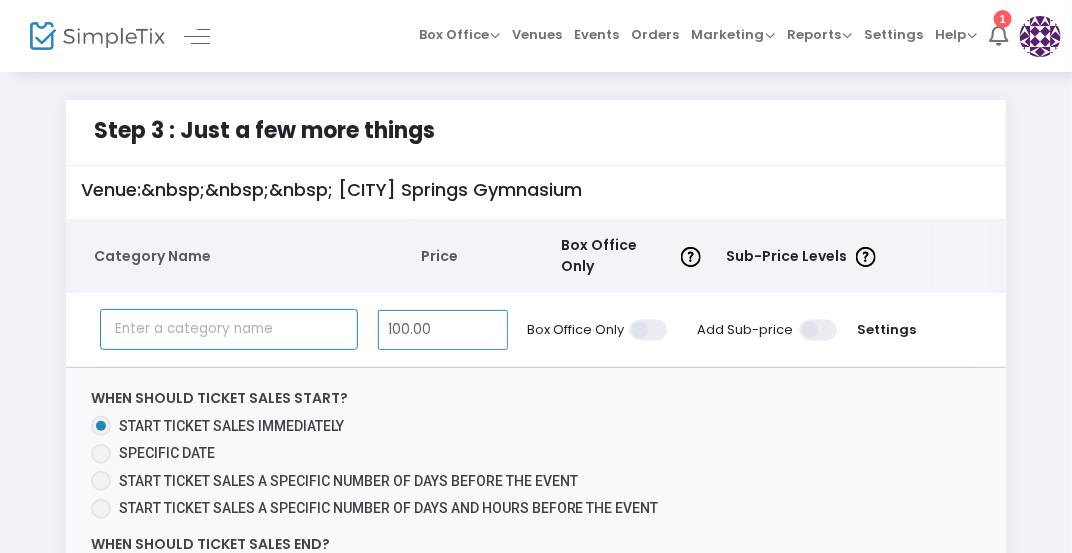 type on "$100.00" 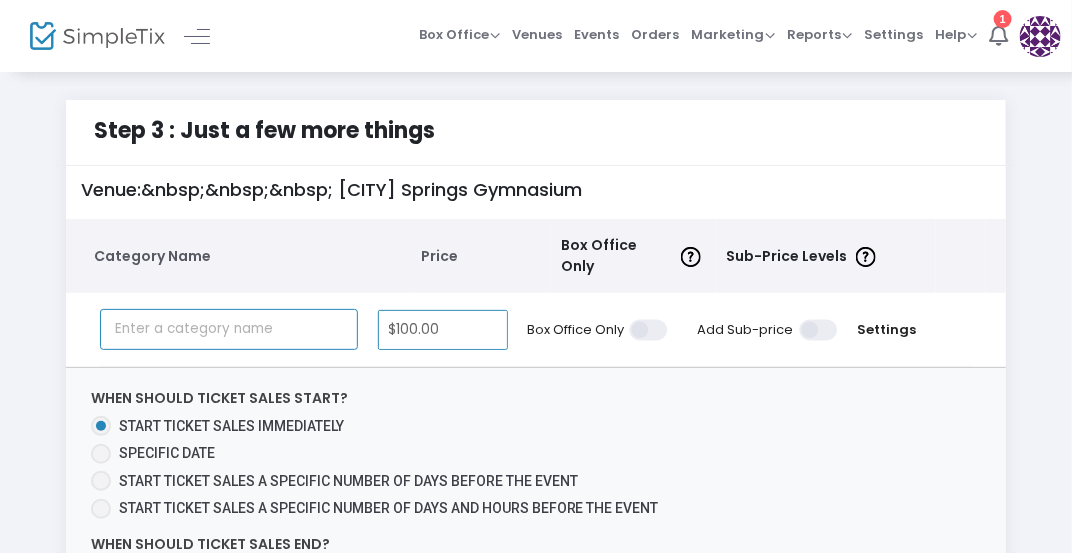 click at bounding box center (229, 329) 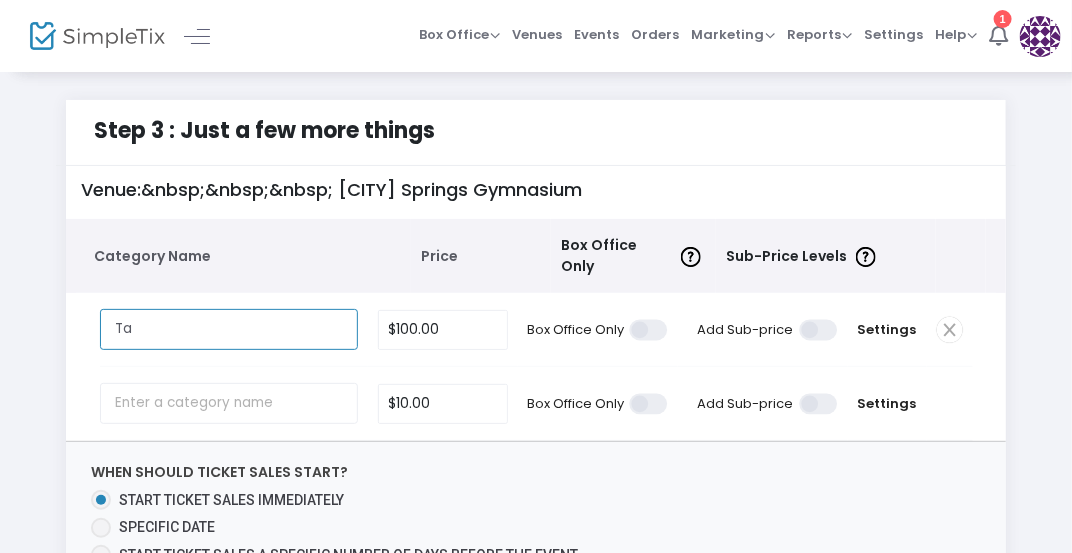 type on "T" 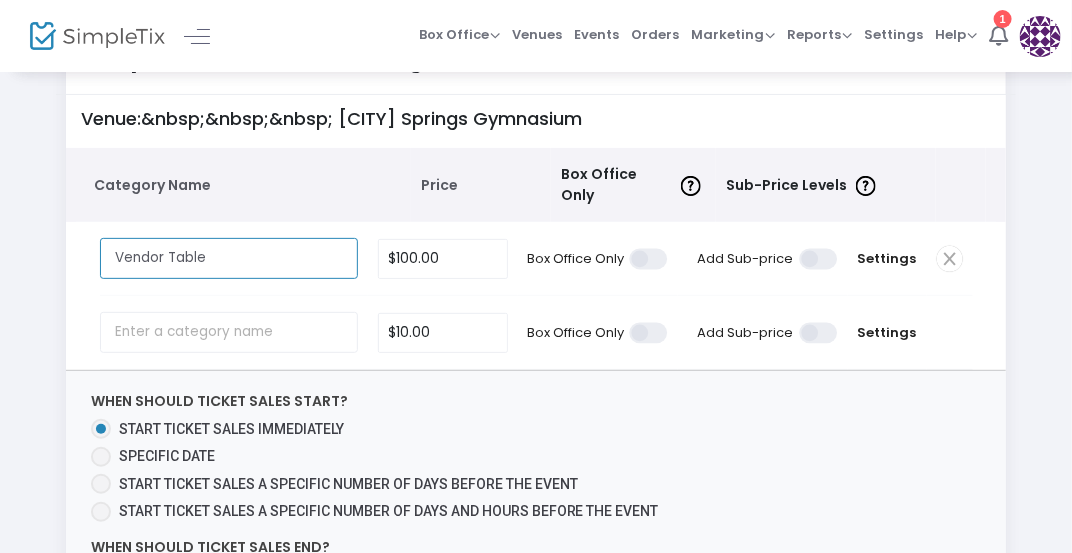 scroll, scrollTop: 73, scrollLeft: 0, axis: vertical 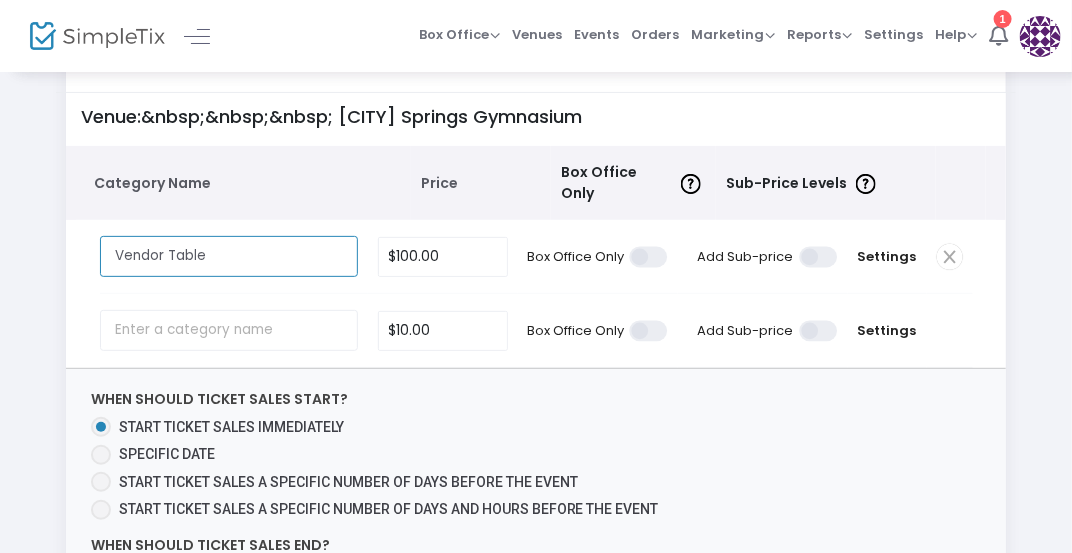 click on "Vendor Table" at bounding box center (229, 256) 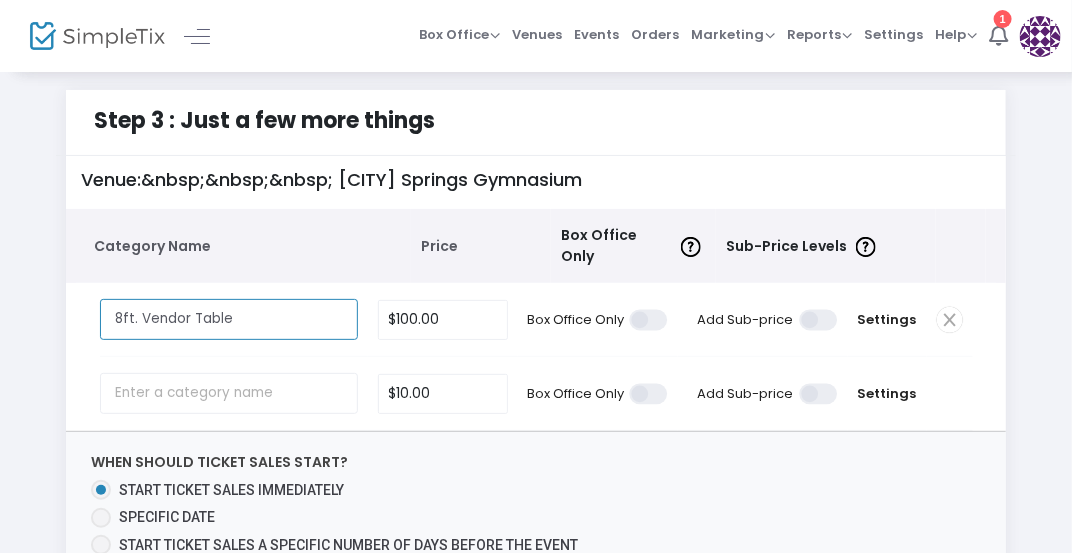 scroll, scrollTop: 12, scrollLeft: 0, axis: vertical 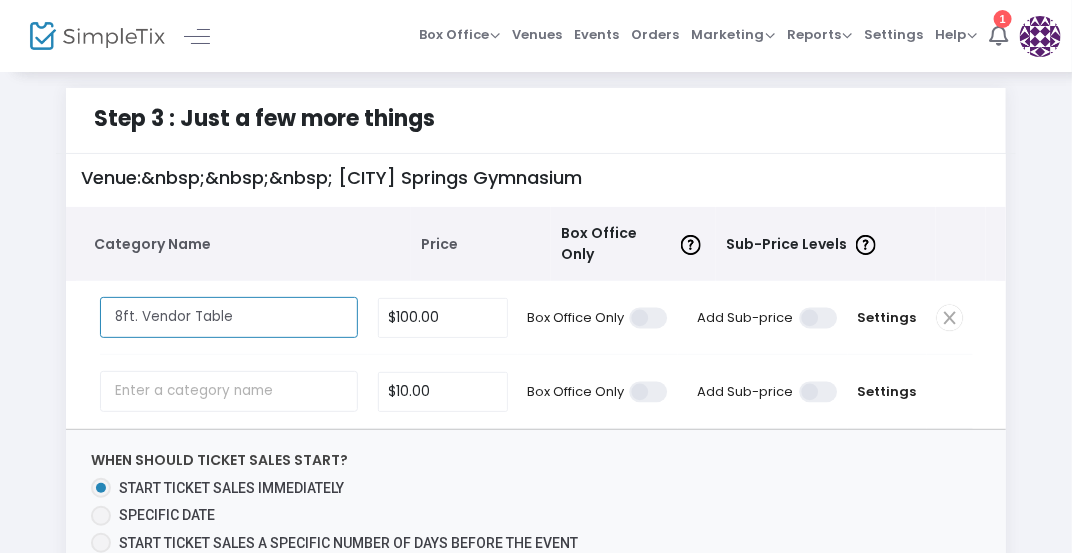 type on "8ft. Vendor Table" 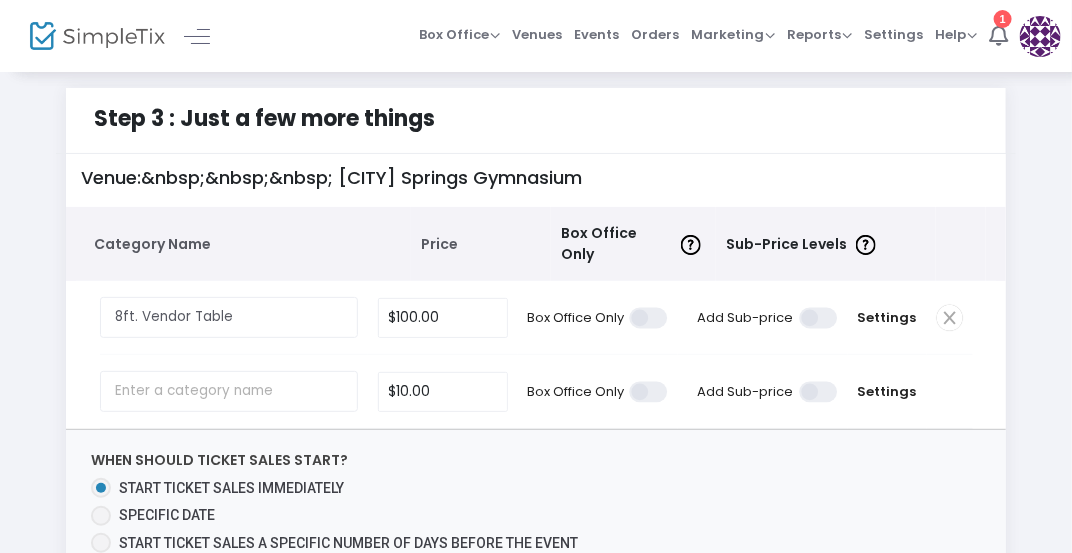 click at bounding box center [950, 318] 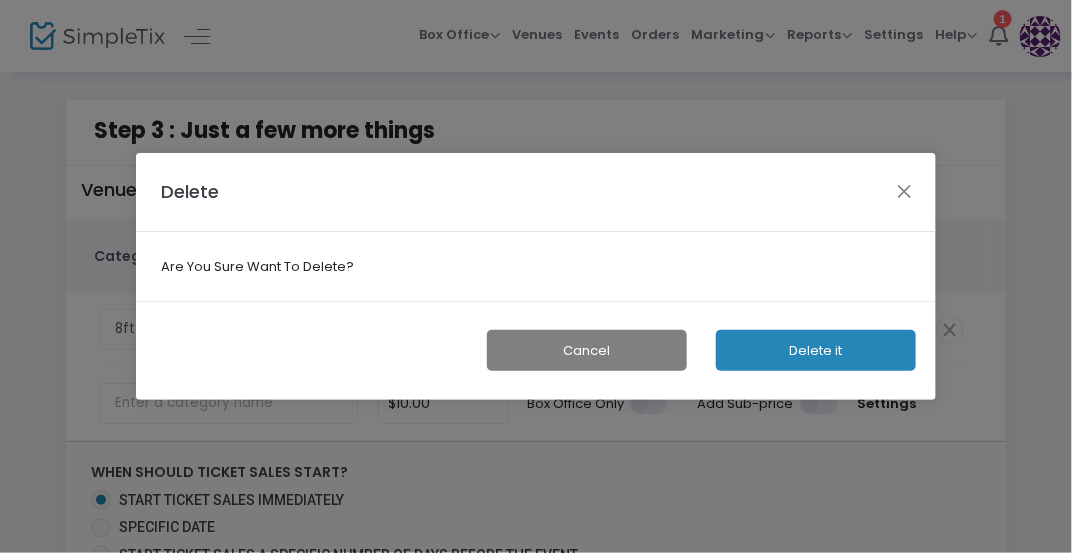 scroll, scrollTop: 0, scrollLeft: 0, axis: both 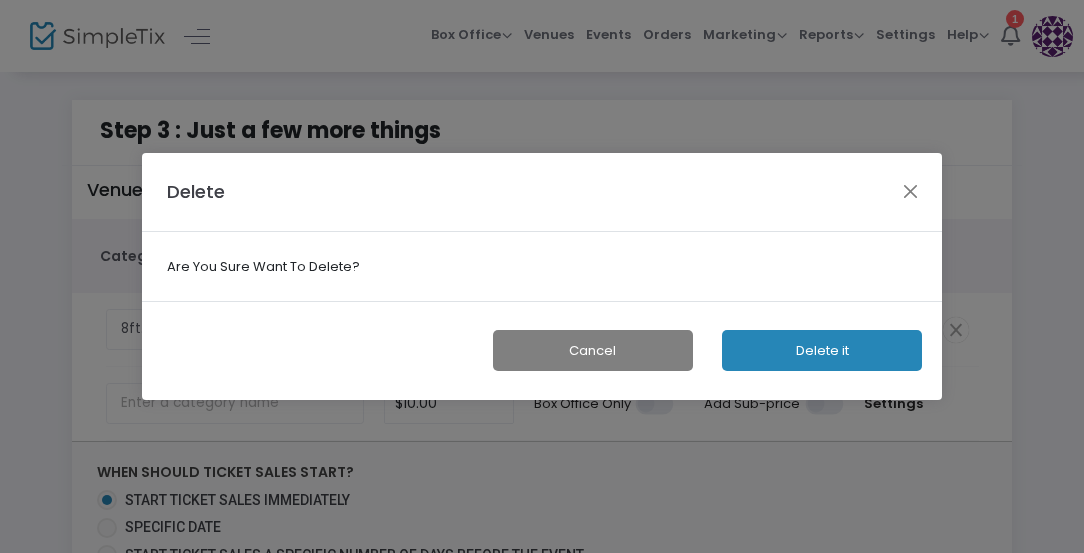 click on "Delete it" 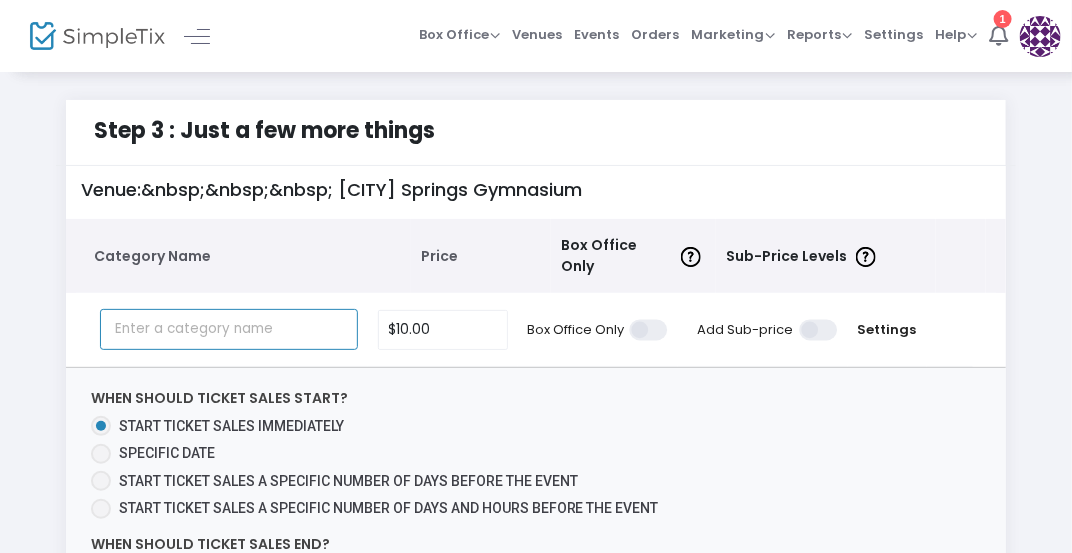click at bounding box center [229, 329] 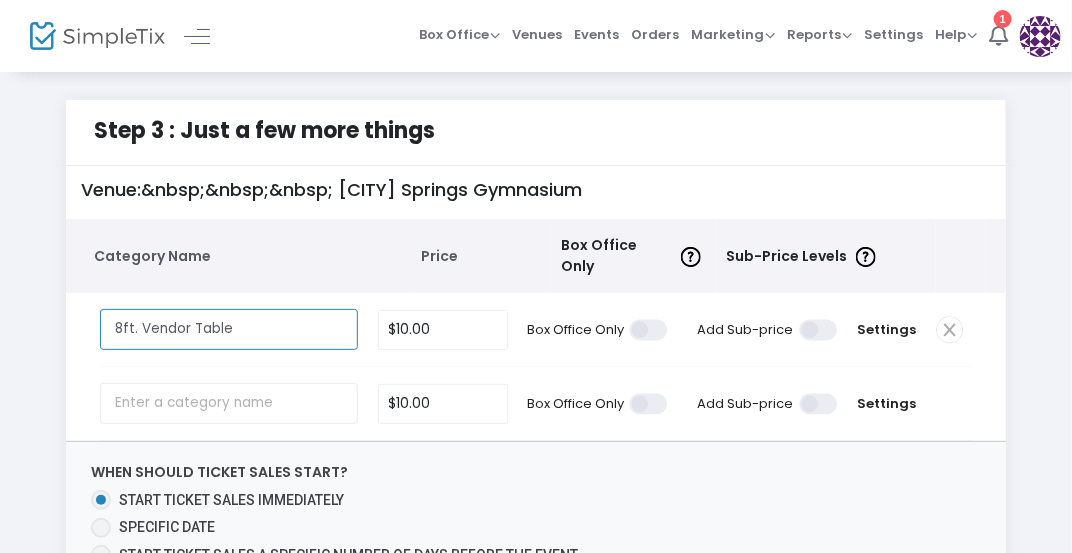type on "8ft. Vendor Table" 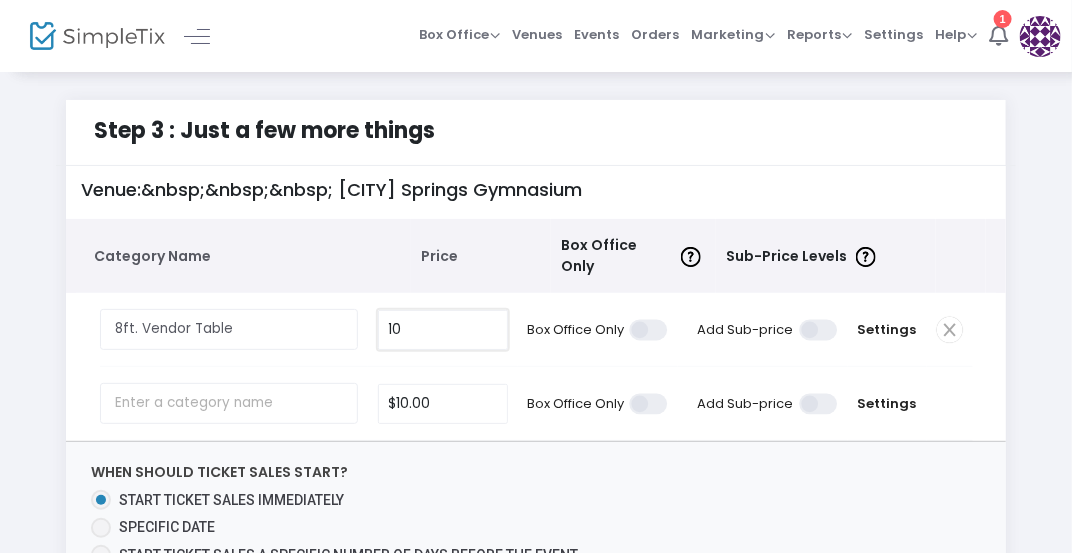click on "10" at bounding box center (443, 330) 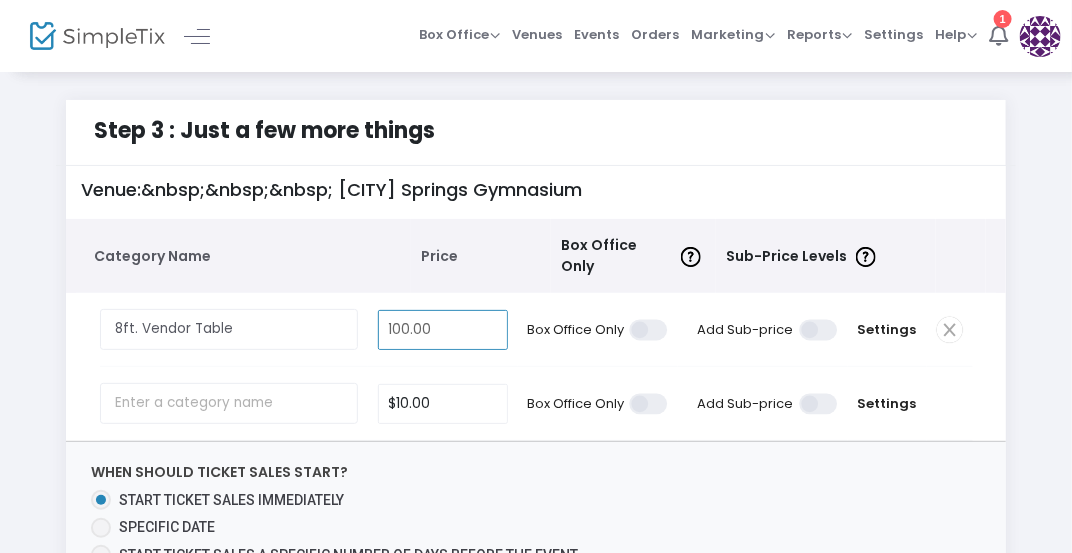 type on "$100.00" 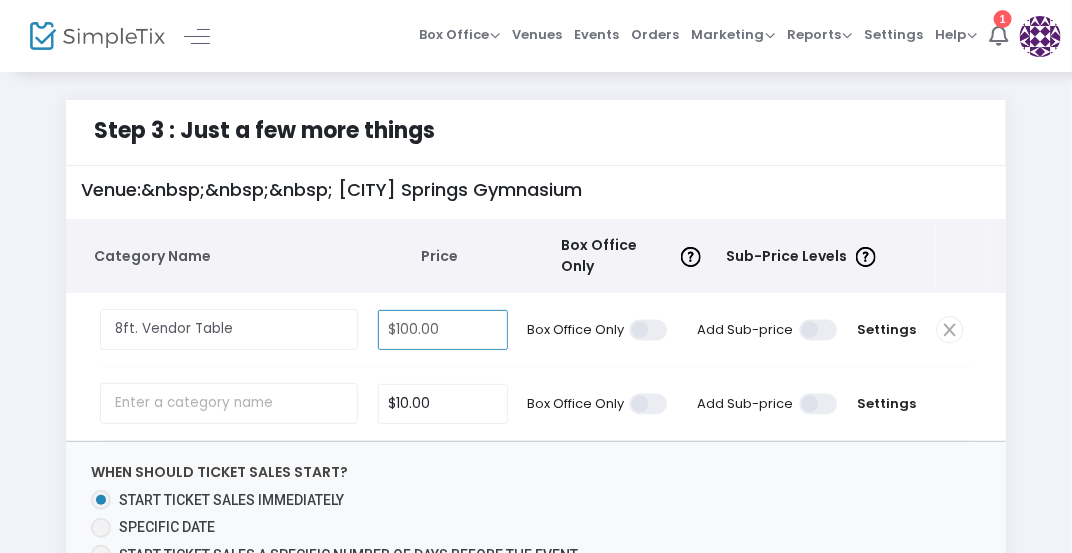 click on "When should ticket sales start?   Start ticket sales immediately   Specific Date   Start ticket sales a specific number of days before the event   Start ticket sales a specific number of days and hours before the event" 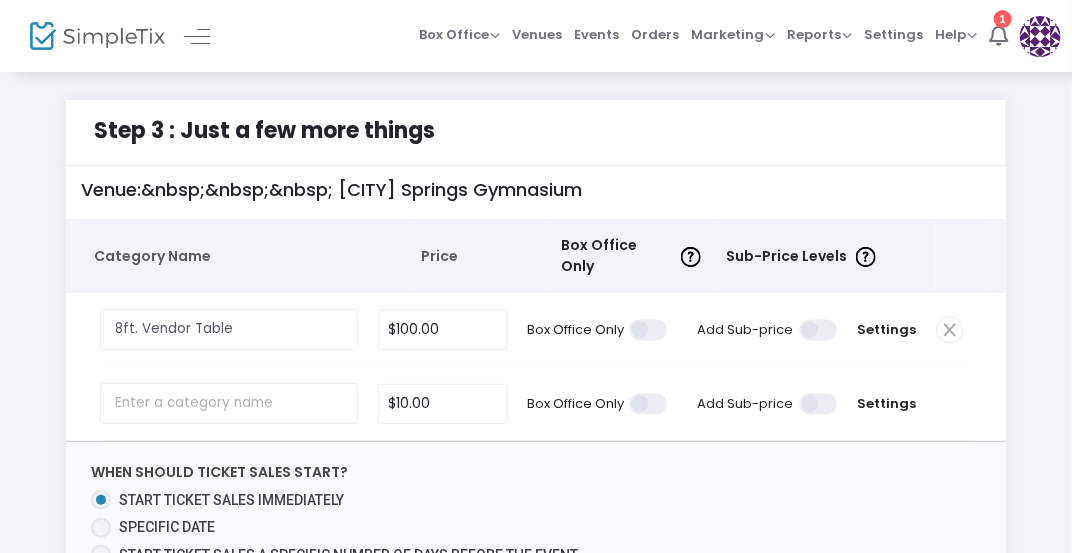 scroll, scrollTop: 44, scrollLeft: 0, axis: vertical 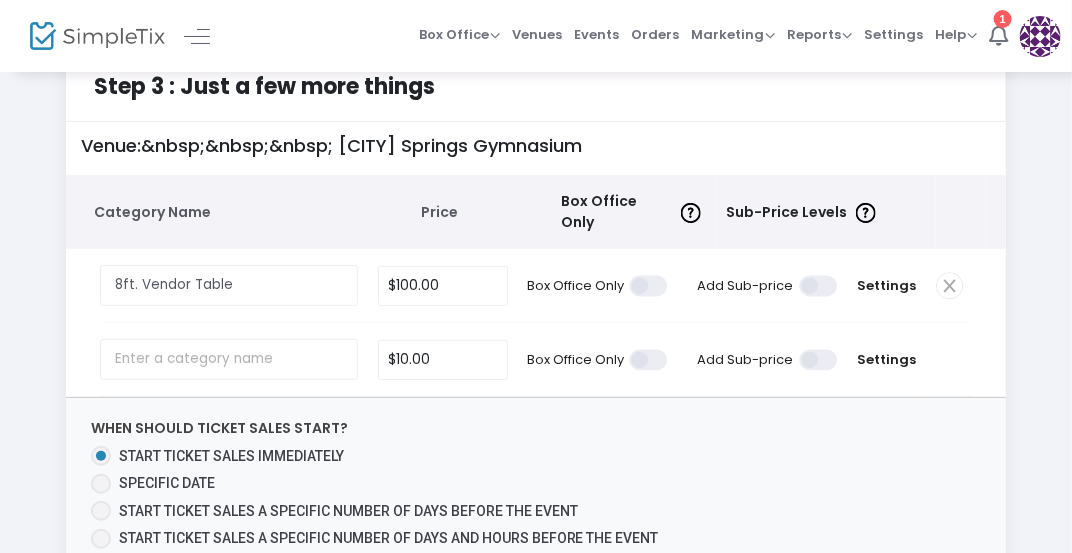 click at bounding box center [819, 285] 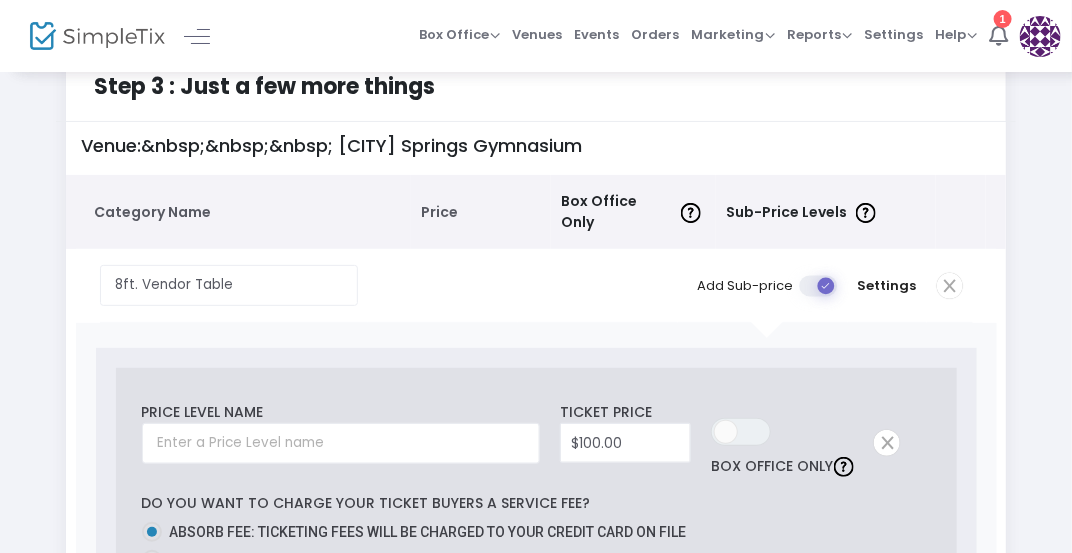 click at bounding box center [819, 285] 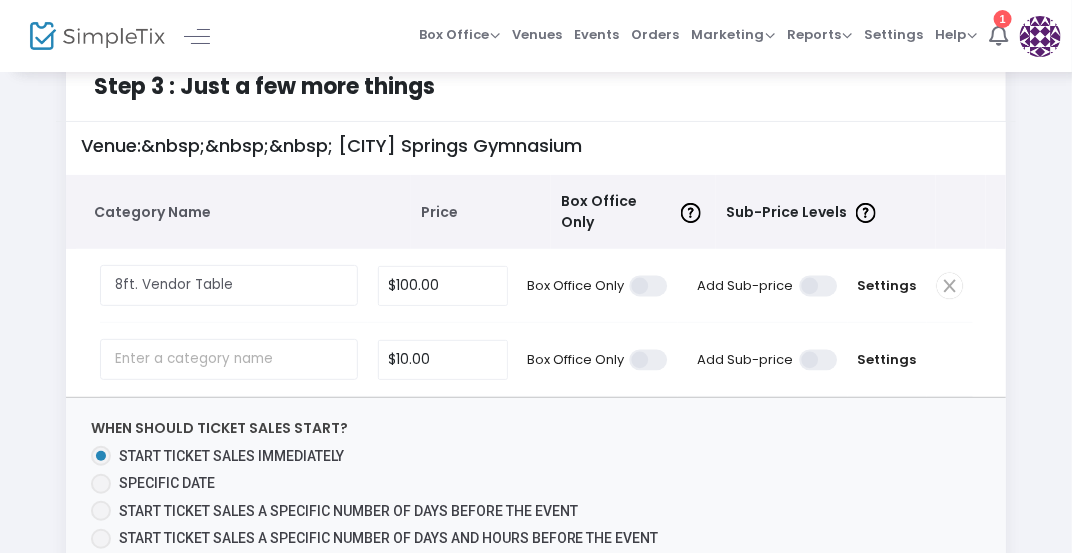 click at bounding box center (649, 285) 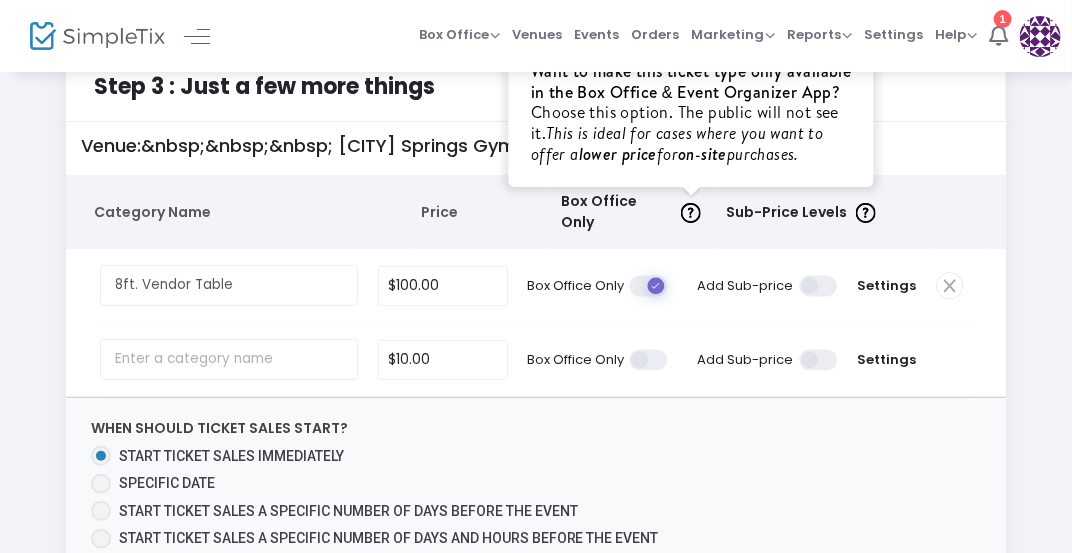 click at bounding box center (691, 213) 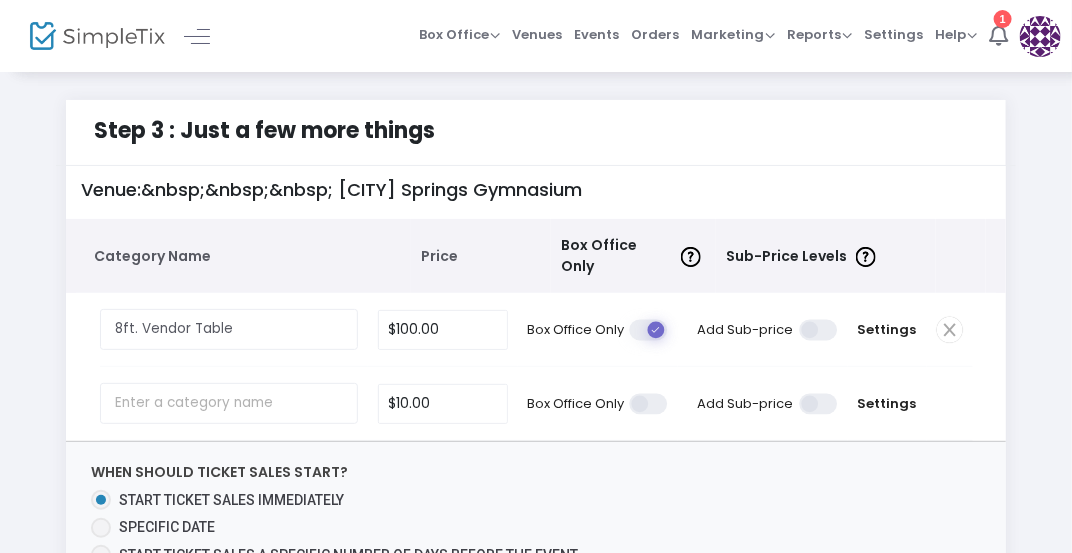 click at bounding box center [649, 329] 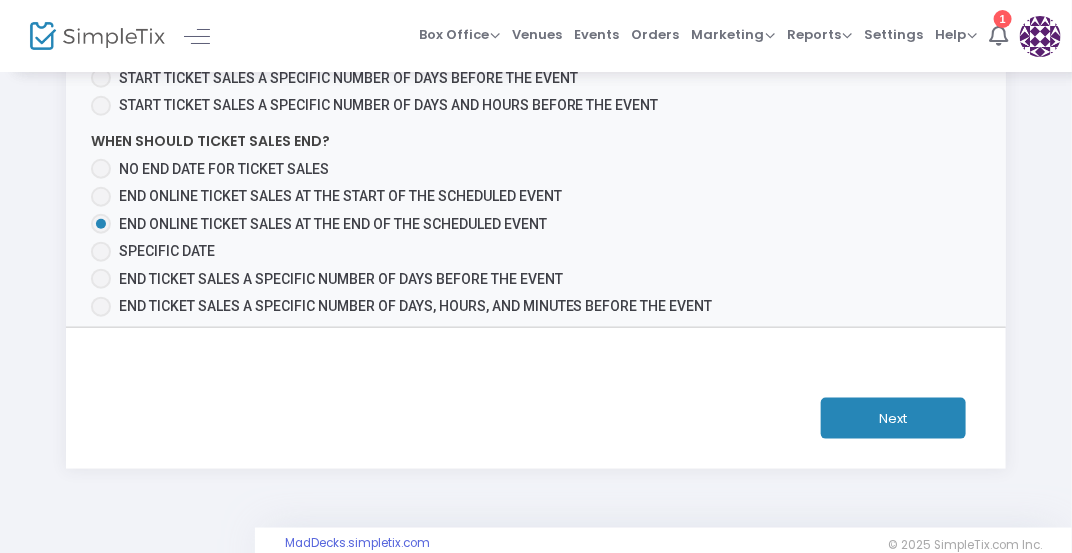 scroll, scrollTop: 480, scrollLeft: 0, axis: vertical 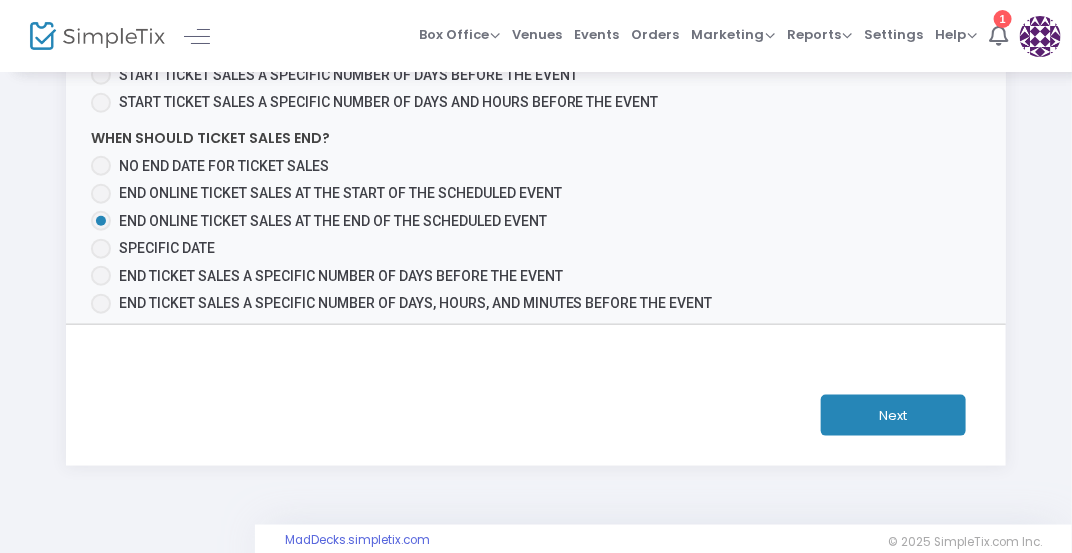 click on "Next" 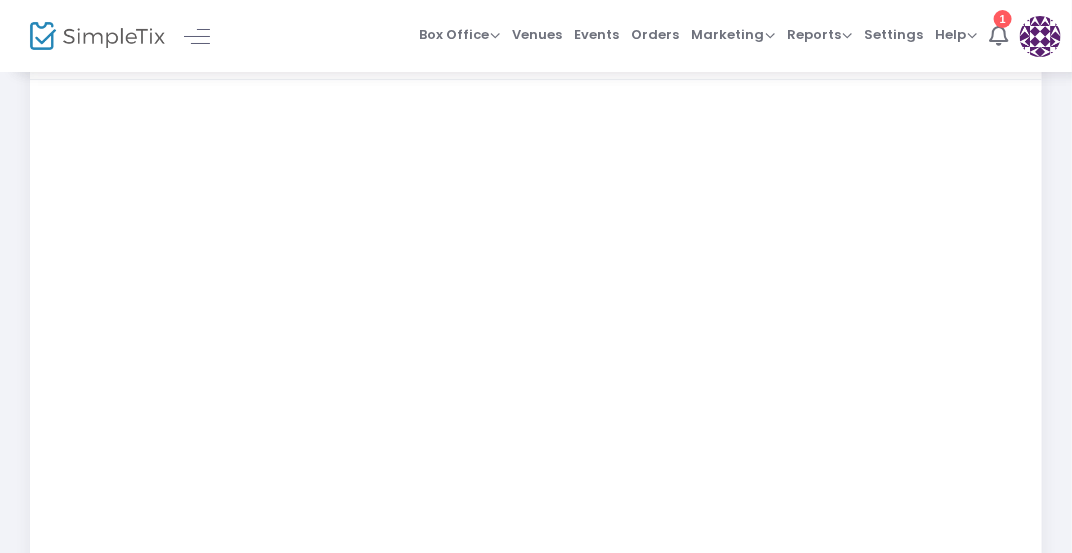 scroll, scrollTop: 750, scrollLeft: 0, axis: vertical 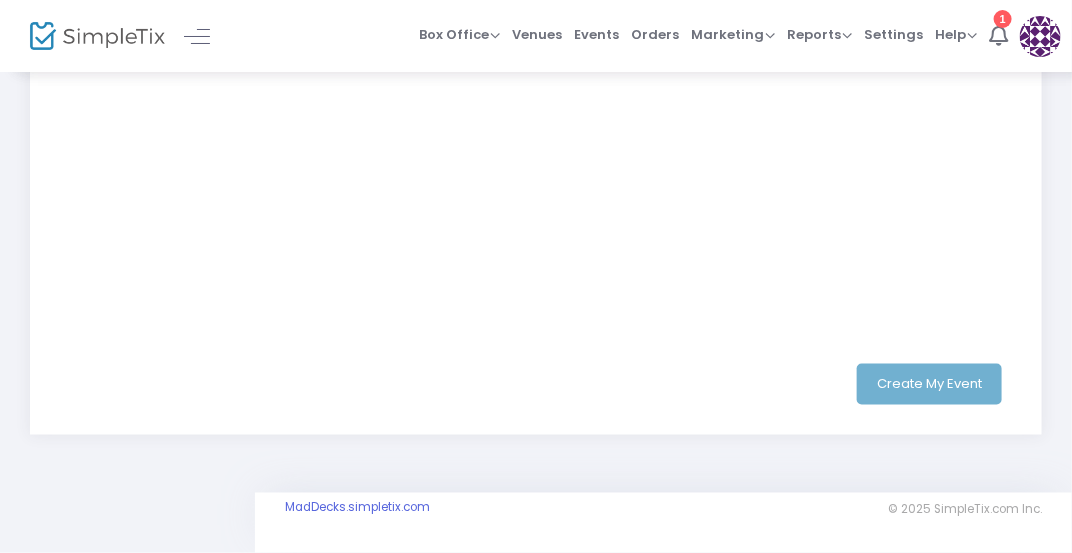 click on "Step 3 : Just a few more things  Notes: Focal point required Chart should be published before save  Create My Event" 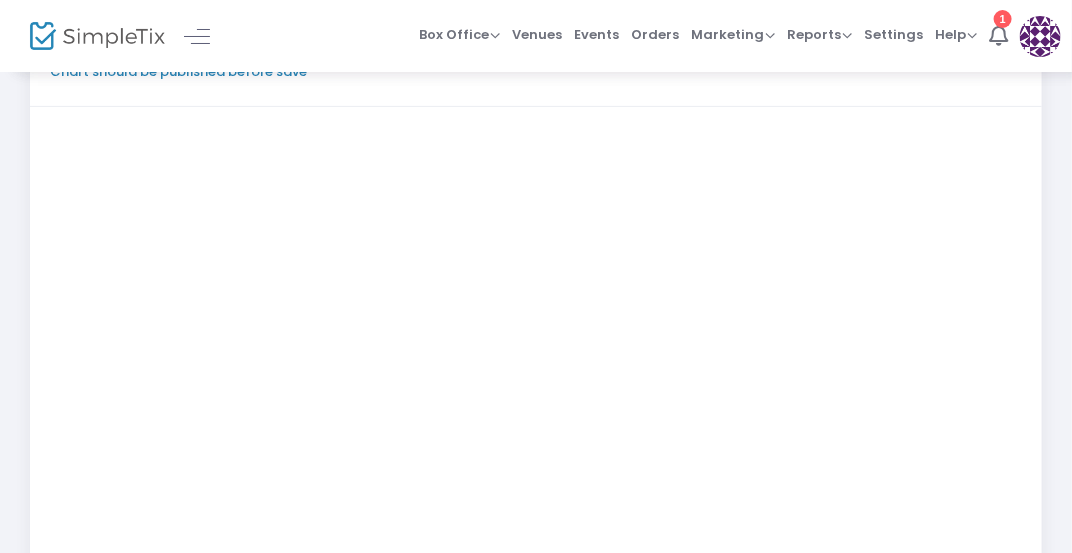 scroll, scrollTop: 175, scrollLeft: 0, axis: vertical 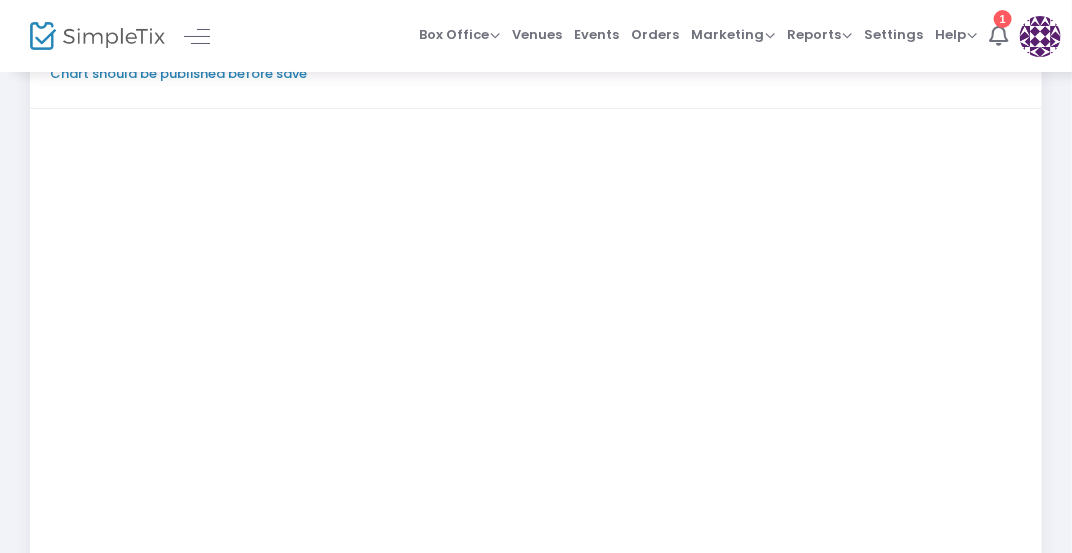 click on "Step 3 : Just a few more things  Notes: Focal point required Chart should be published before save  Create My Event" 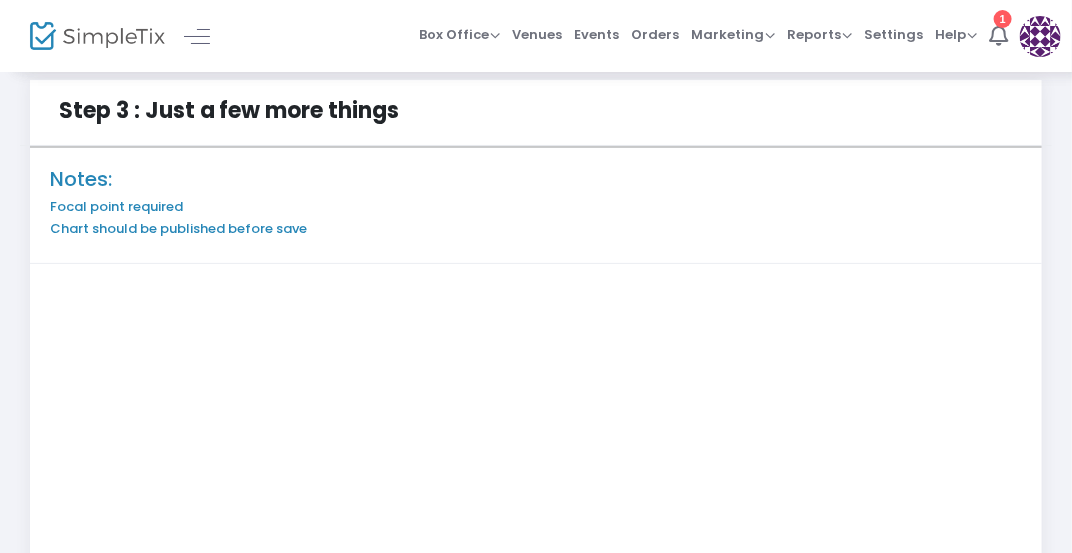 scroll, scrollTop: 0, scrollLeft: 0, axis: both 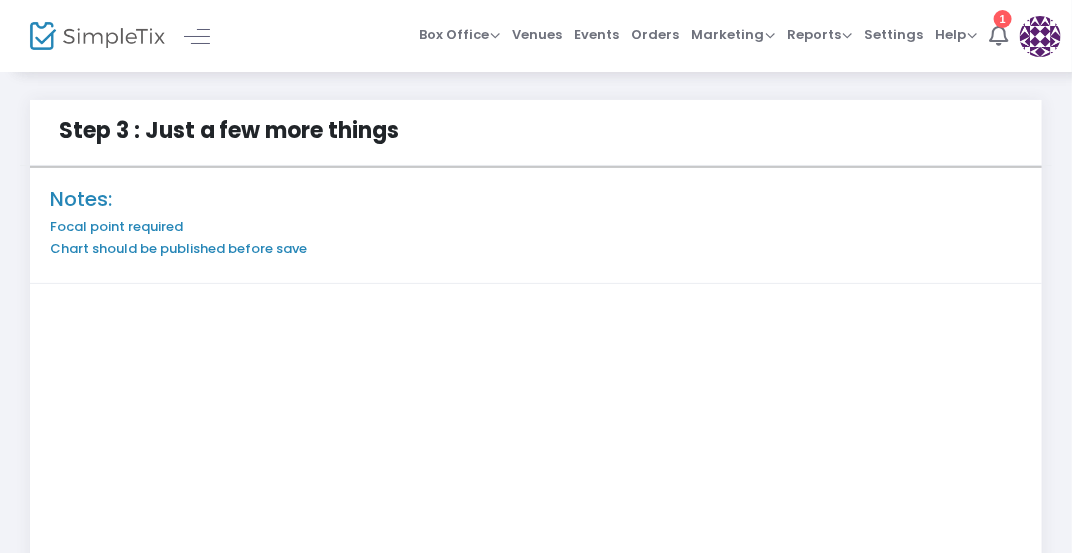 click on "Step 3 : Just a few more things" 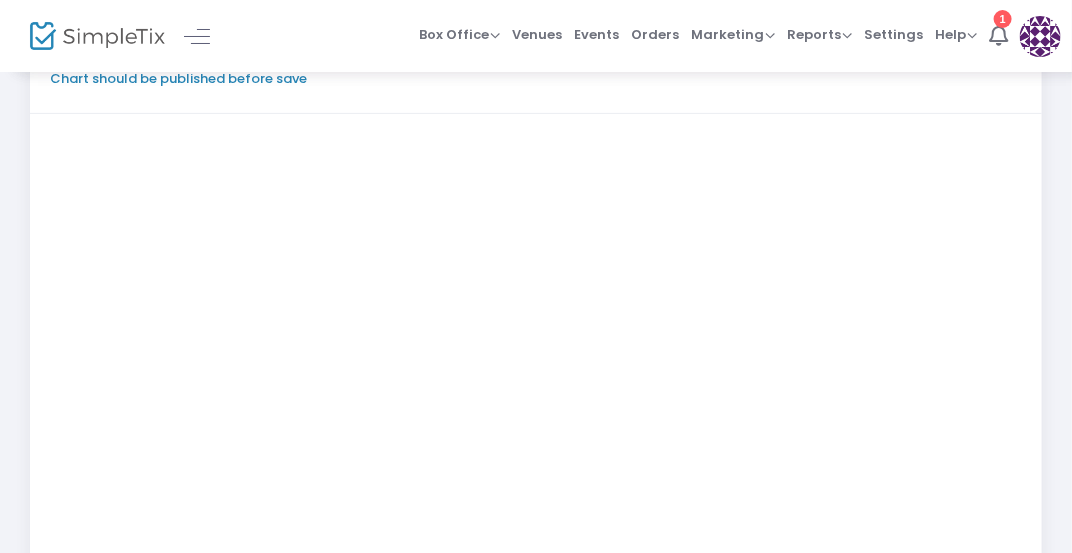scroll, scrollTop: 192, scrollLeft: 0, axis: vertical 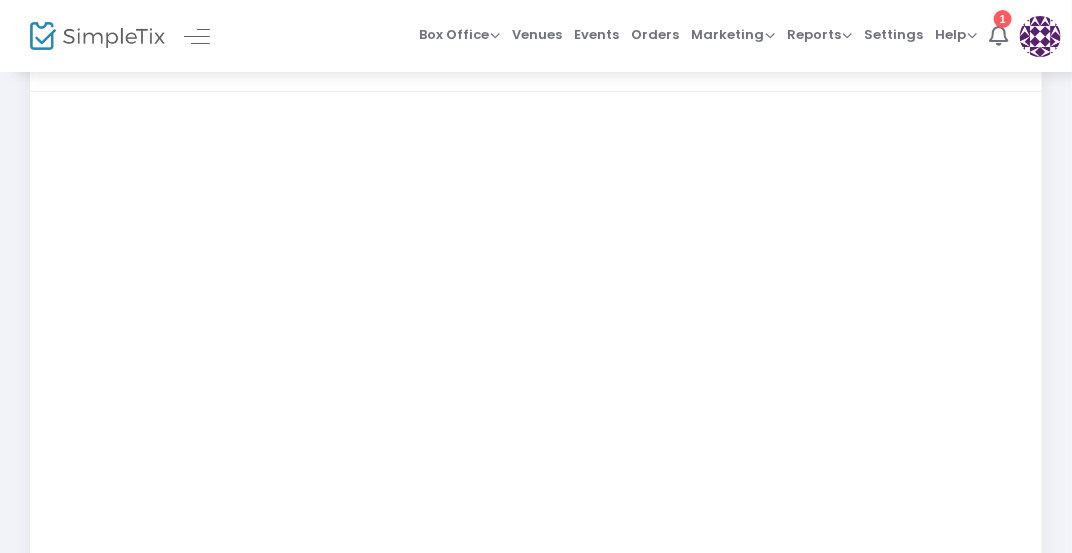 click on "Notes: Focal point required Chart should be published before save" 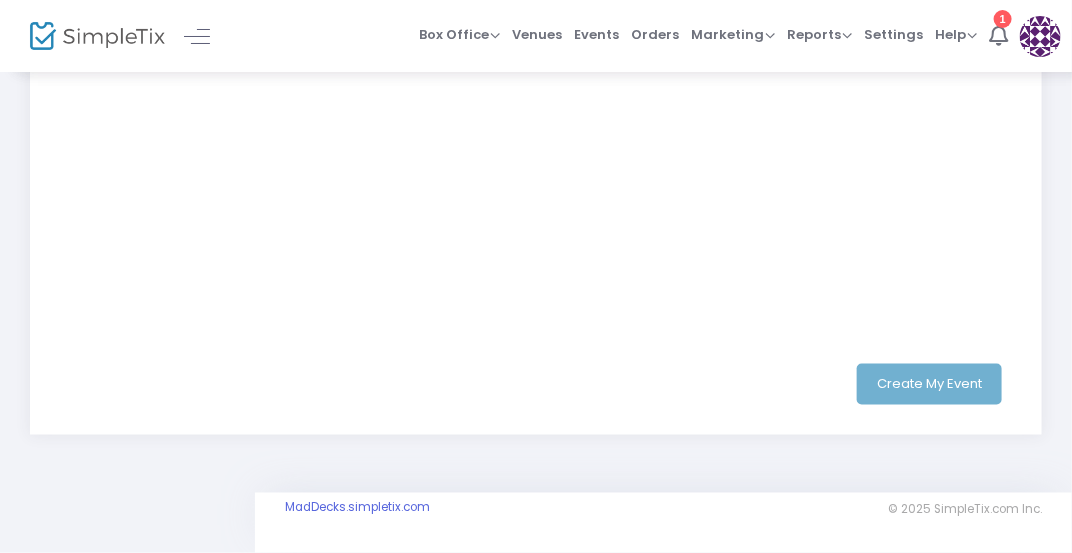 scroll, scrollTop: 664, scrollLeft: 0, axis: vertical 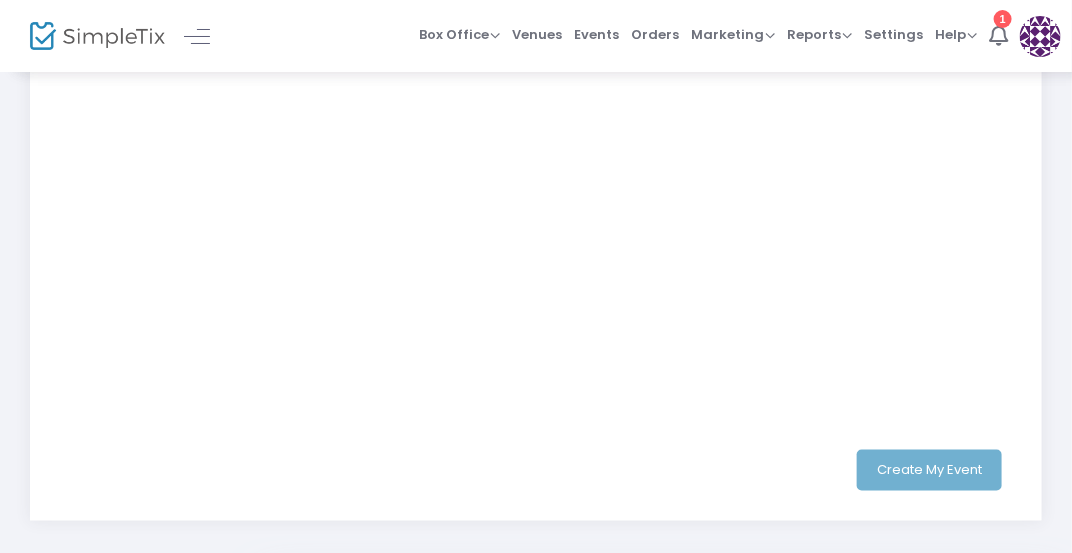 click on "Create My Event" 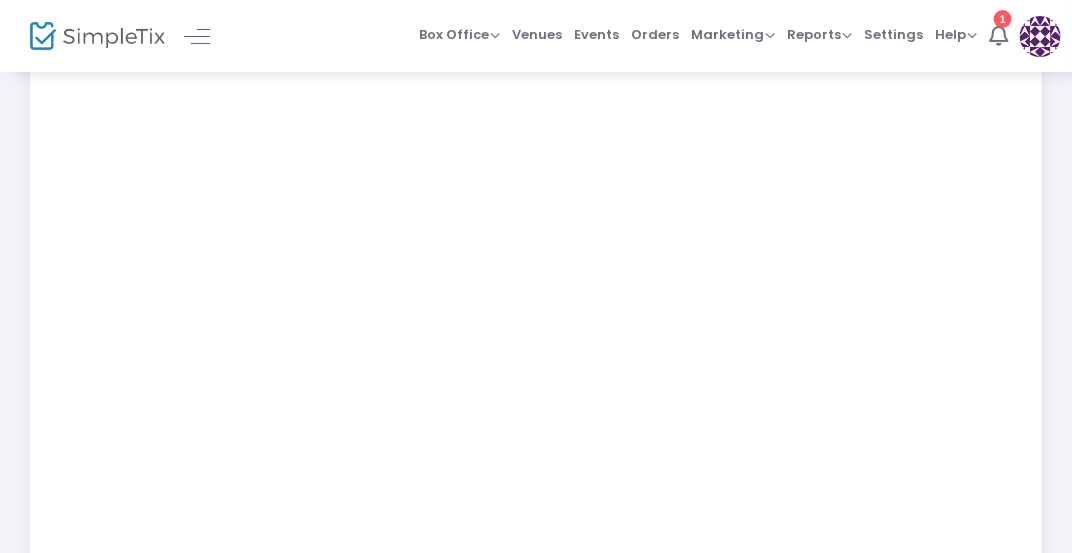 scroll, scrollTop: 750, scrollLeft: 0, axis: vertical 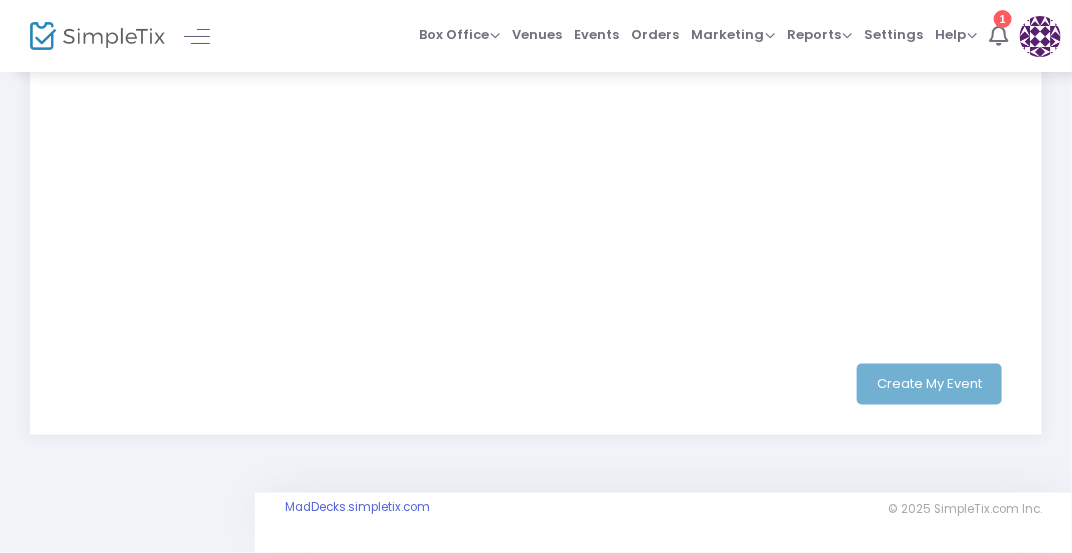click on "Create My Event" 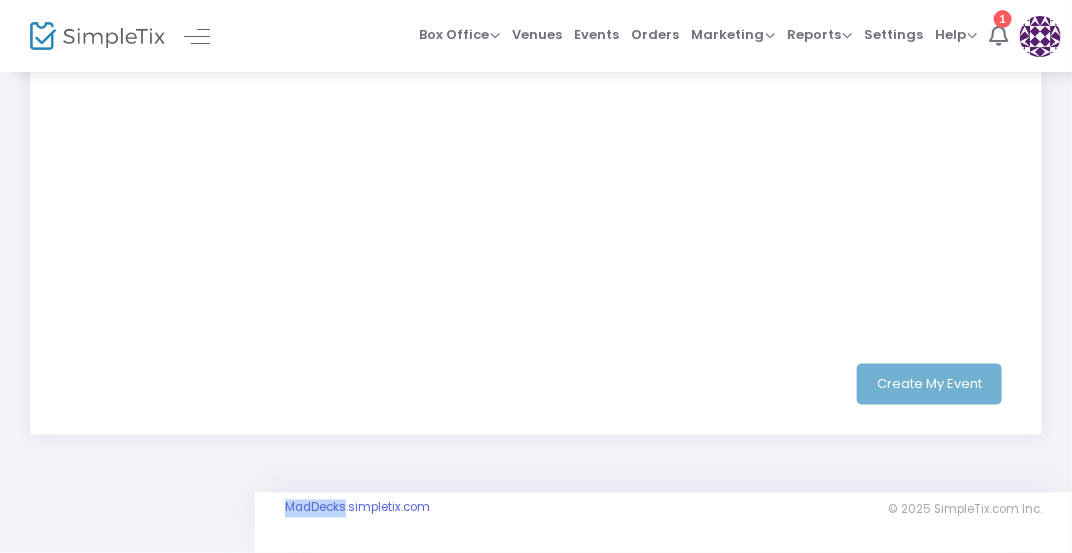 click on "Create My Event" 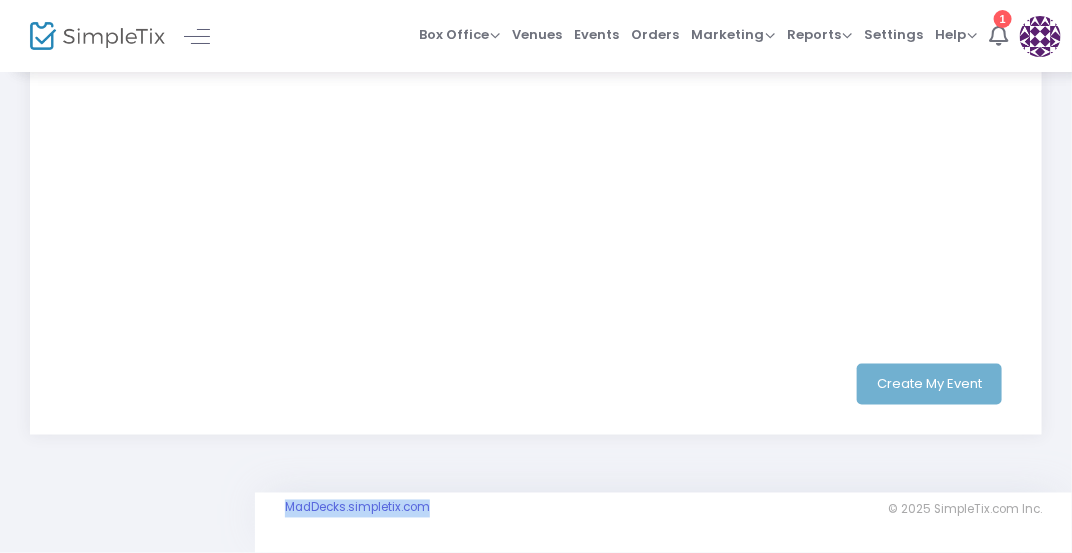 click on "Create My Event" 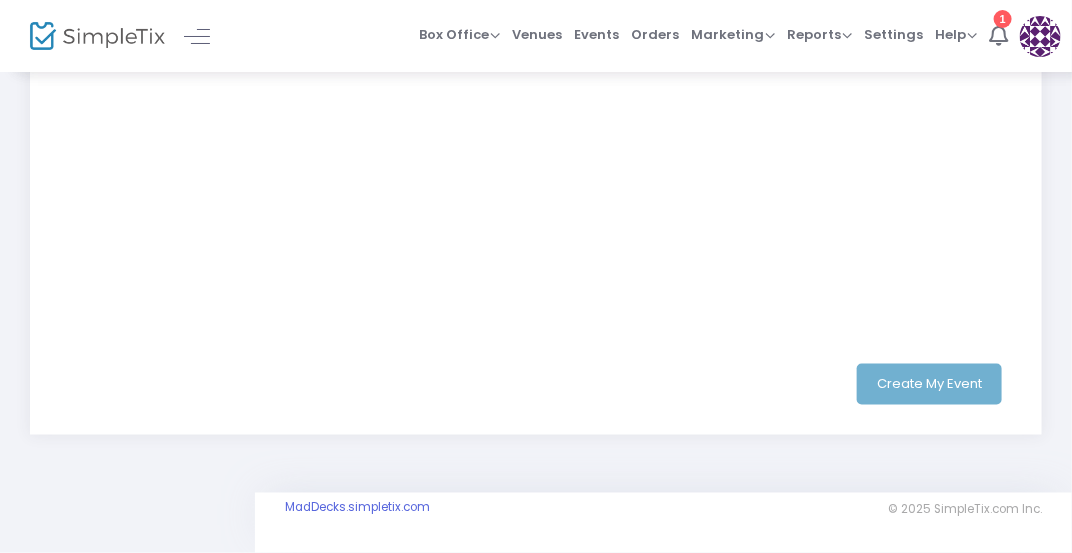 click on "Create My Event" 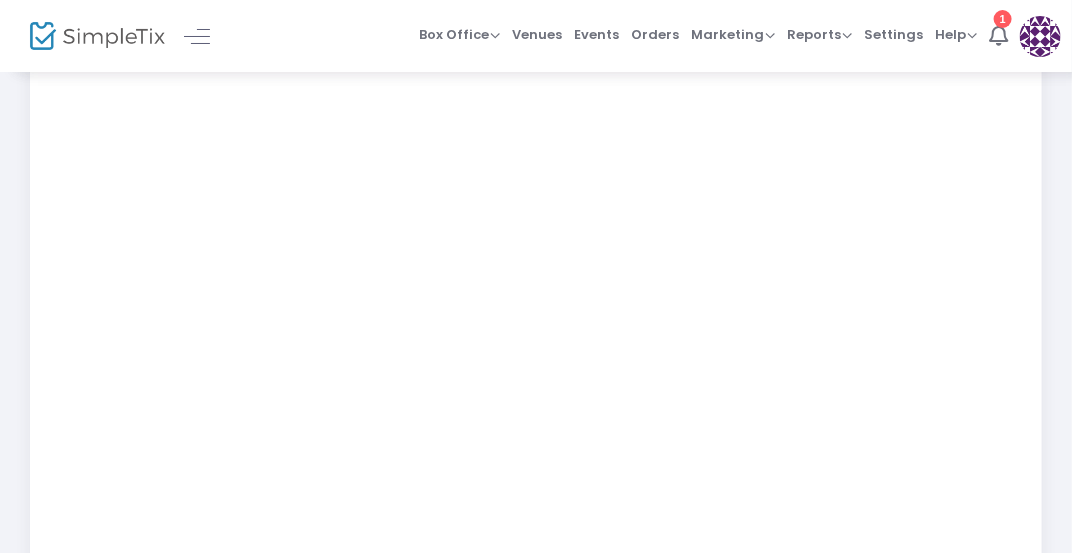 scroll, scrollTop: 0, scrollLeft: 0, axis: both 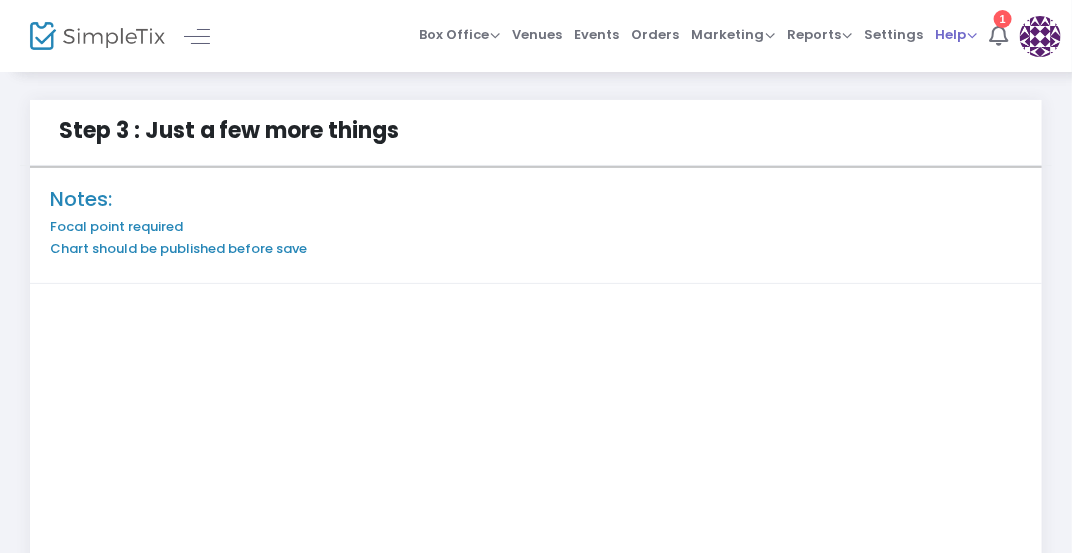 click on "Help" at bounding box center [956, 34] 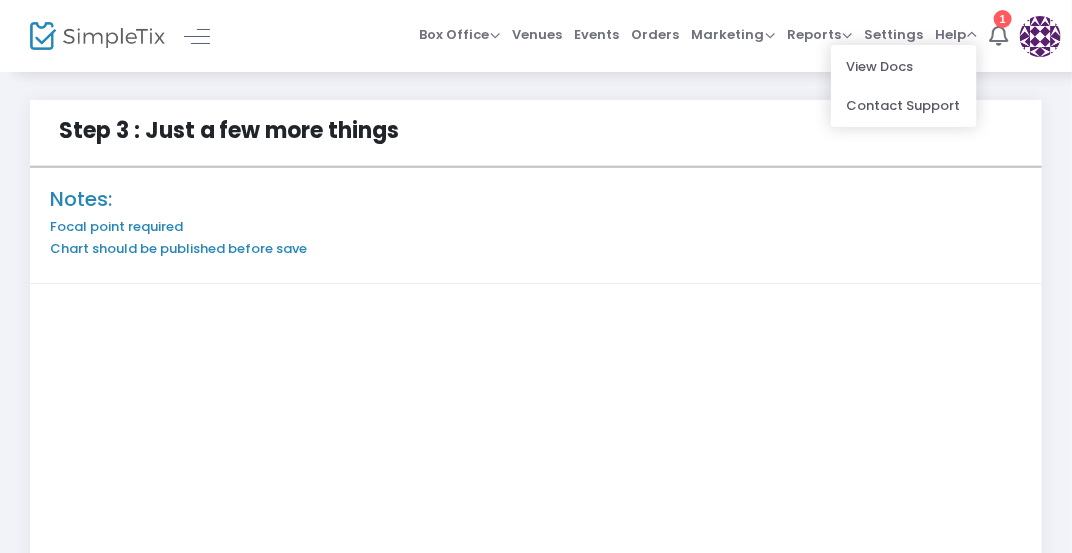scroll, scrollTop: 750, scrollLeft: 0, axis: vertical 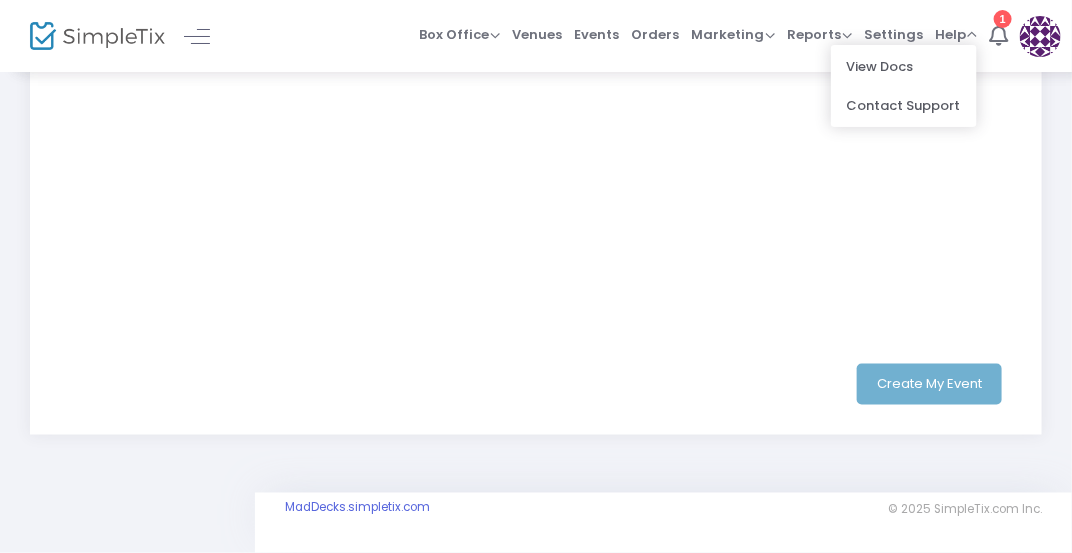 click on "Create My Event" 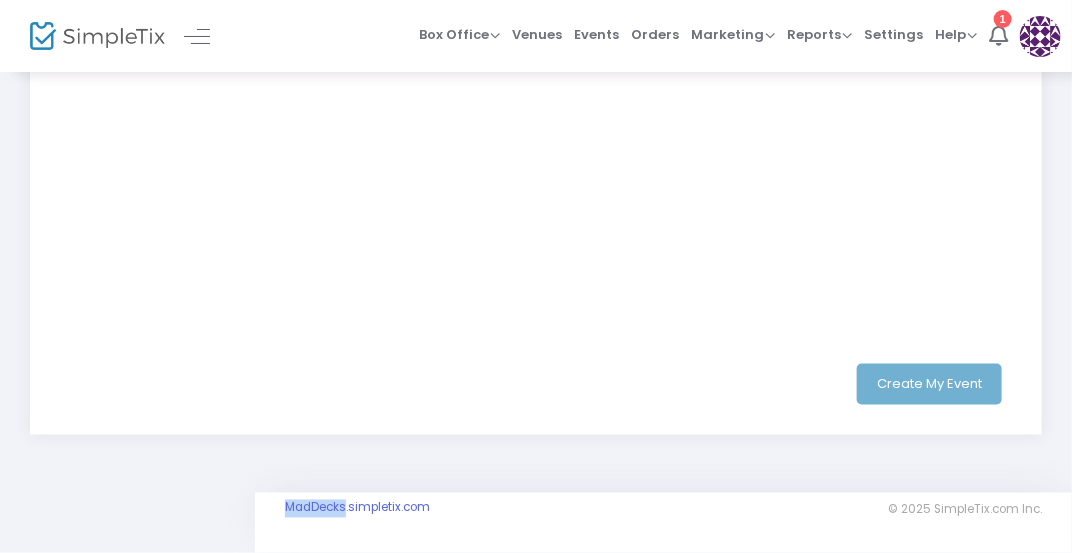 click on "Create My Event" 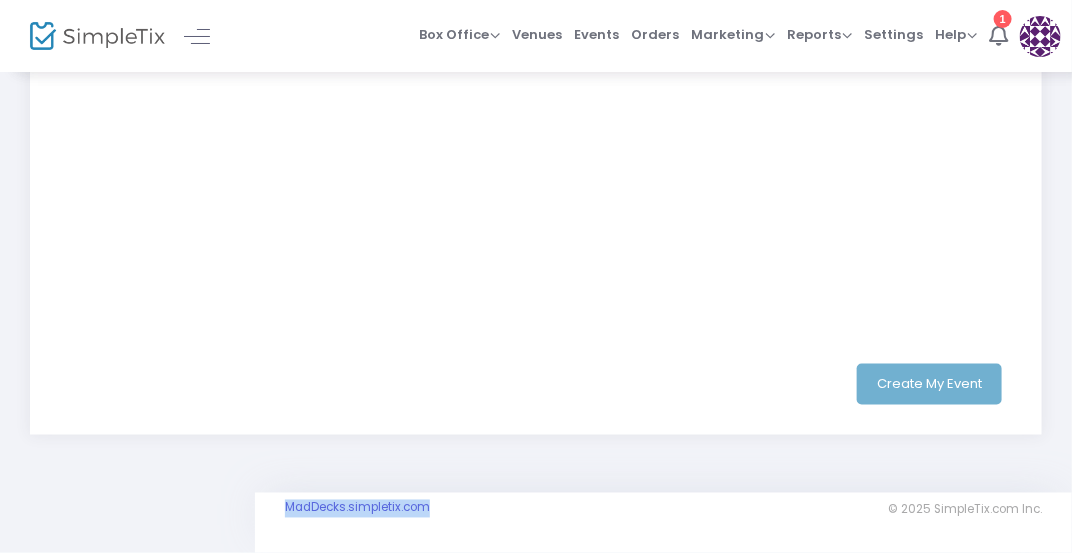 click on "Create My Event" 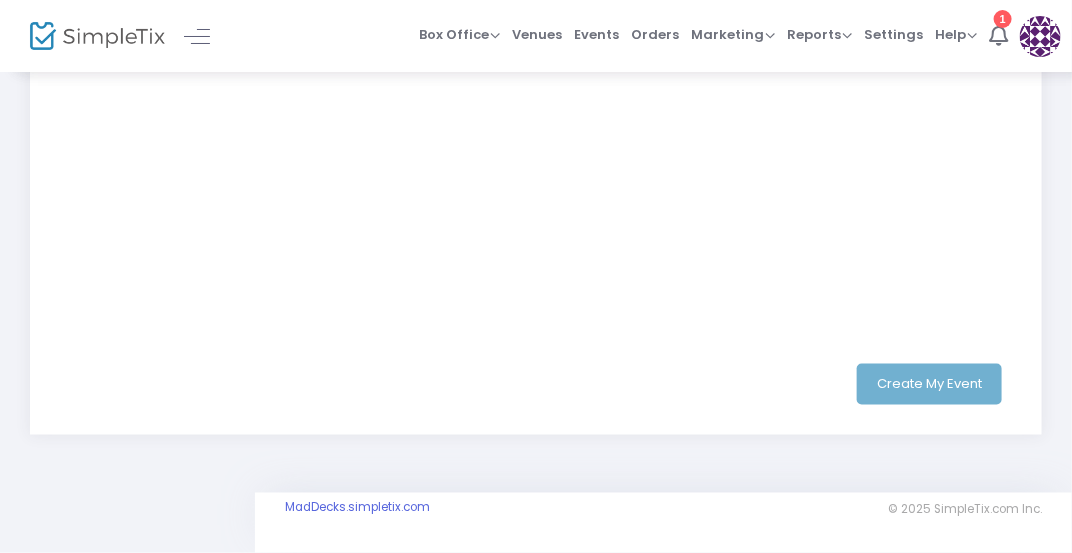 click on "Create My Event" 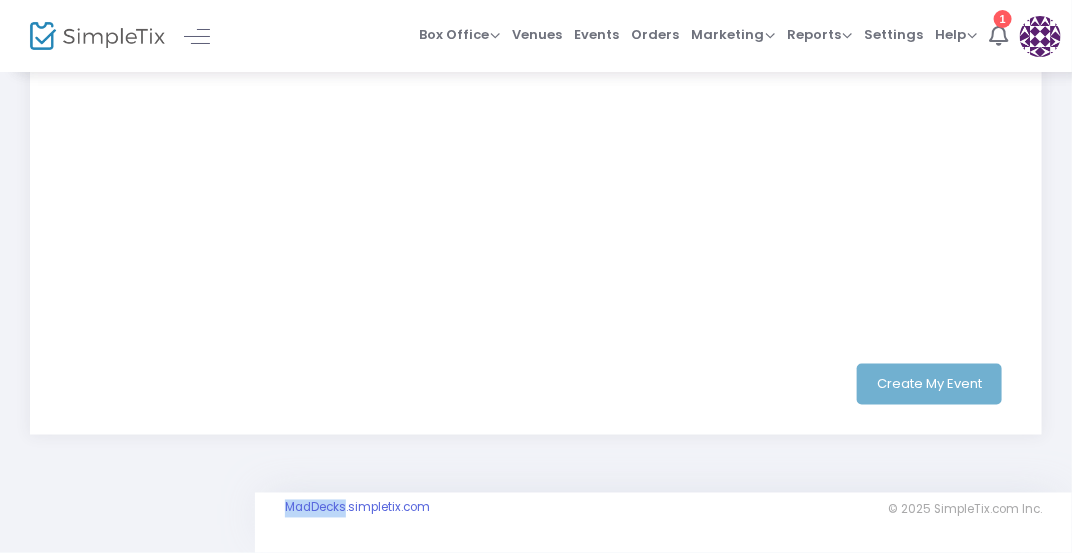 click on "Create My Event" 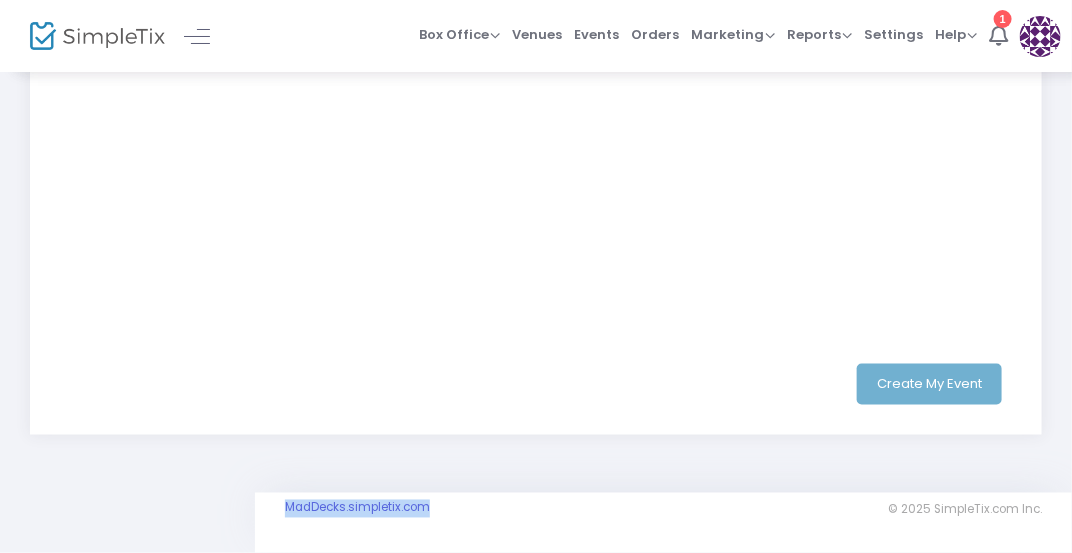 click on "Create My Event" 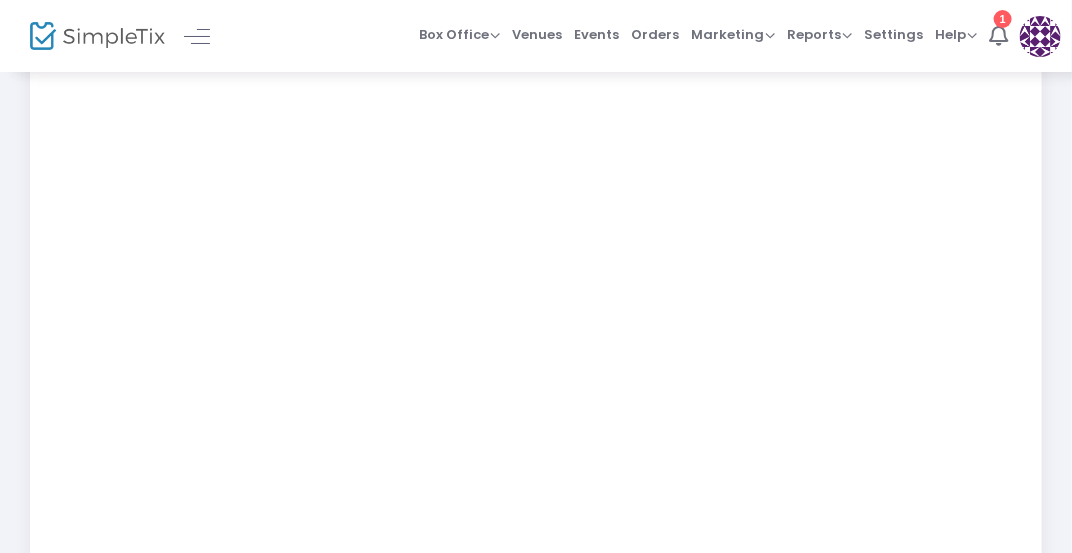 scroll, scrollTop: 0, scrollLeft: 0, axis: both 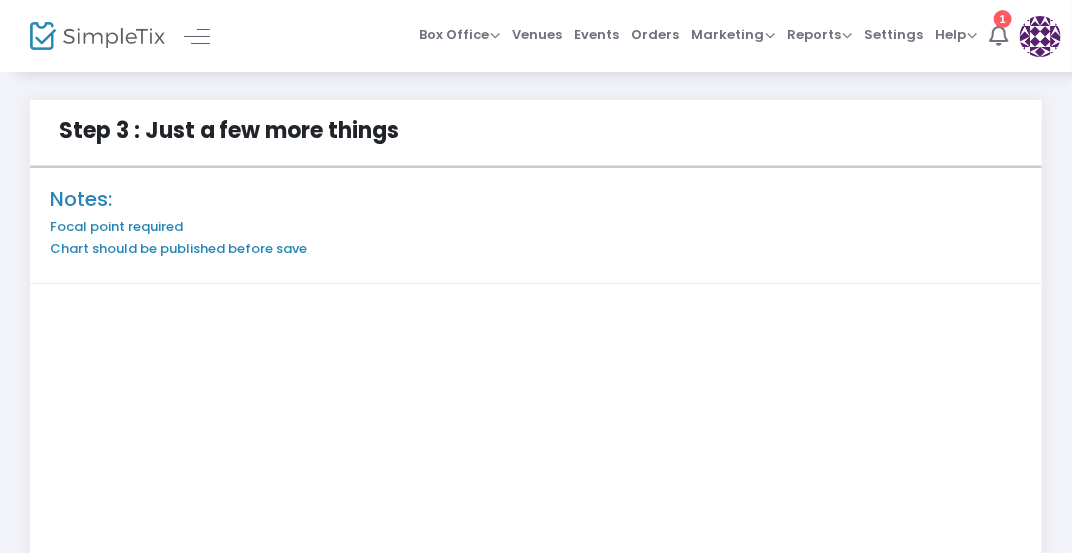 click on "Notes:" 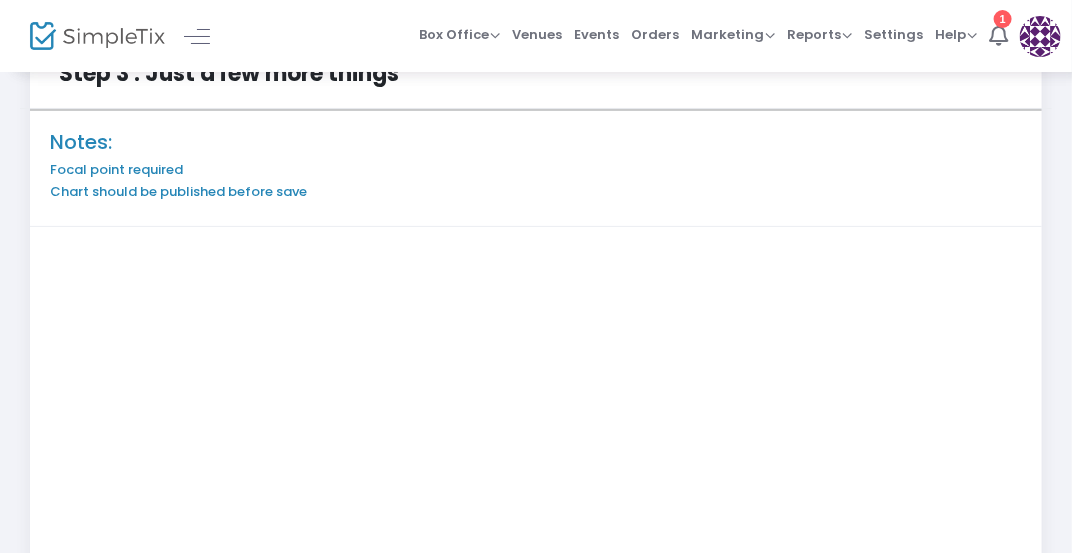 scroll, scrollTop: 0, scrollLeft: 0, axis: both 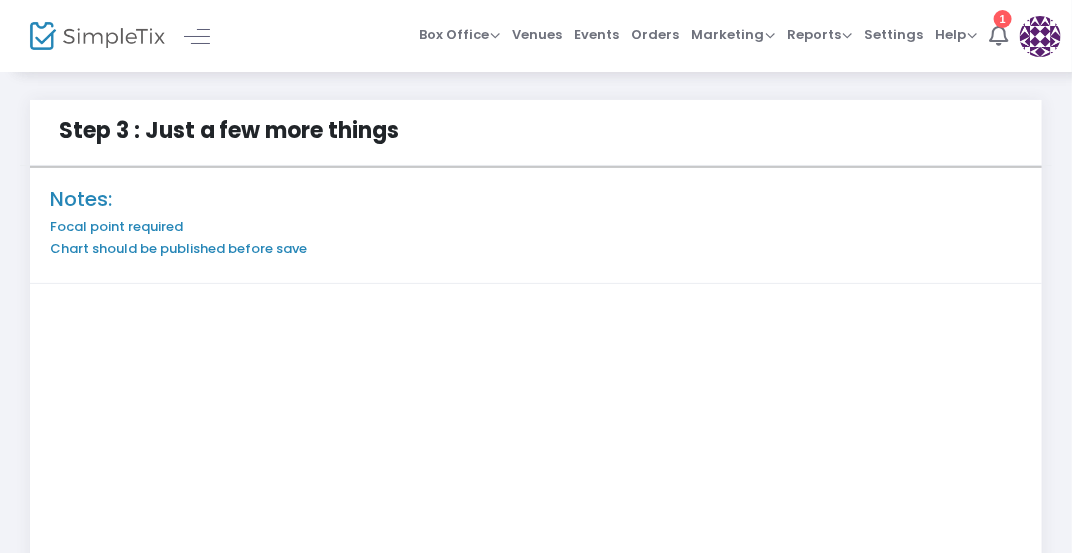 click on "Notes:" 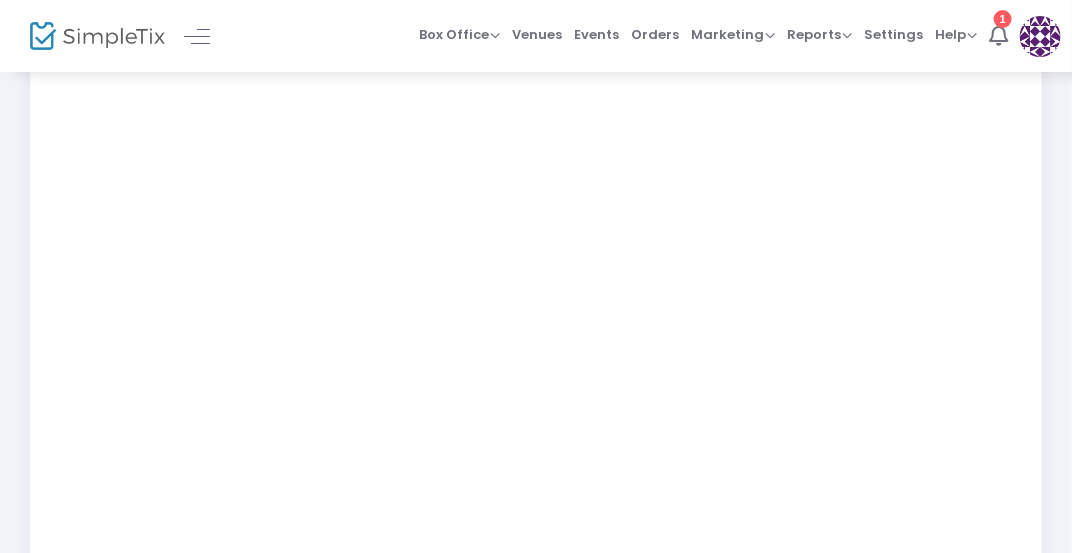 scroll, scrollTop: 750, scrollLeft: 0, axis: vertical 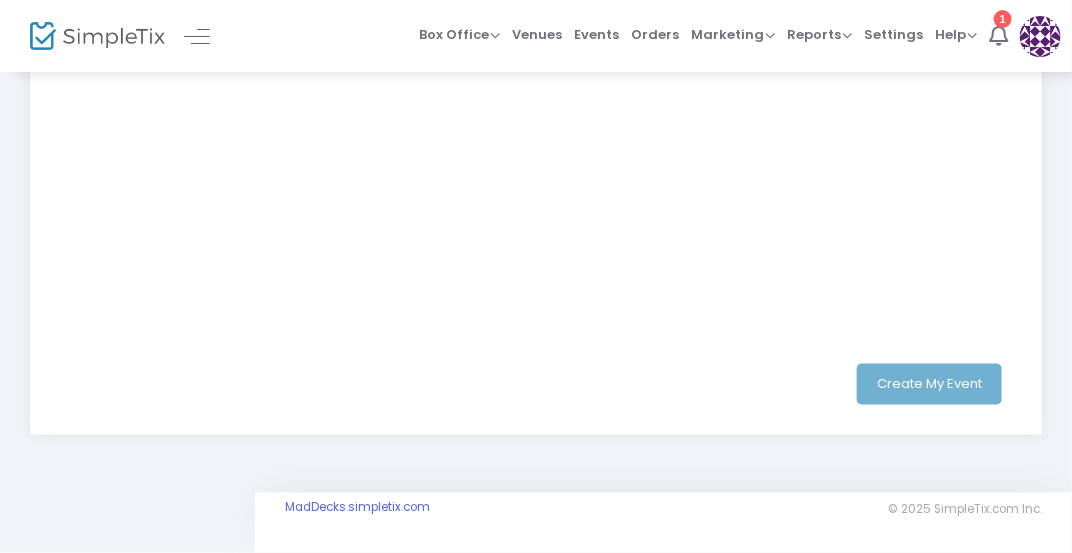 click on "Create My Event" 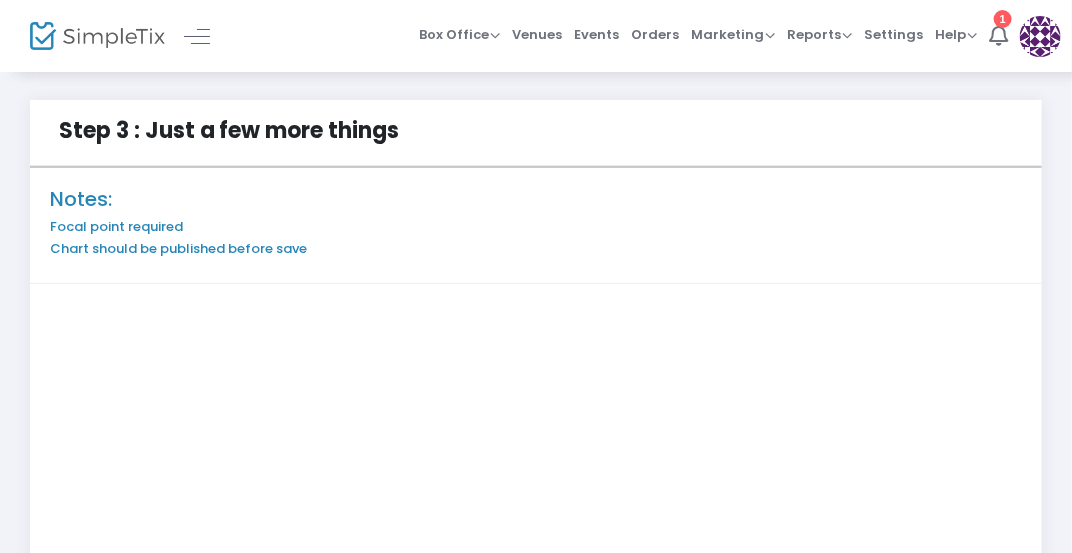 click on "Notes:" 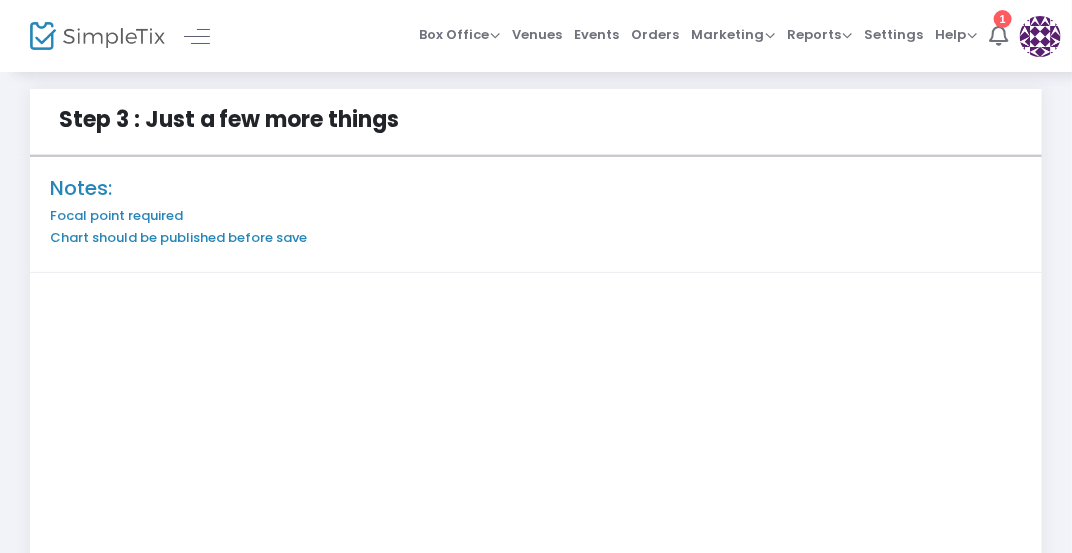 scroll, scrollTop: 0, scrollLeft: 0, axis: both 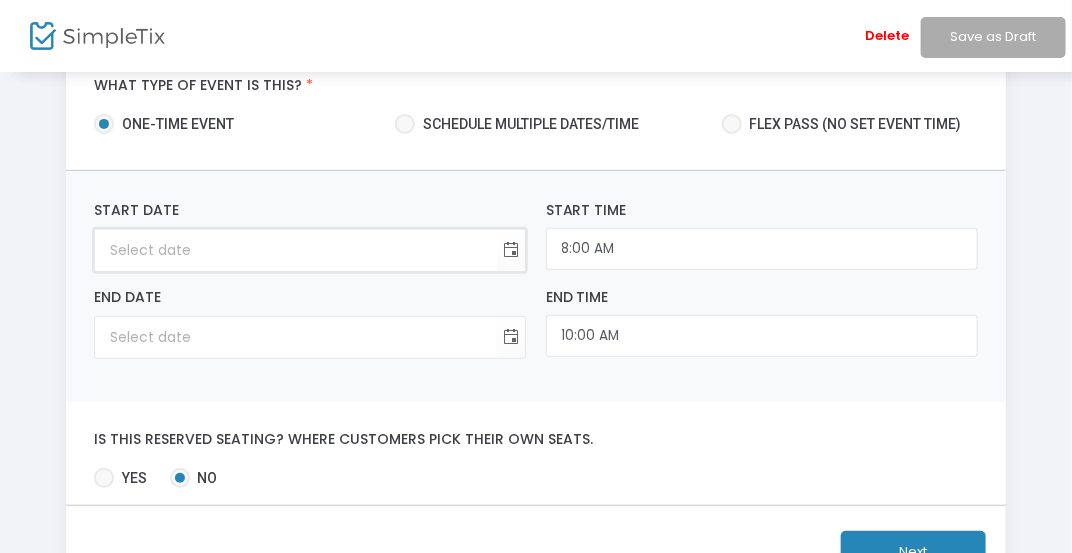 click at bounding box center (296, 250) 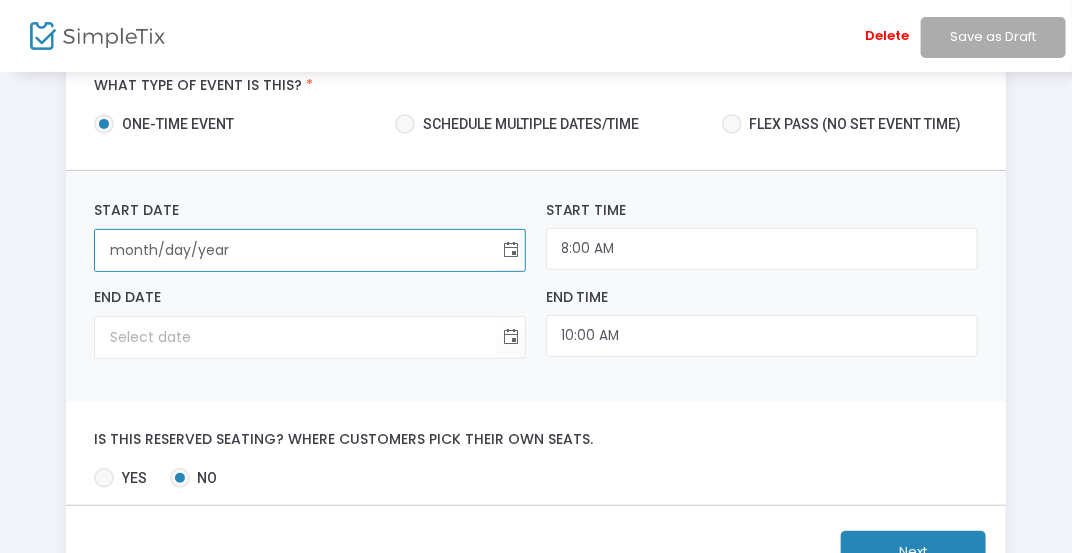 click 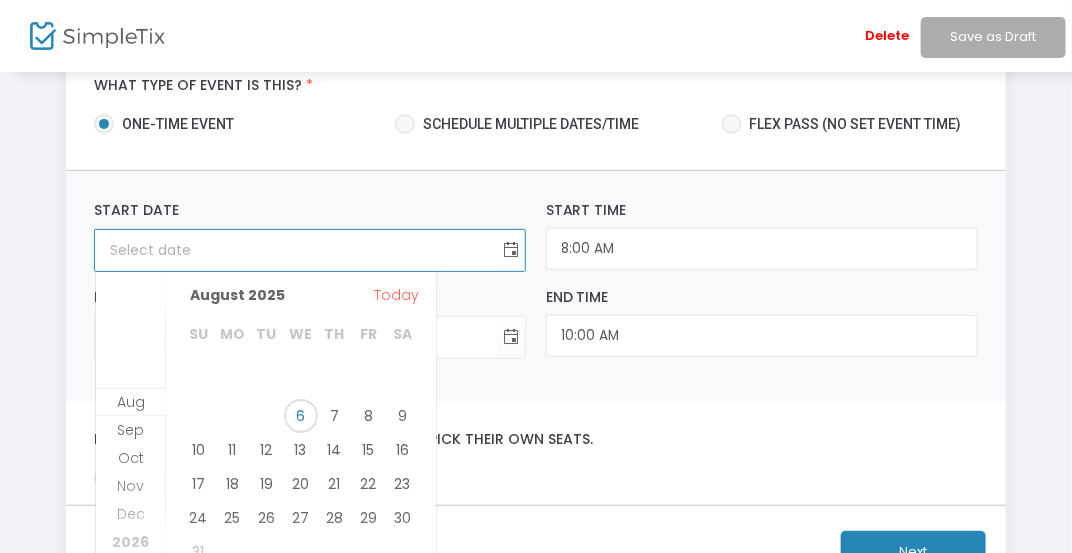 scroll, scrollTop: 100, scrollLeft: 0, axis: vertical 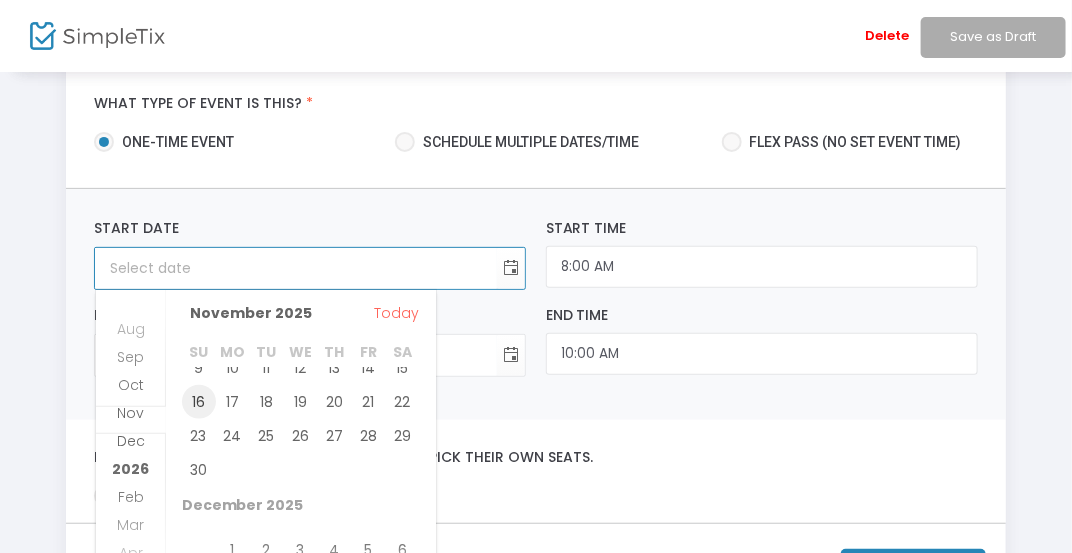 click on "16" at bounding box center (199, 402) 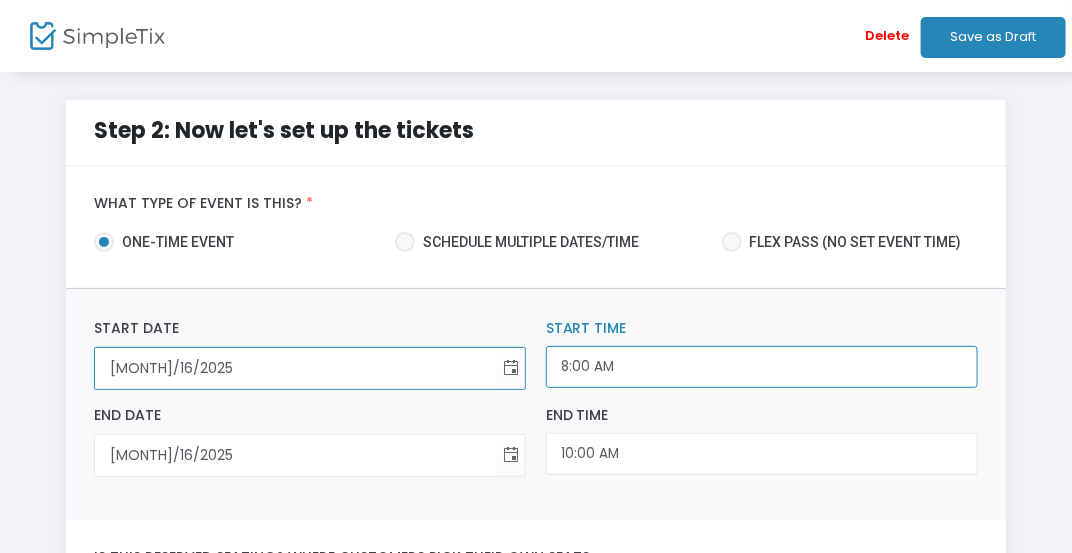 click on "8:00 AM" 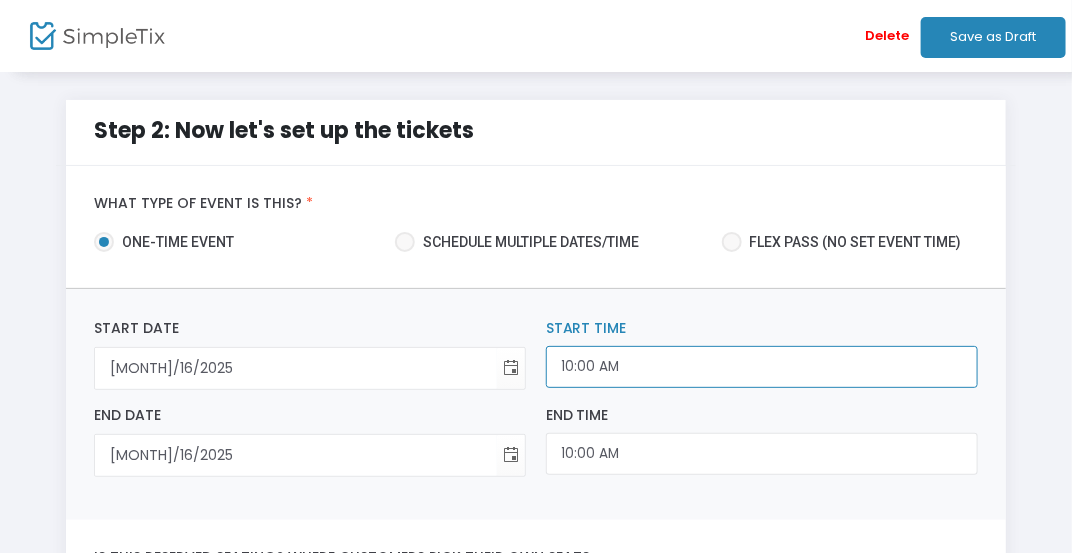 type on "10:00 AM" 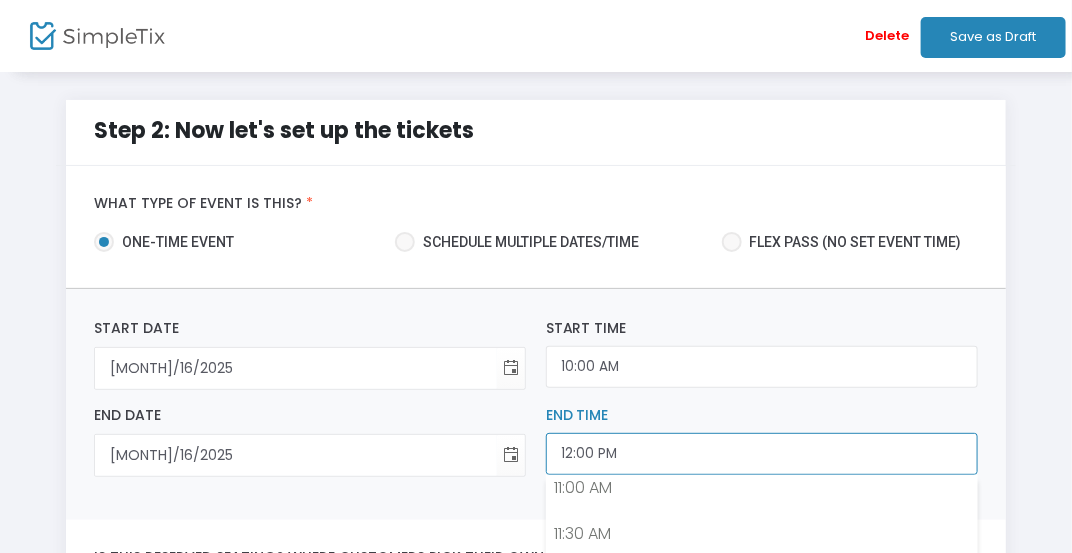 drag, startPoint x: 618, startPoint y: 455, endPoint x: 563, endPoint y: 437, distance: 57.870544 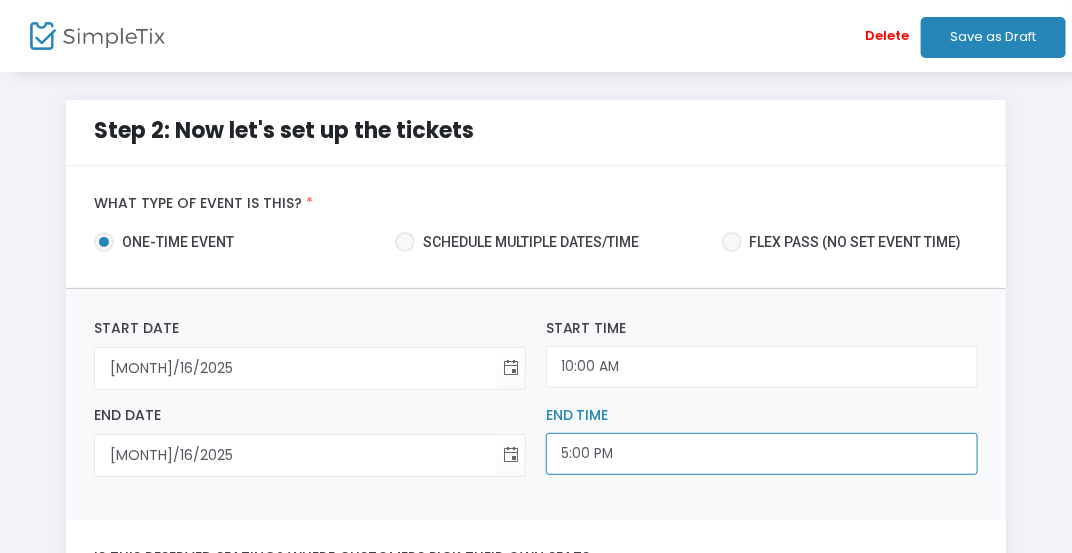 type on "5:00 PM" 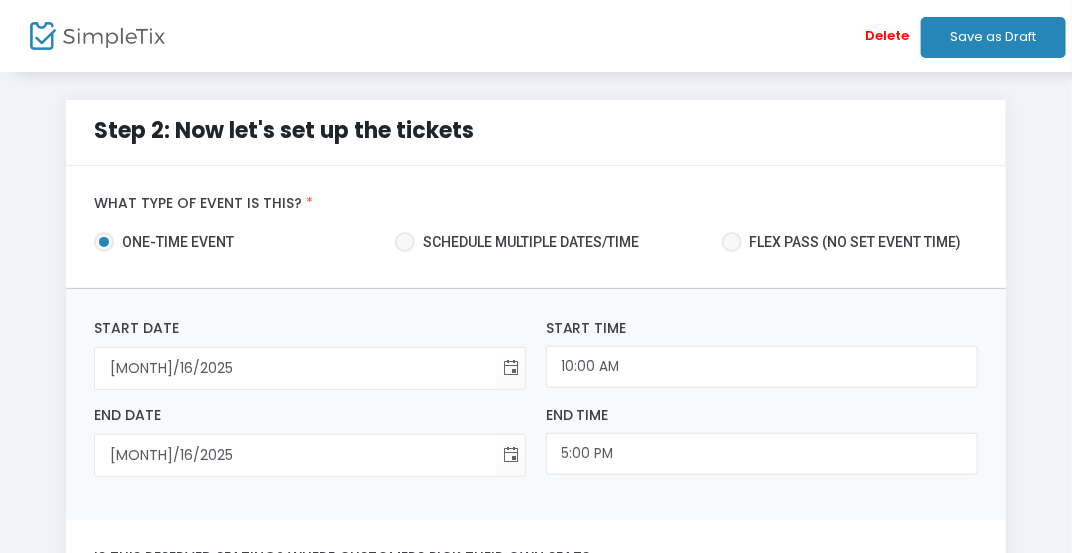 click on "Step 2: Now let's set up the tickets What type of event is this? *   one-time event   Schedule multiple dates/time   Flex pass (no set event time)  Required.  11/16/2025 Start Date  Required.  10:00 AM Start Time 11/16/2025 End Date  Required.  5:00 PM End Time  Is this reserved seating? Where customers pick their own seats.    Yes   No  Required.   Next" 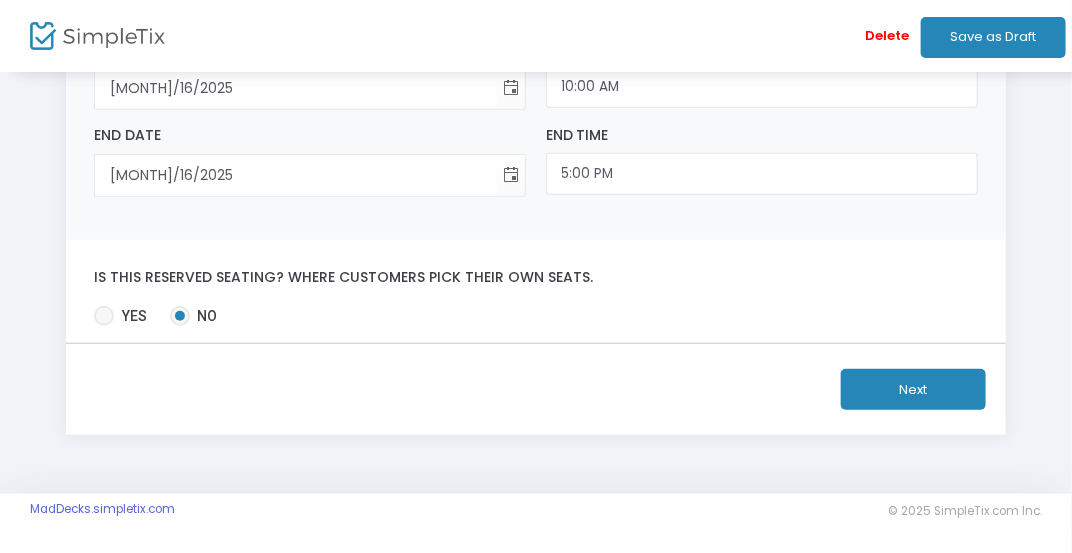 click at bounding box center (104, 316) 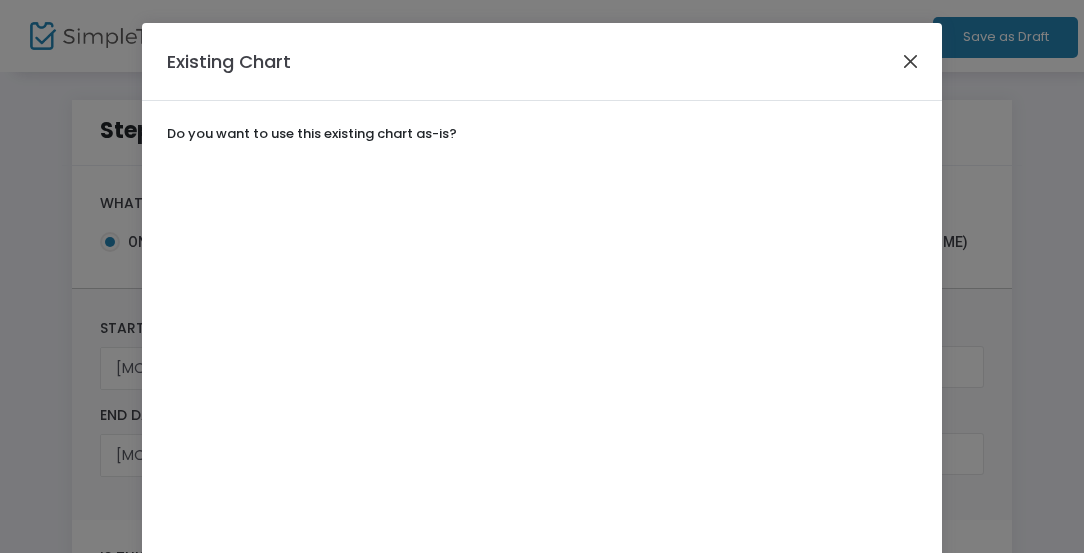 click 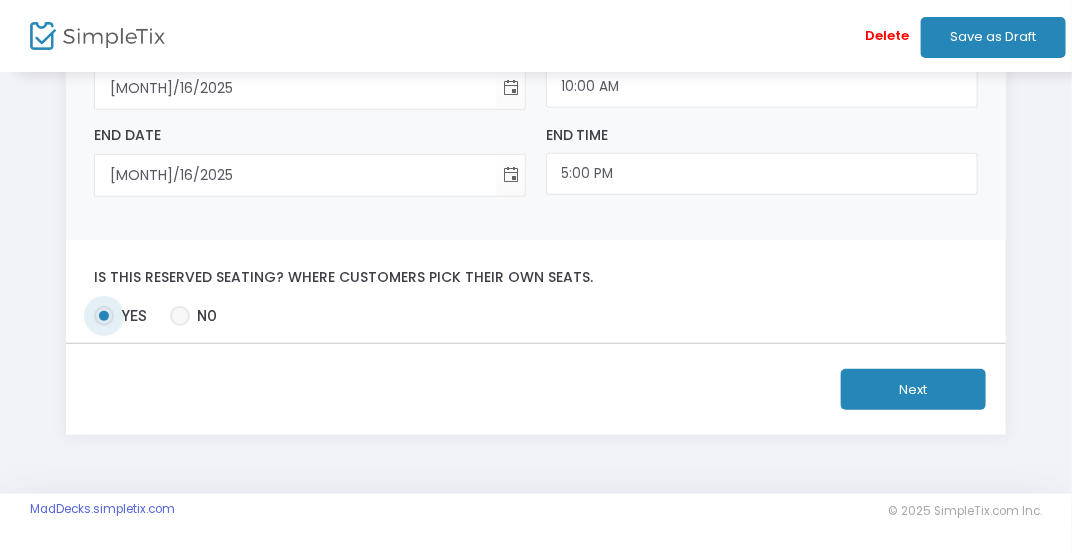 click on "Next" 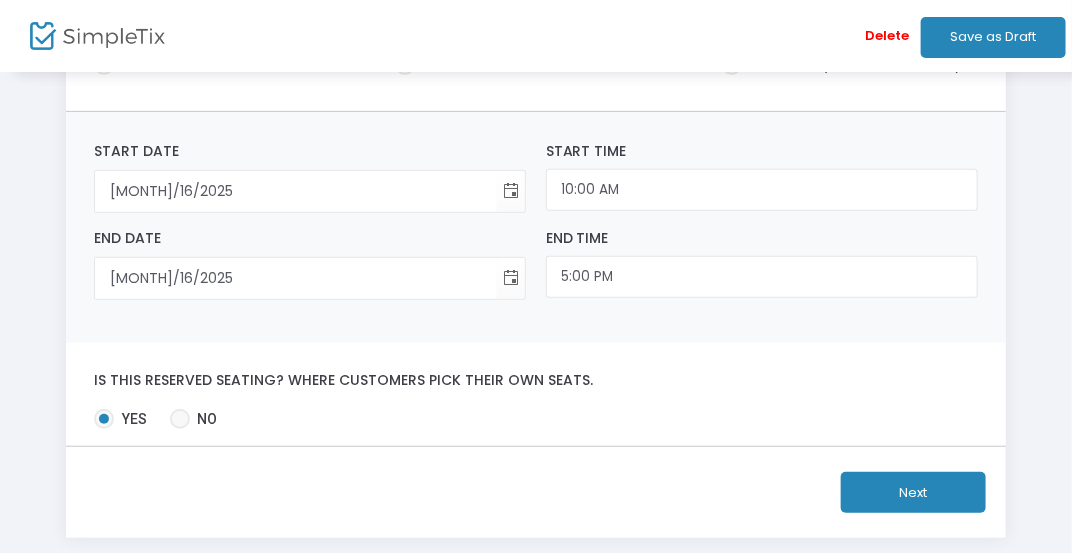 click on "Next" 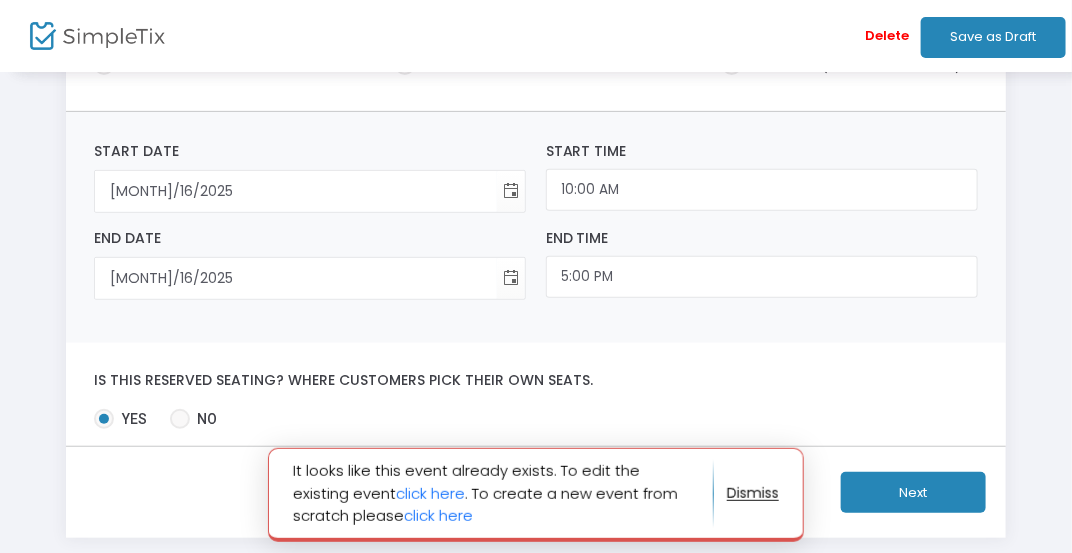 click 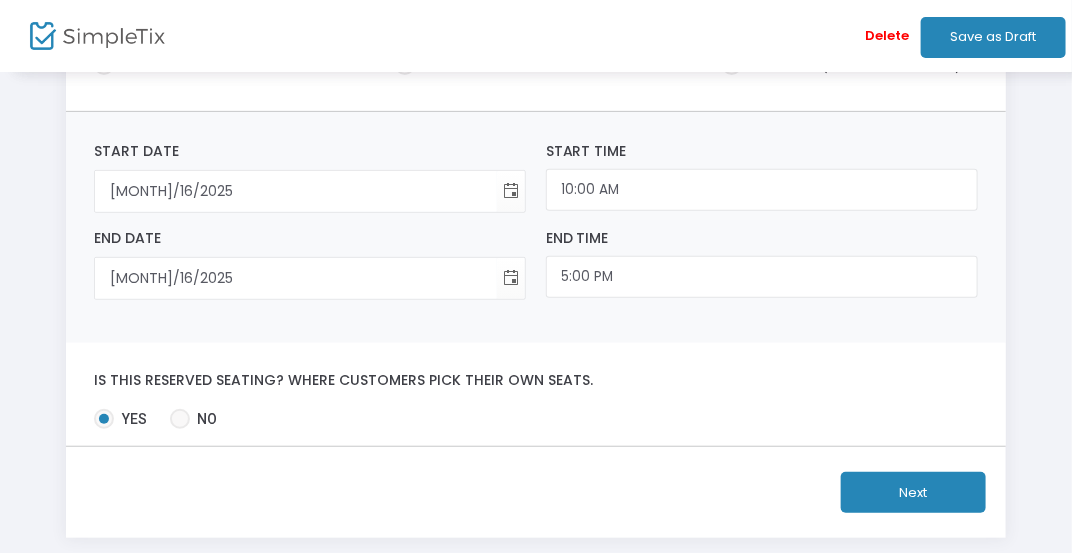 click on "Next" 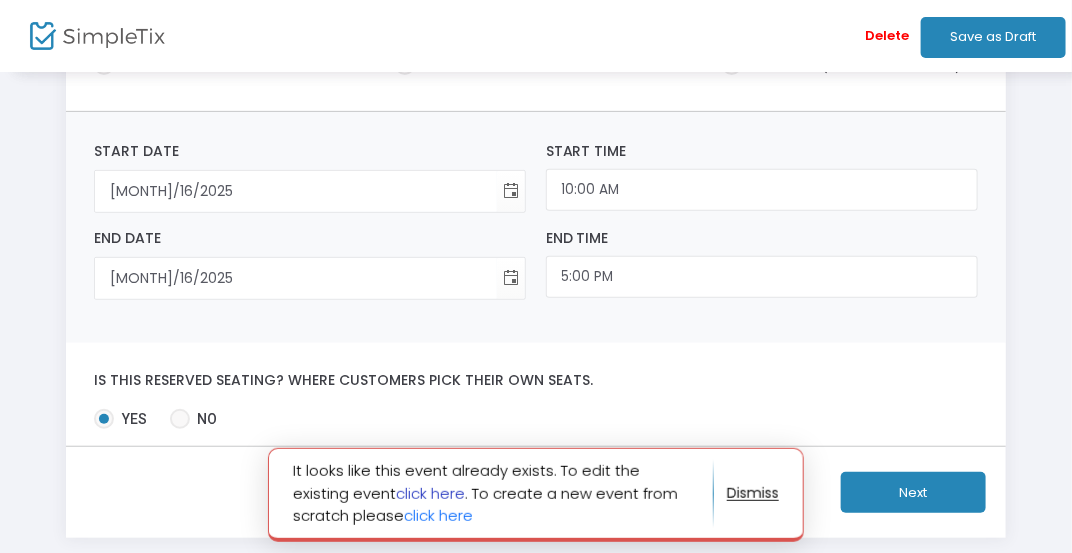 click on "click here" 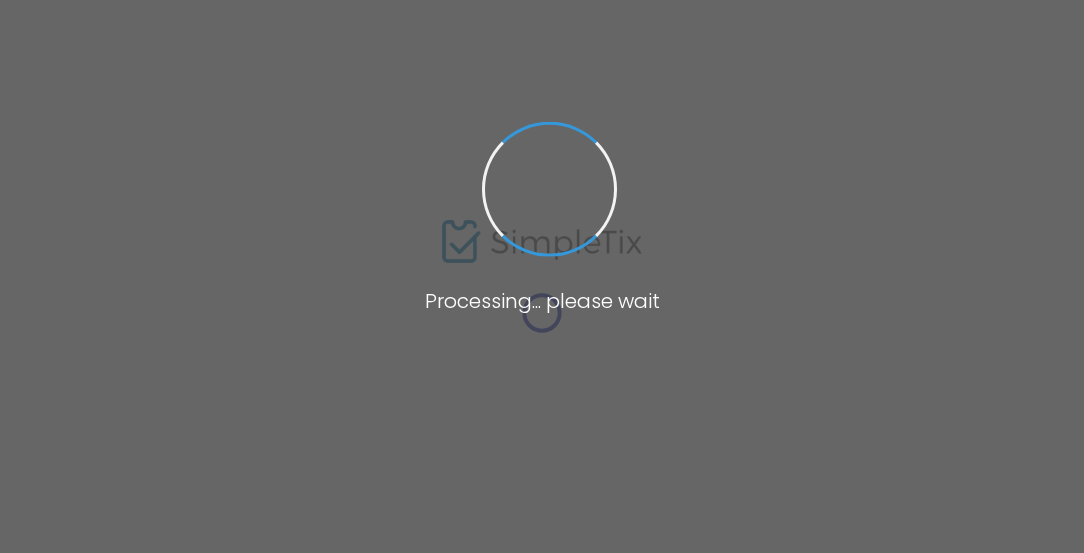 scroll, scrollTop: 0, scrollLeft: 0, axis: both 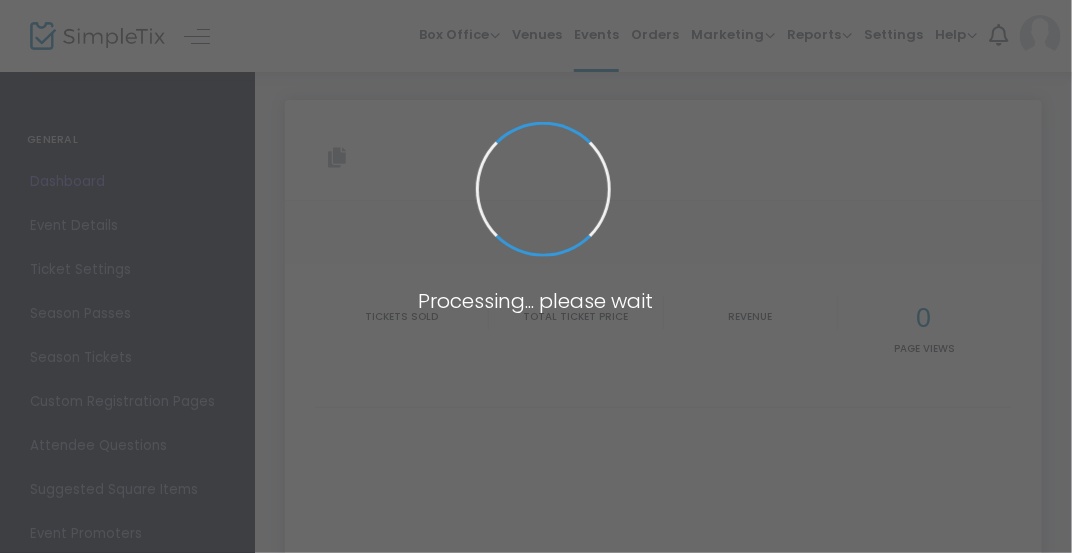 type on "[URL]" 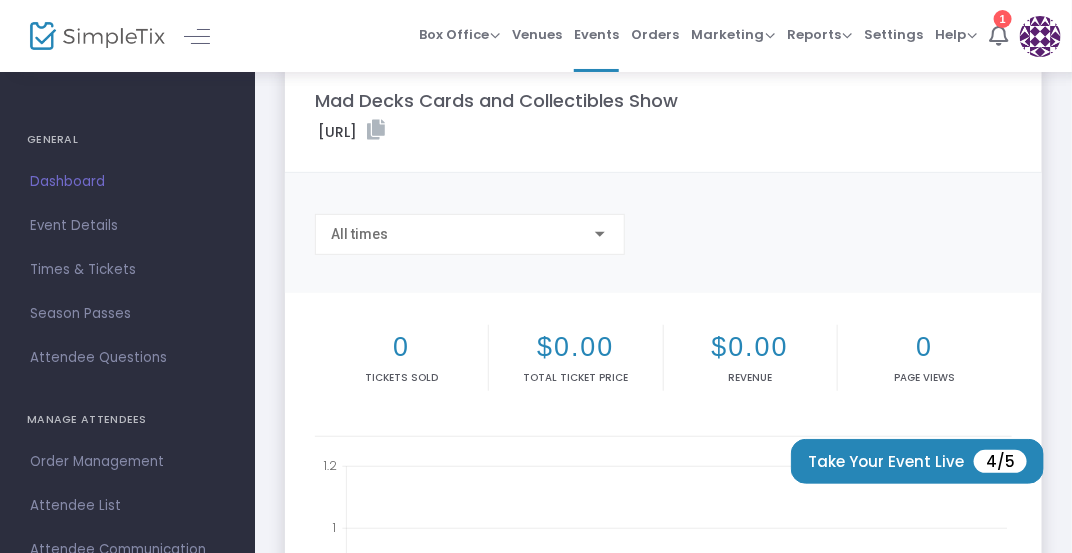 scroll, scrollTop: 113, scrollLeft: 0, axis: vertical 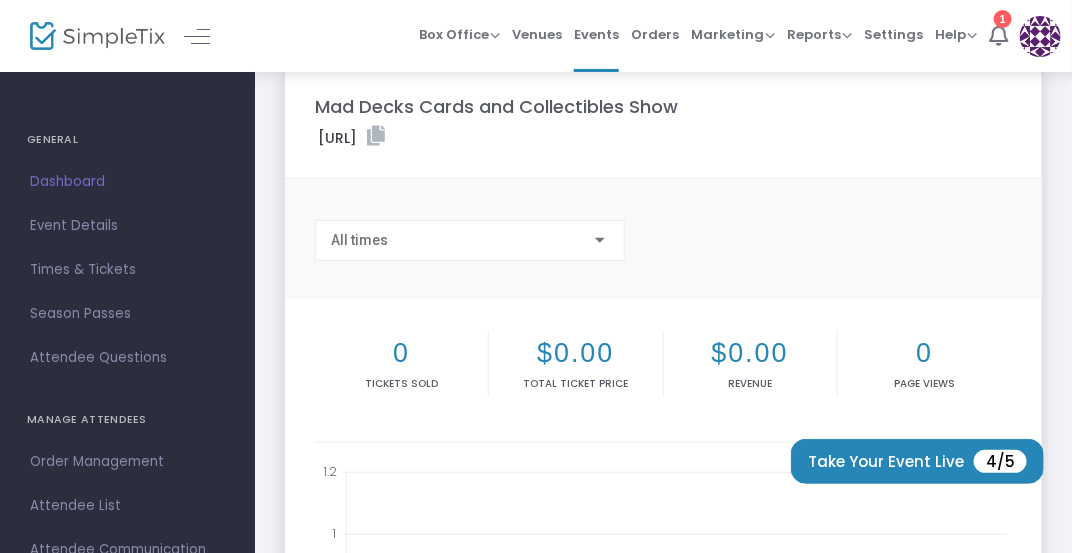 click on "[PRICE]  Total Ticket Price" 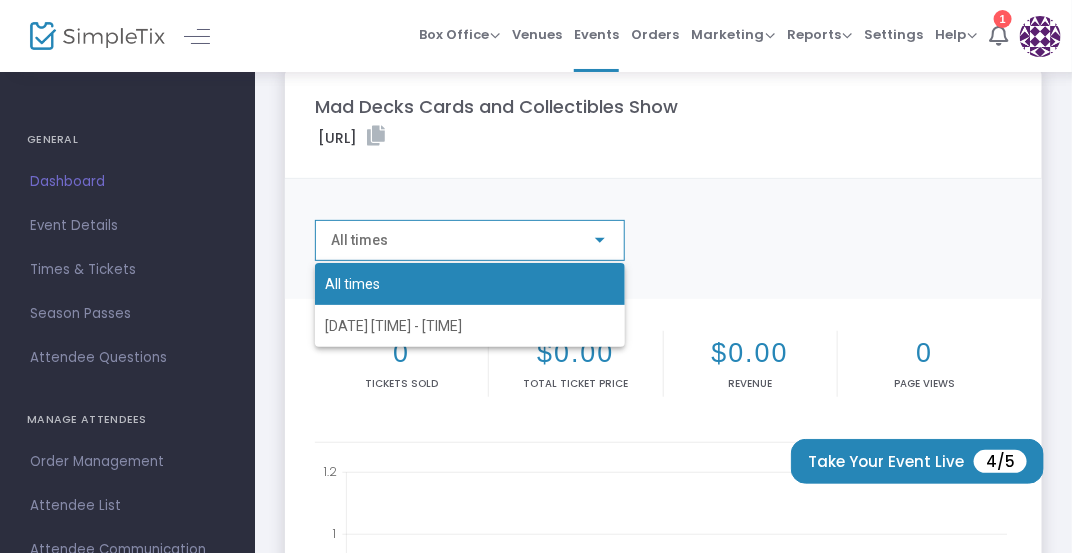 click at bounding box center [536, 276] 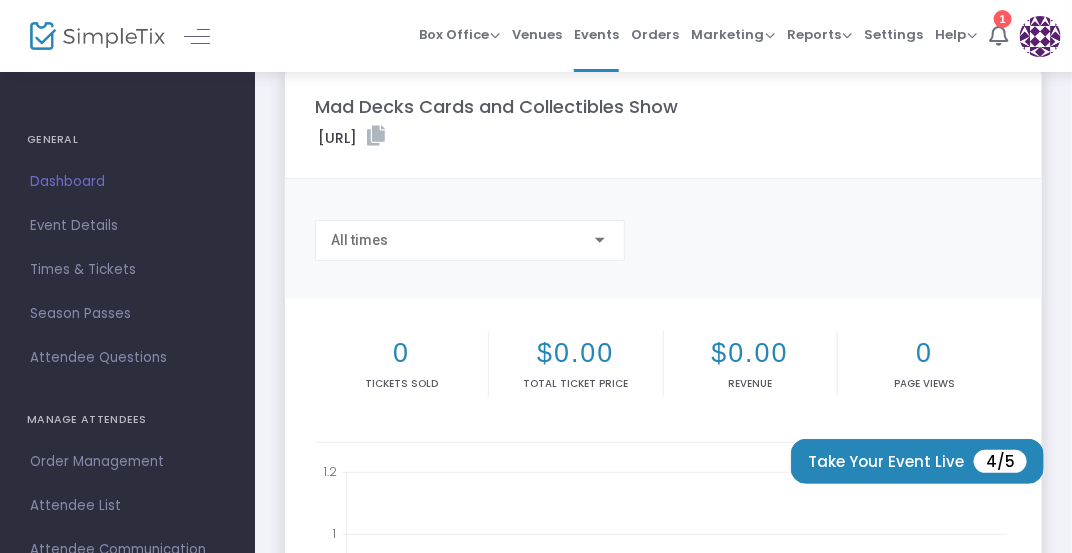 click on "[URL]" 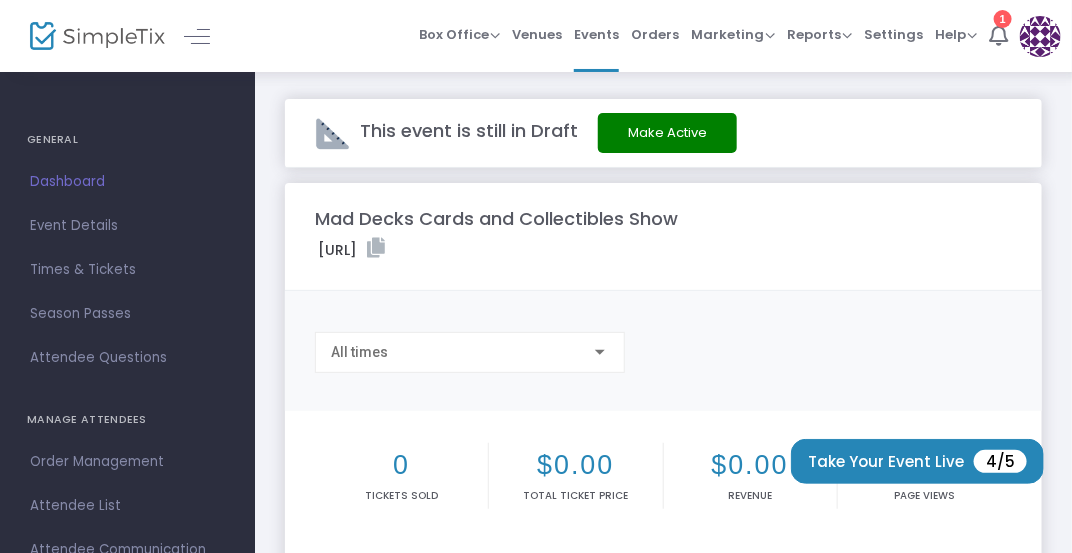 scroll, scrollTop: 0, scrollLeft: 0, axis: both 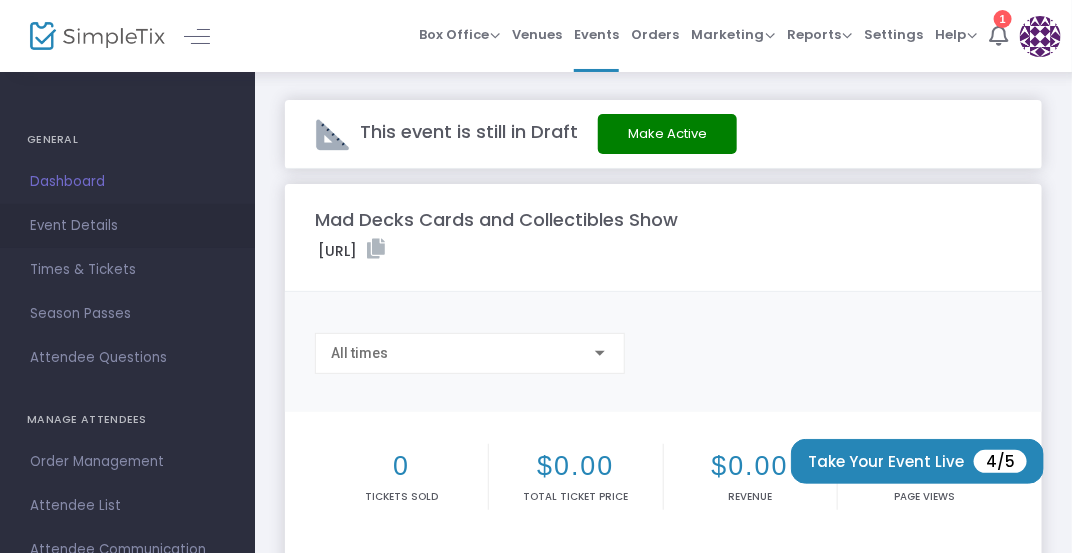 click on "Event Details" at bounding box center (127, 226) 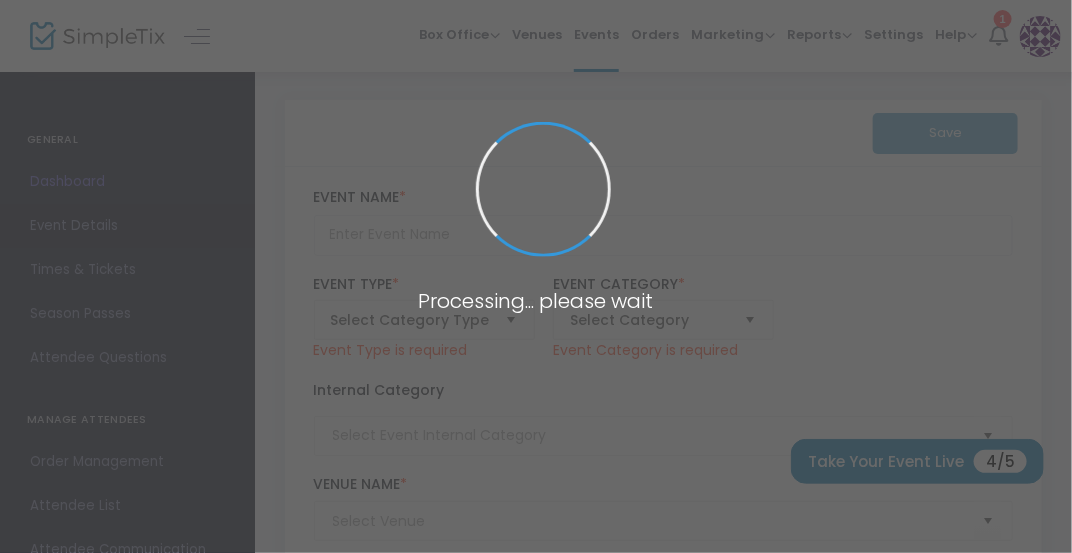 type on "Mad Decks Cards and Collectibles Show" 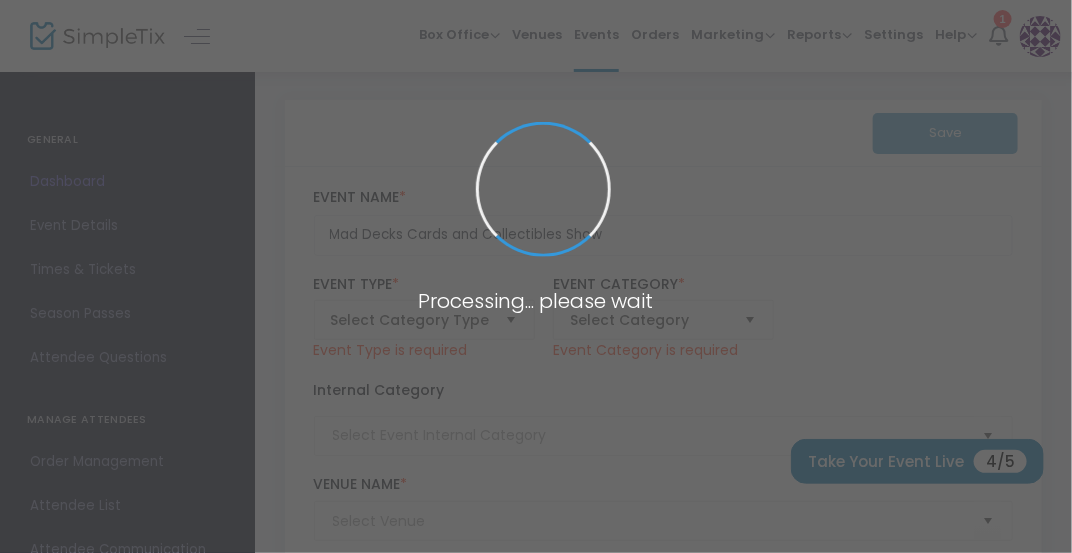 type on "Card Show" 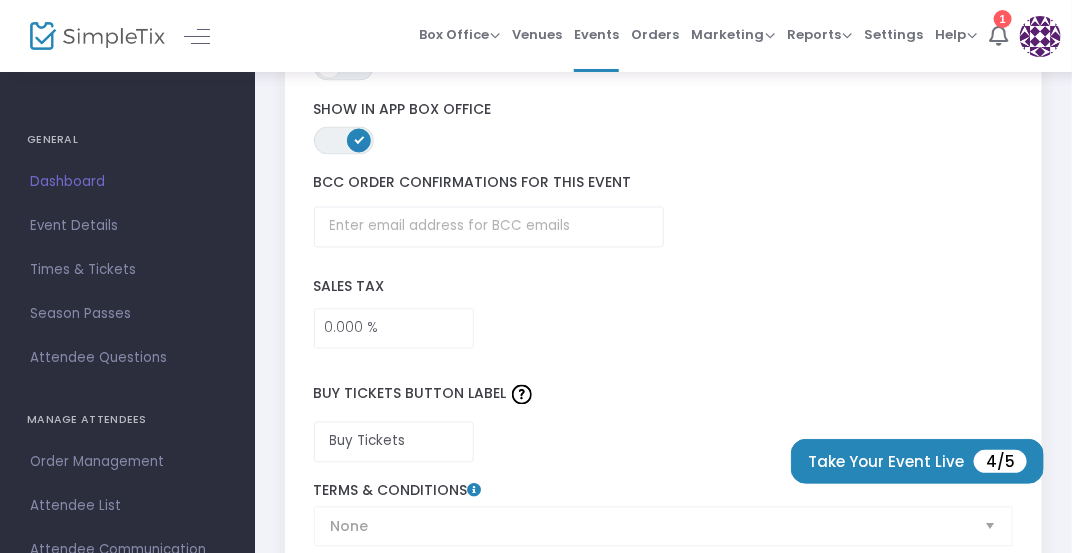 scroll, scrollTop: 3323, scrollLeft: 0, axis: vertical 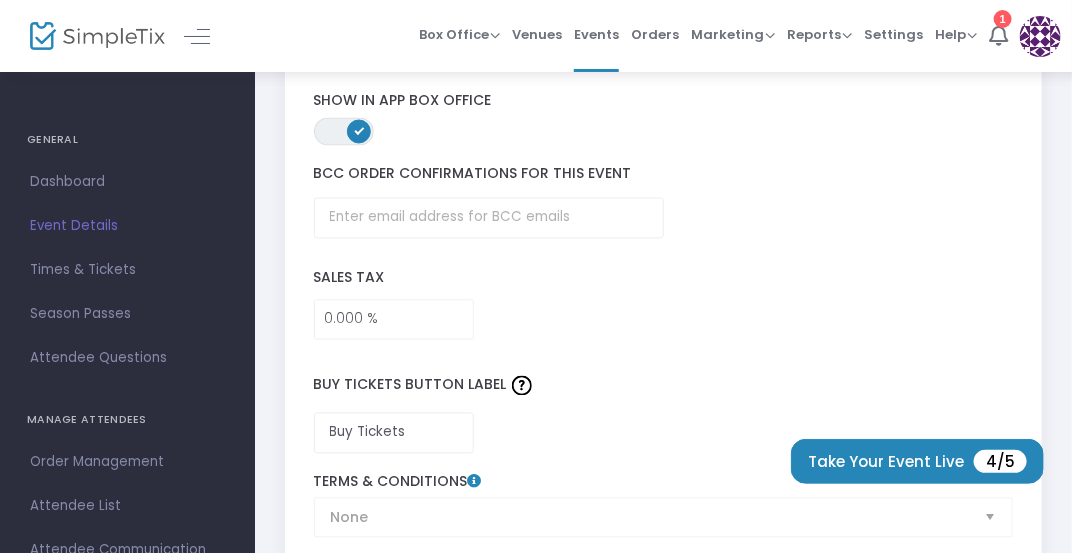click on "Event Details" at bounding box center [127, 226] 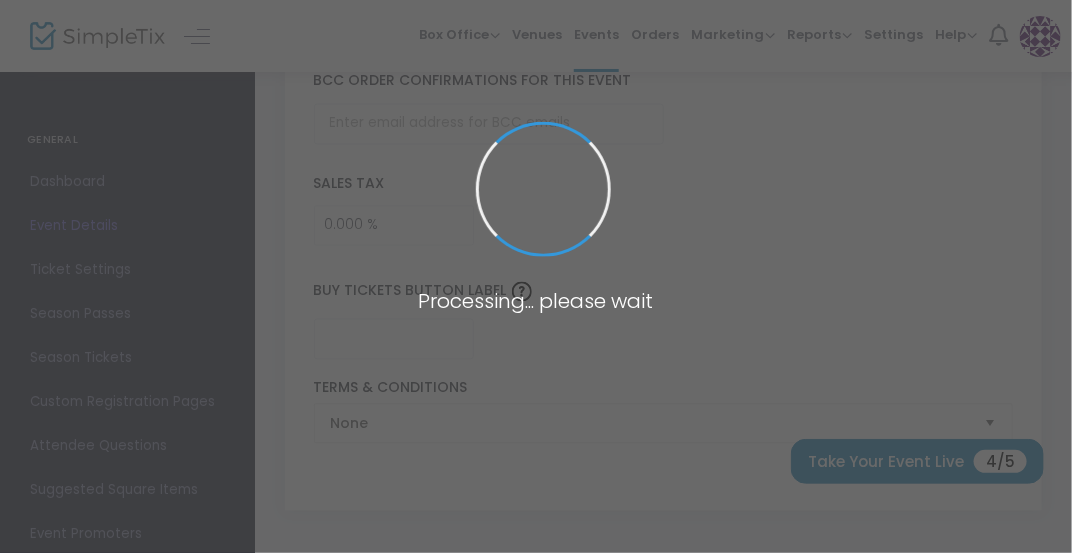 scroll, scrollTop: 3170, scrollLeft: 0, axis: vertical 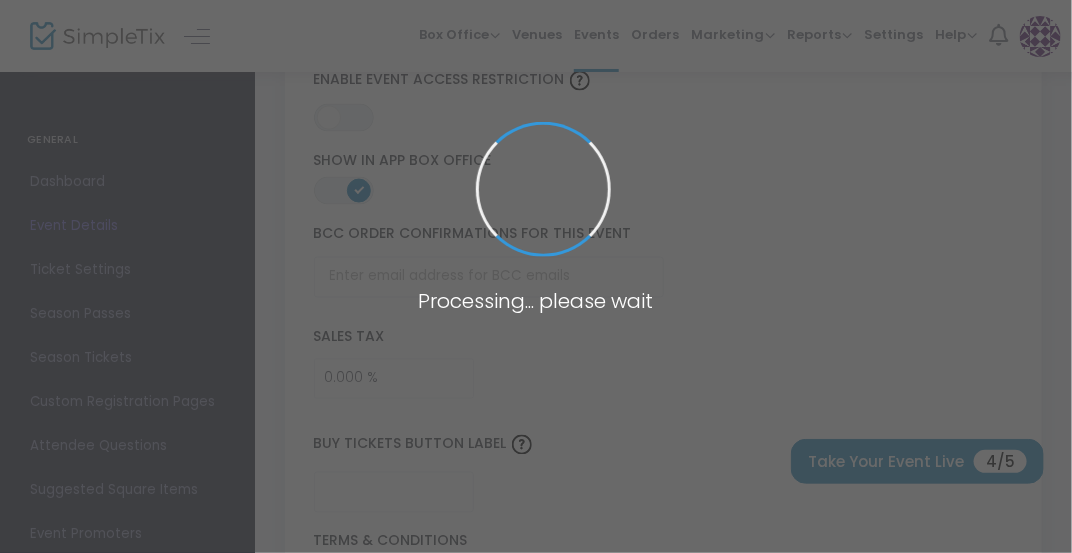 type on "Mad Decks Cards and Collectibles Show" 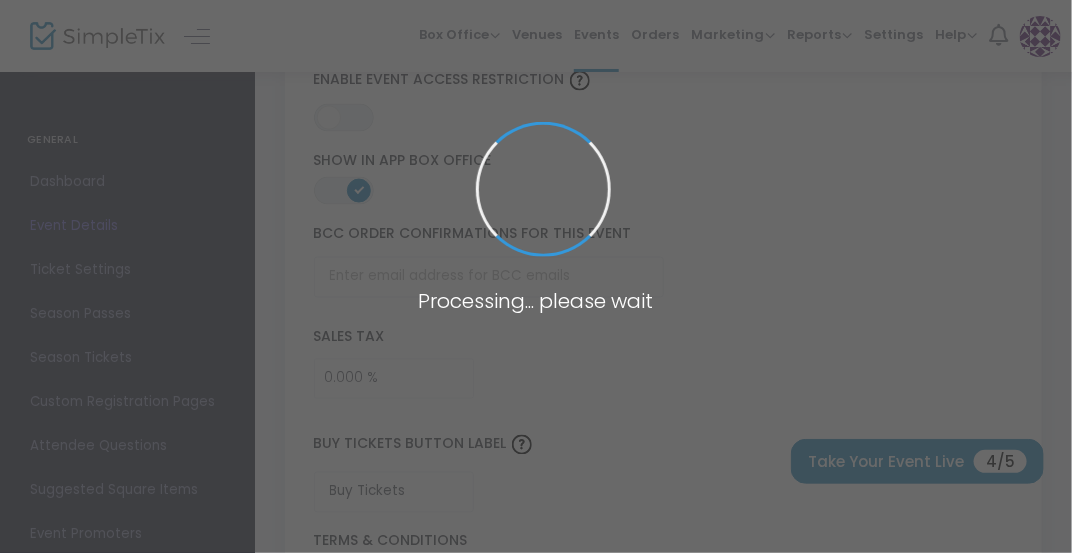 type on "Card Show" 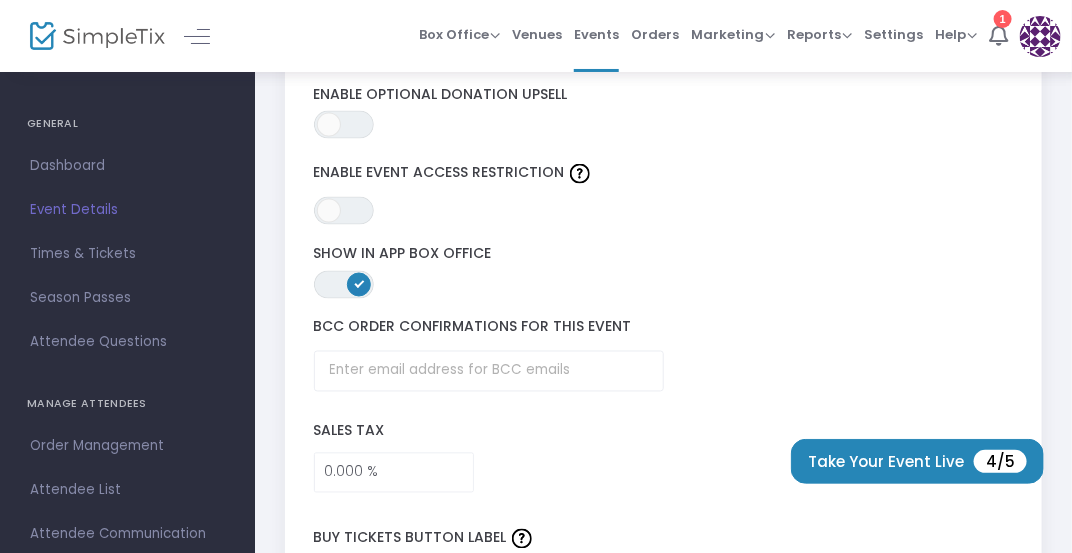 scroll, scrollTop: 21, scrollLeft: 0, axis: vertical 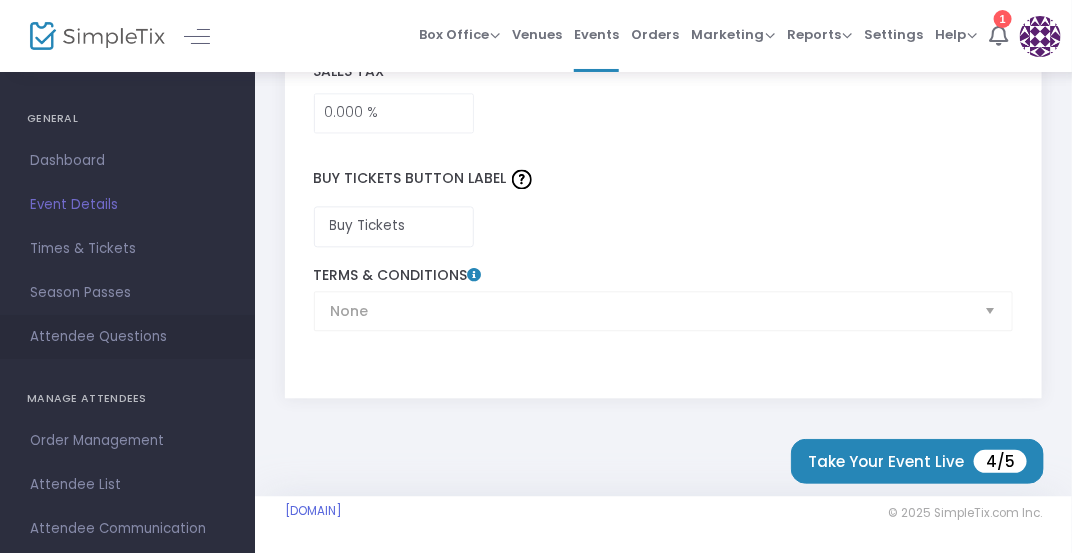 click on "Attendee Questions" at bounding box center (127, 337) 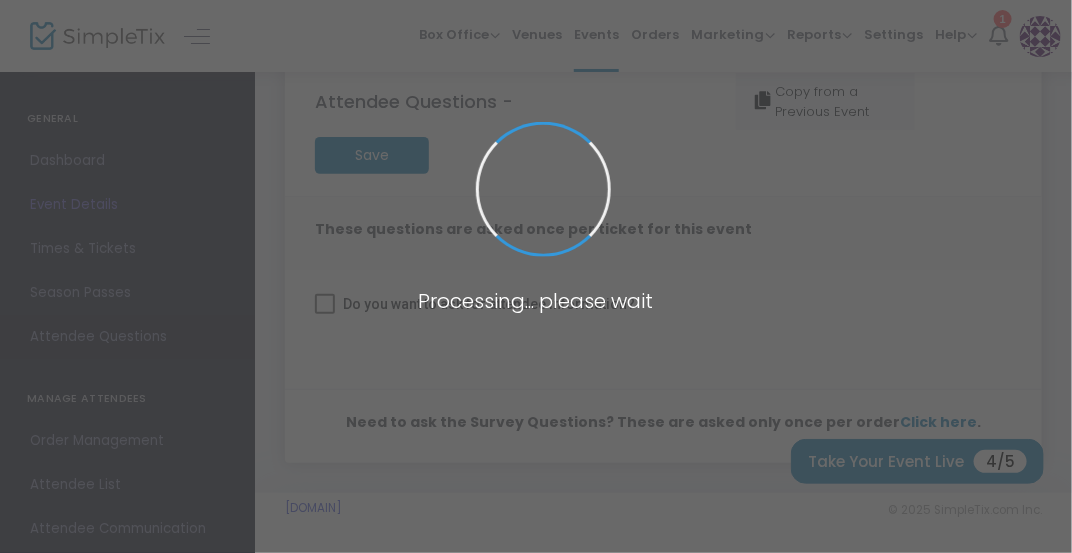 scroll, scrollTop: 138, scrollLeft: 0, axis: vertical 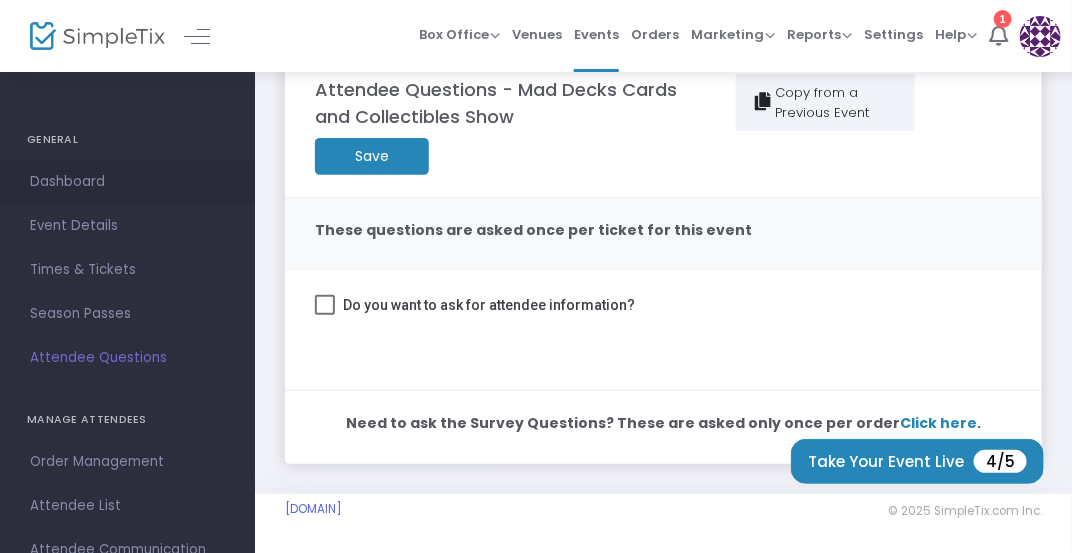 click on "Dashboard" at bounding box center (127, 182) 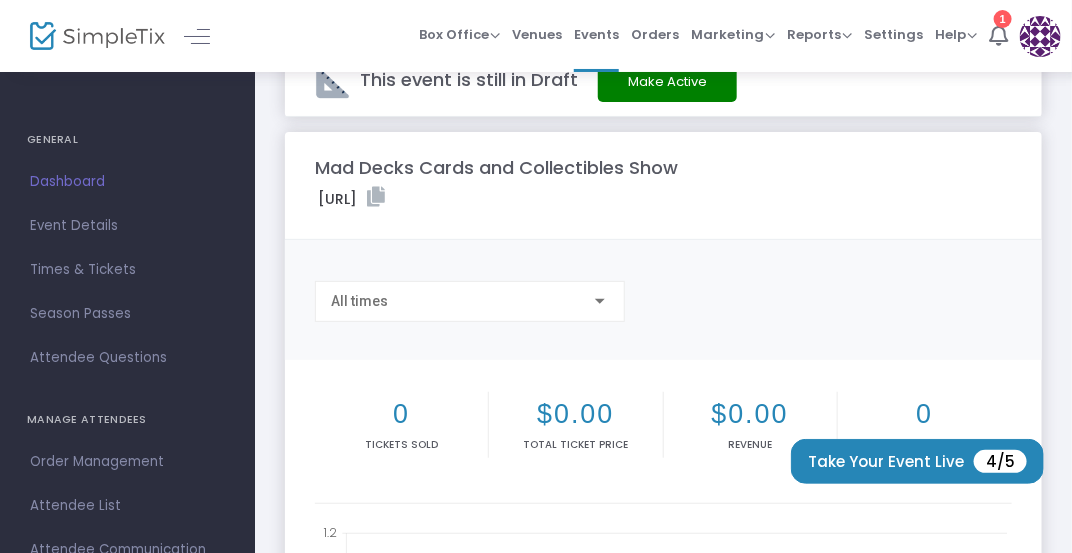 scroll, scrollTop: 0, scrollLeft: 0, axis: both 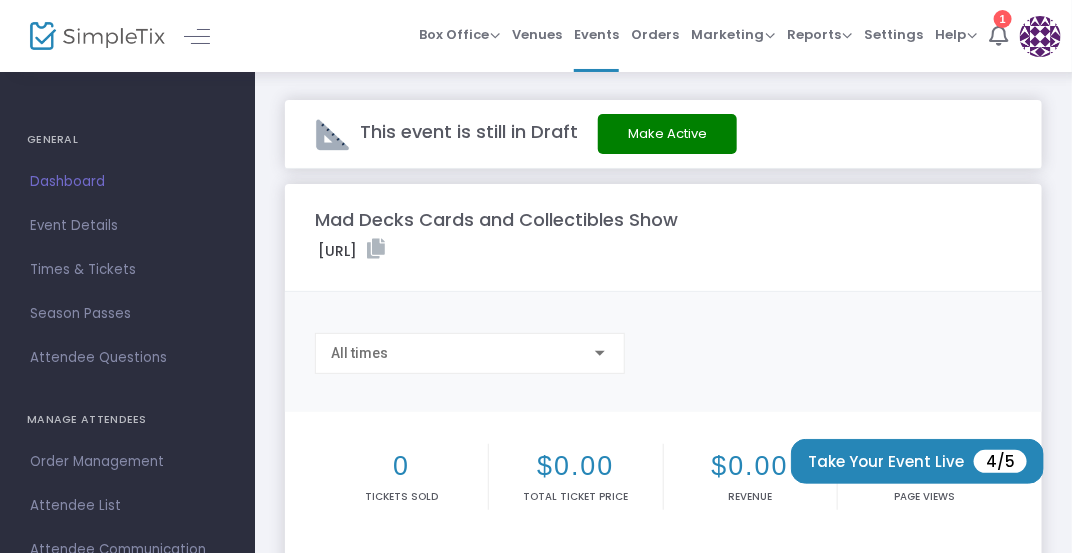 click on "GENERAL" at bounding box center [127, 140] 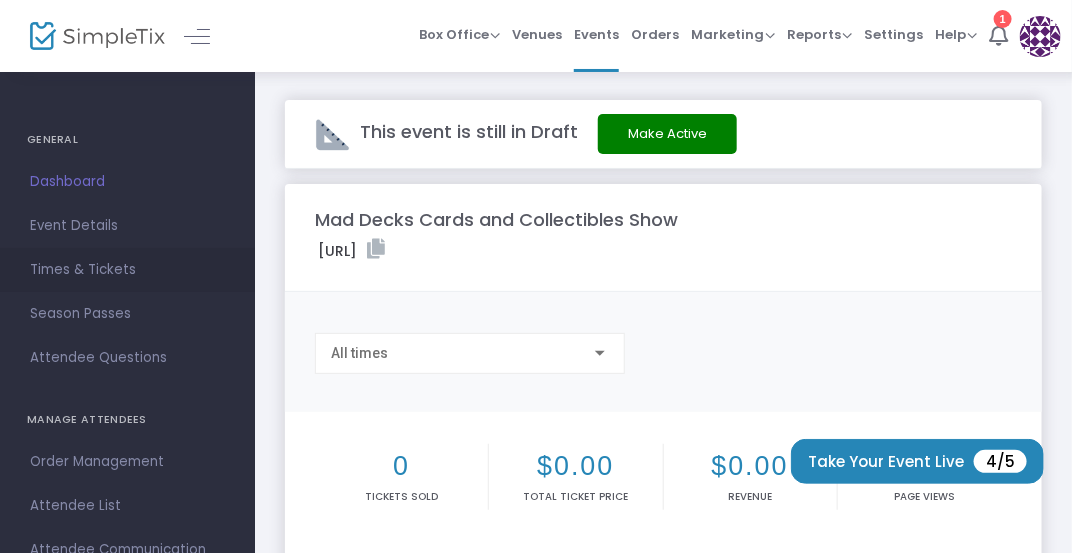 click on "Times & Tickets" at bounding box center (127, 270) 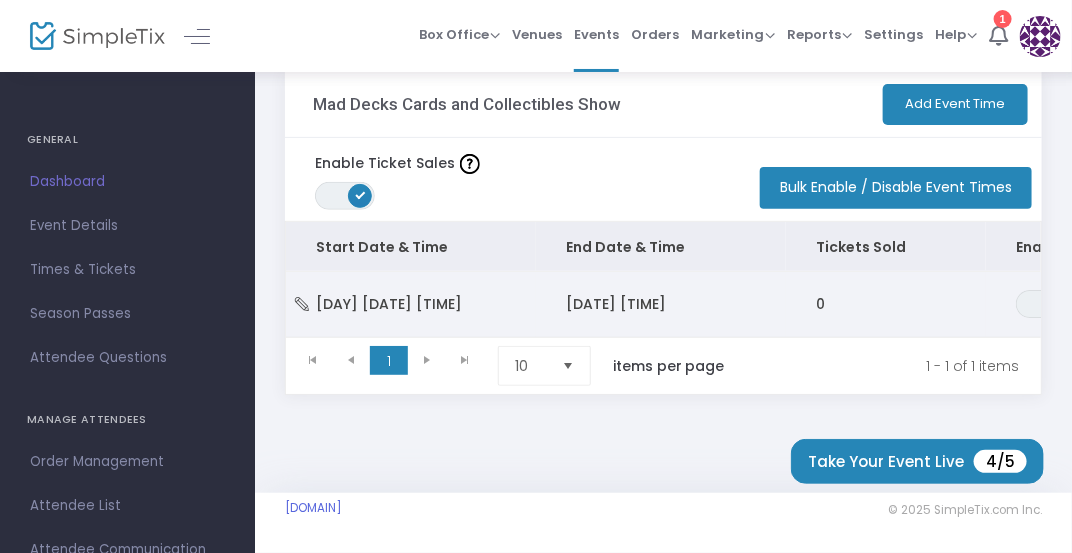 scroll, scrollTop: 124, scrollLeft: 0, axis: vertical 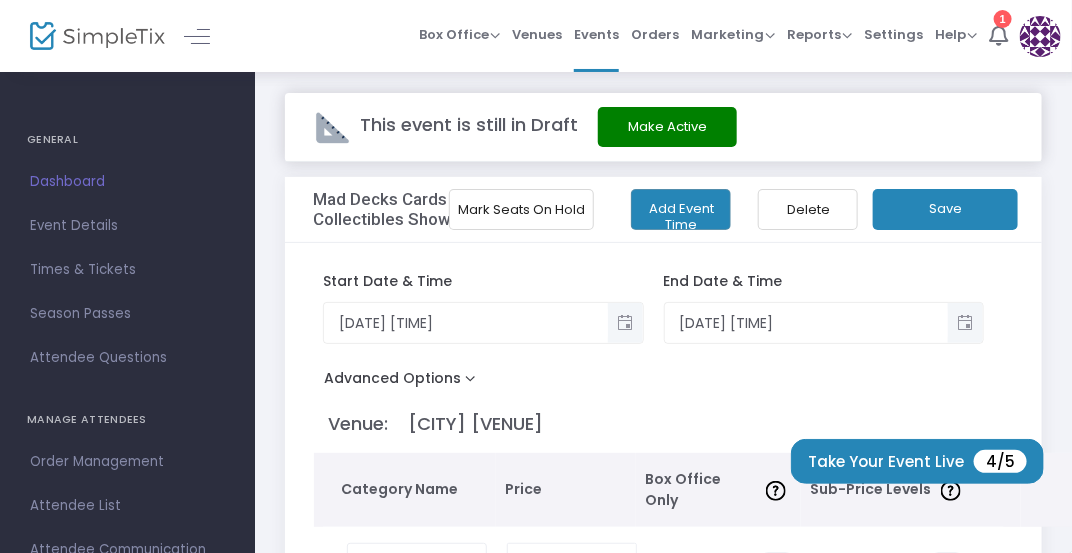 click on "Mark Seats On Hold" 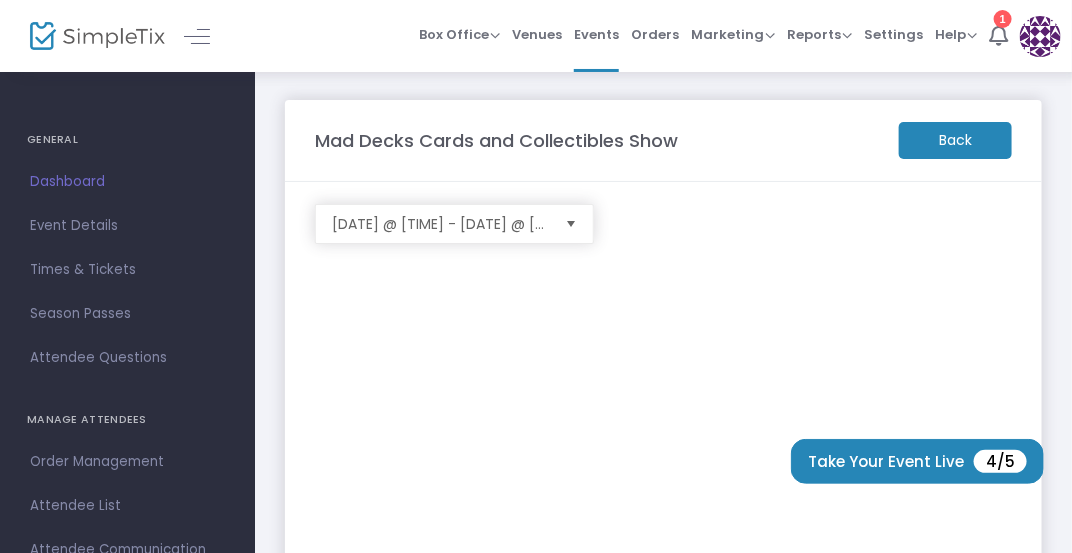 click on "Back" 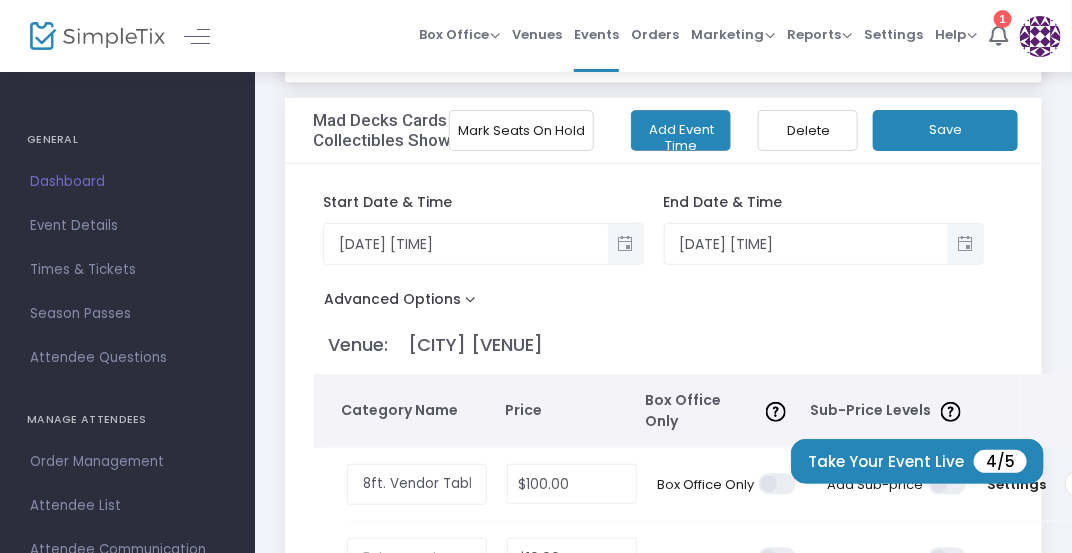 scroll, scrollTop: 85, scrollLeft: 0, axis: vertical 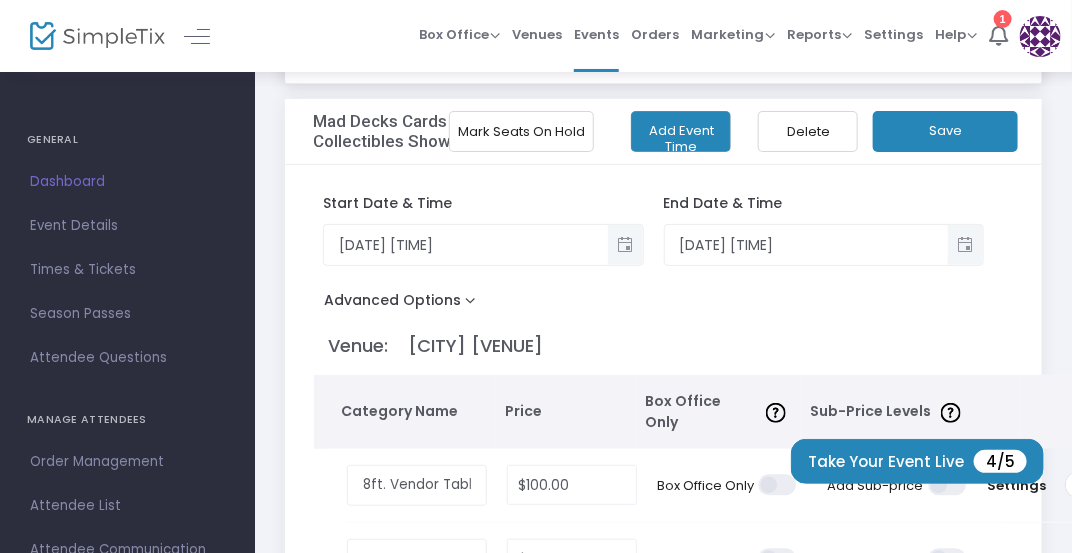 click on "Mark Seats On Hold" 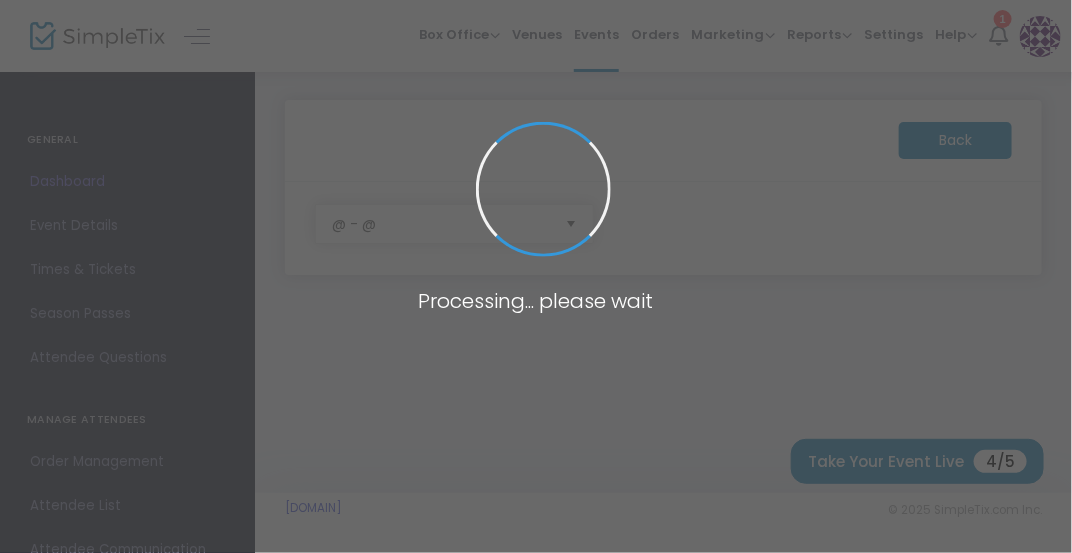 scroll, scrollTop: 0, scrollLeft: 0, axis: both 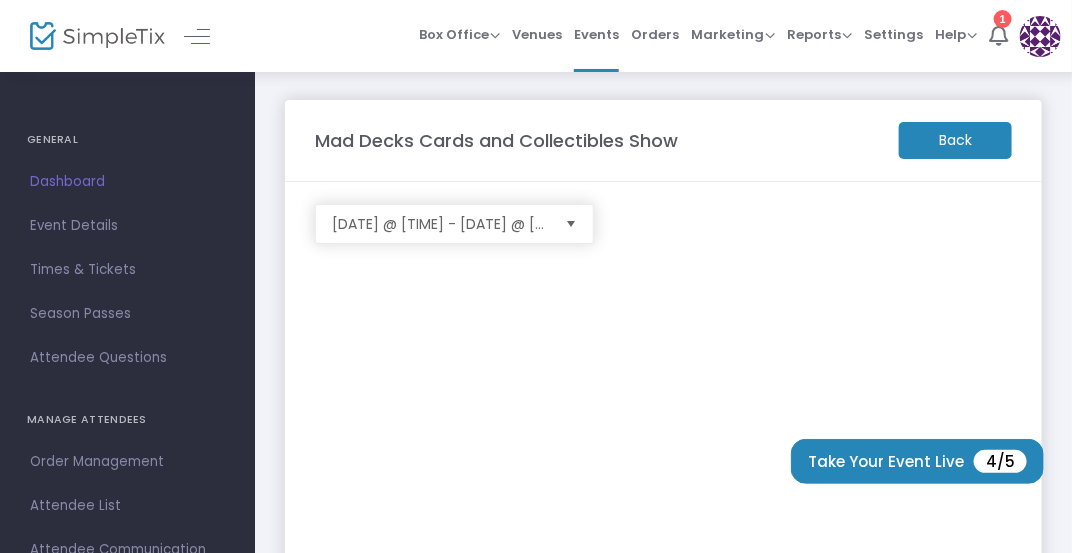 click at bounding box center [571, 224] 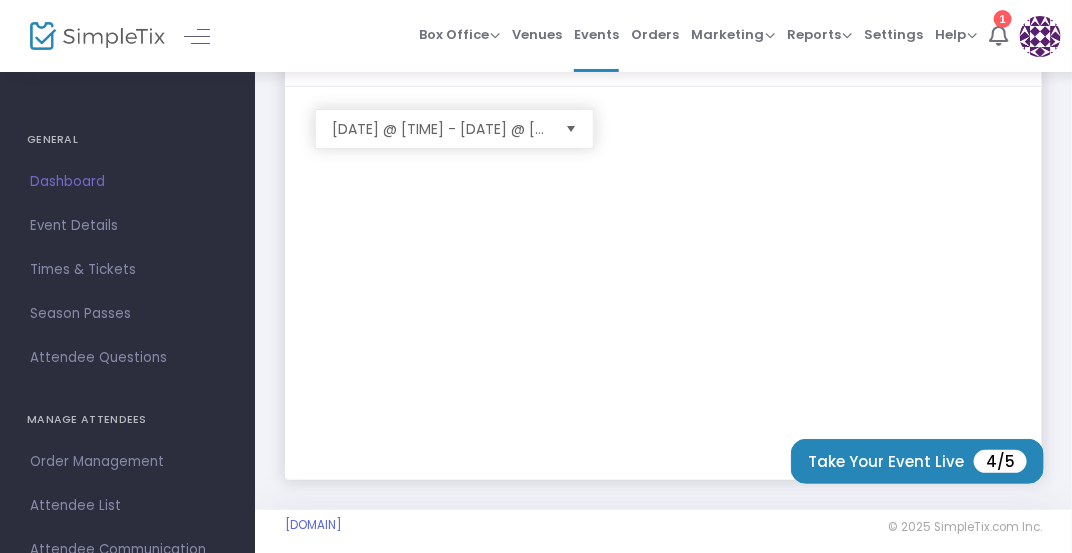 scroll, scrollTop: 0, scrollLeft: 0, axis: both 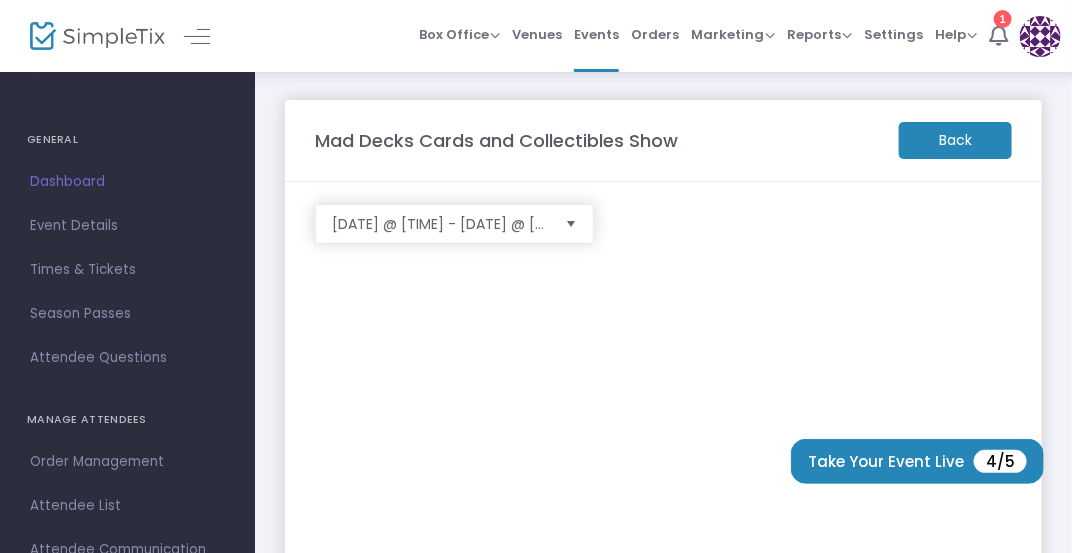 click on "Back" 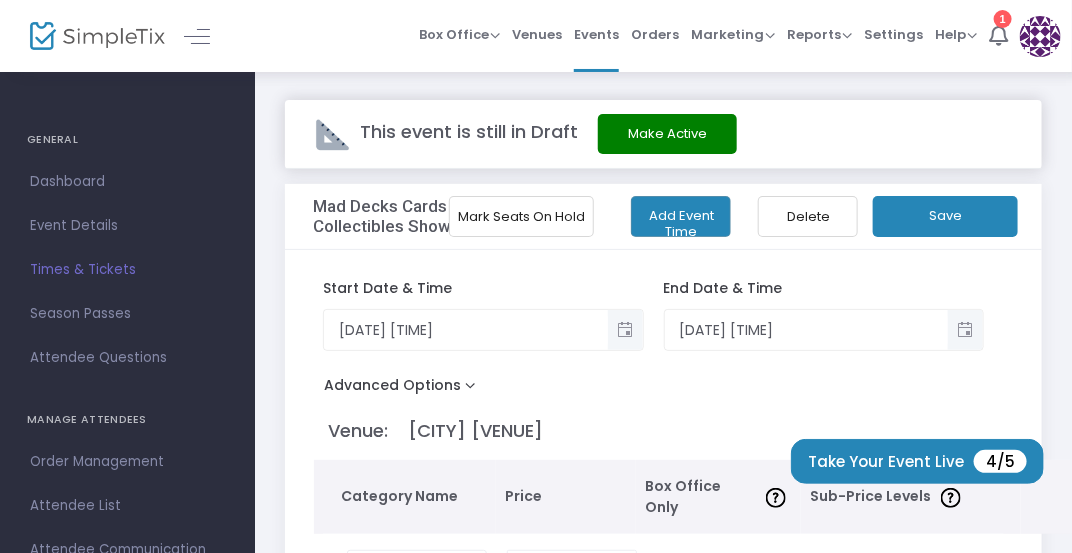 scroll, scrollTop: 0, scrollLeft: 0, axis: both 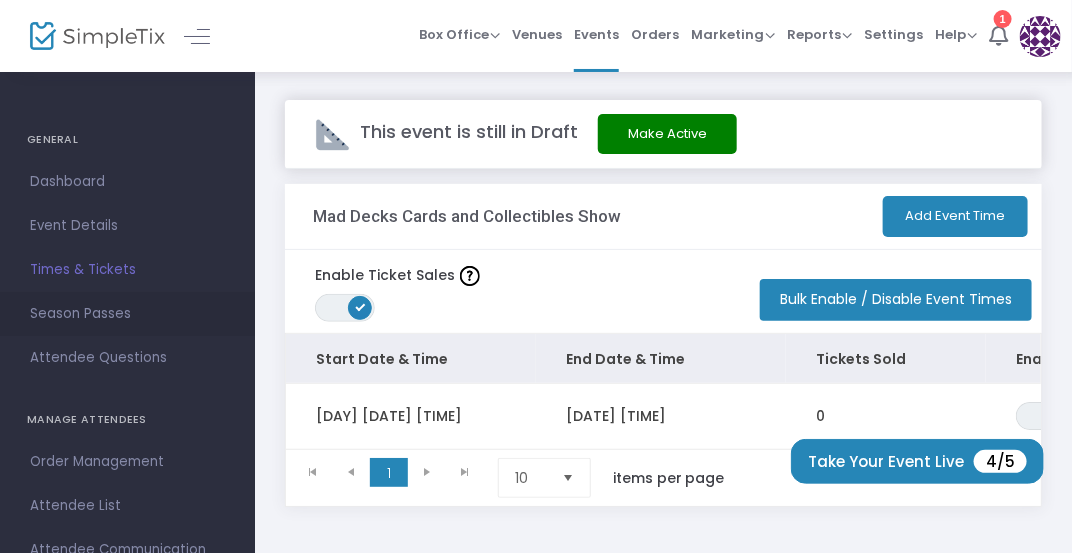 click on "Season Passes" at bounding box center (127, 314) 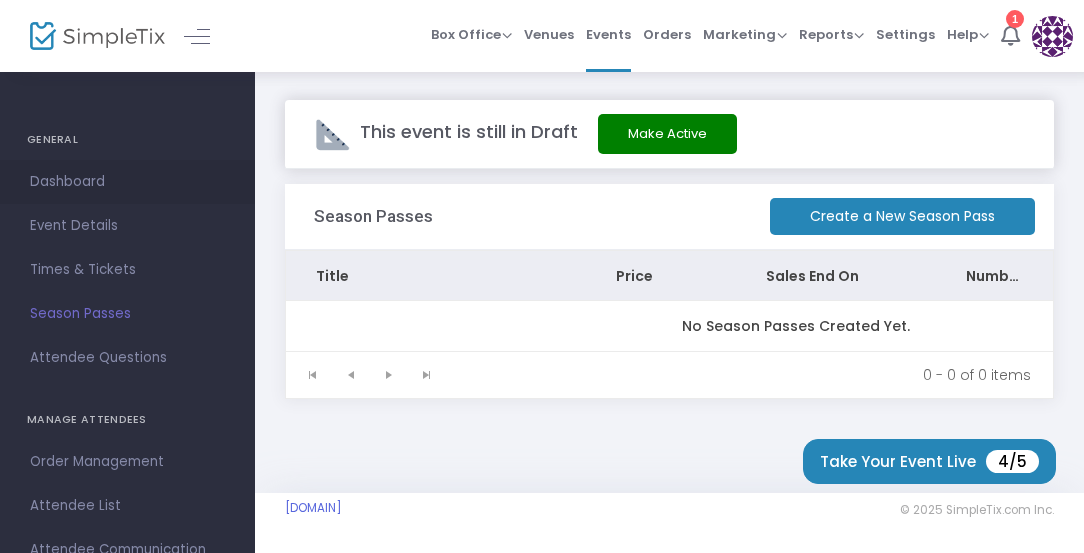 click on "Dashboard" at bounding box center (127, 182) 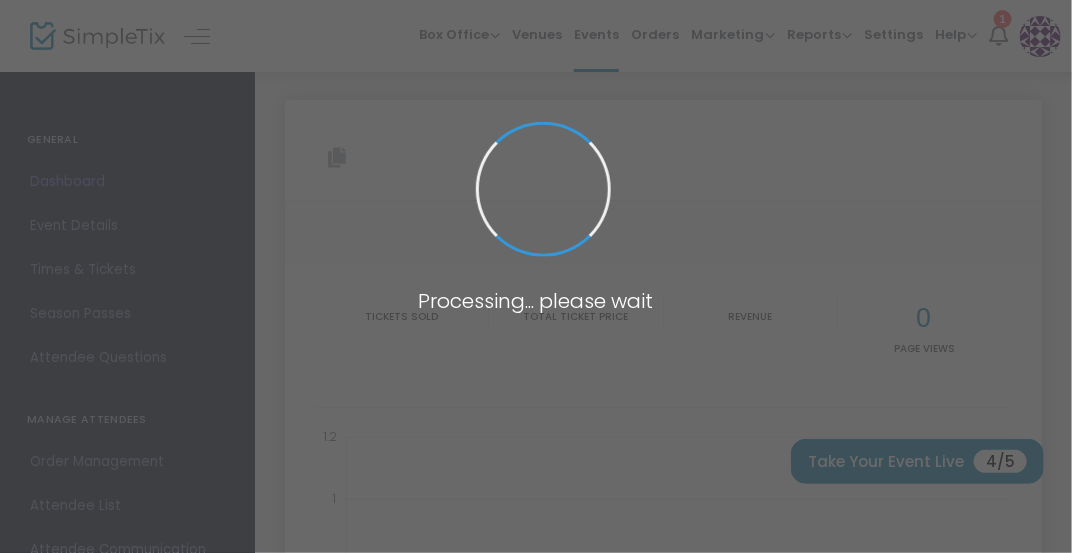 type on "https://www.simpletix.com/e/mad-decks-cards-and-collectibles-show-tickets-229959" 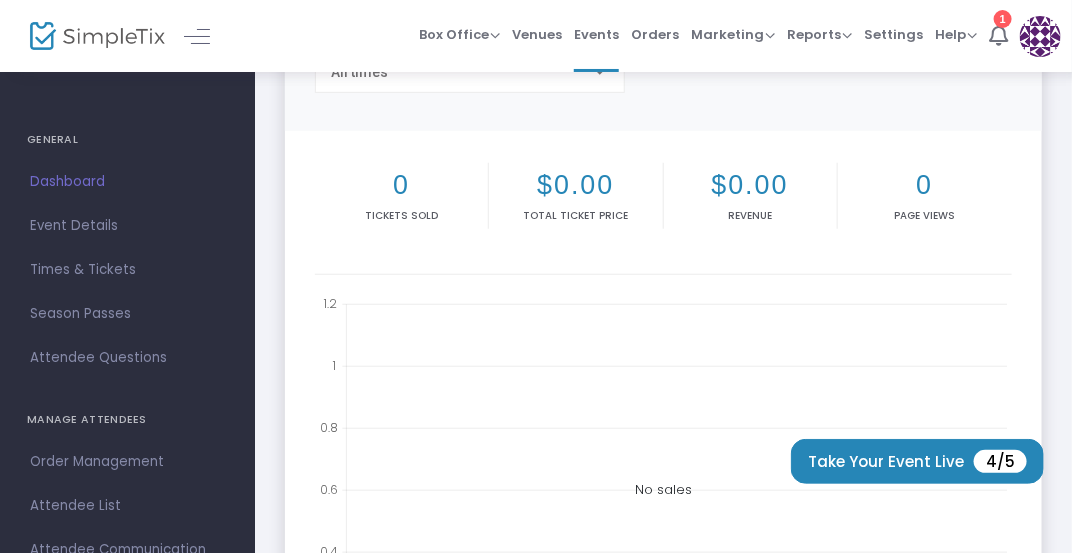 scroll, scrollTop: 0, scrollLeft: 0, axis: both 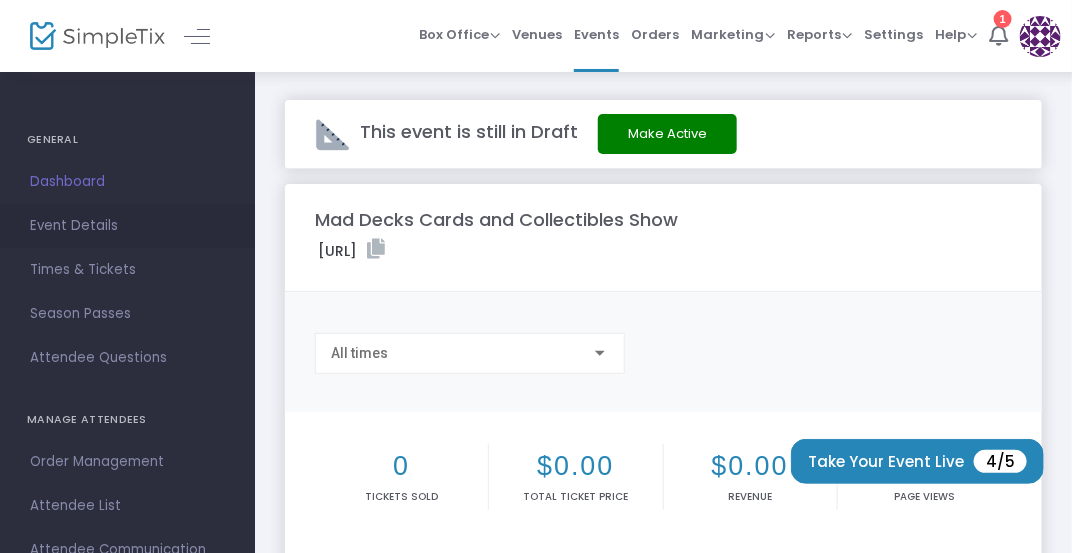 click on "Event Details" at bounding box center [127, 226] 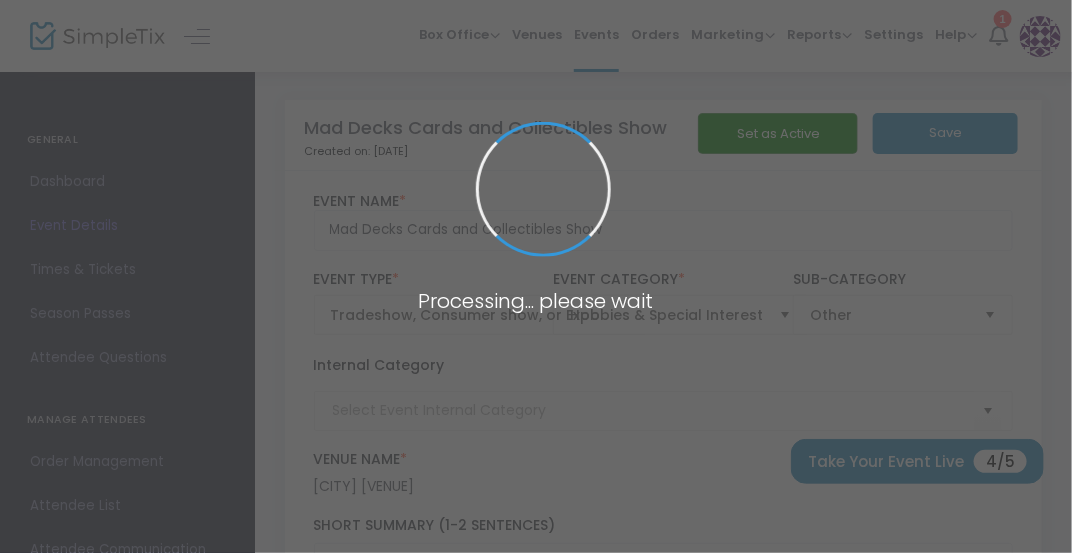 type on "Card Show" 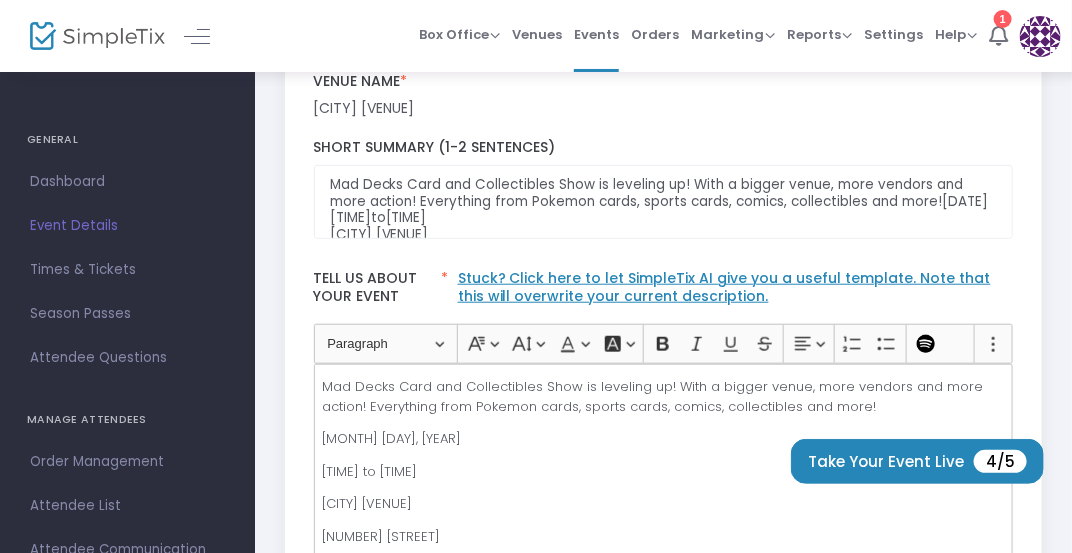 scroll, scrollTop: 613, scrollLeft: 0, axis: vertical 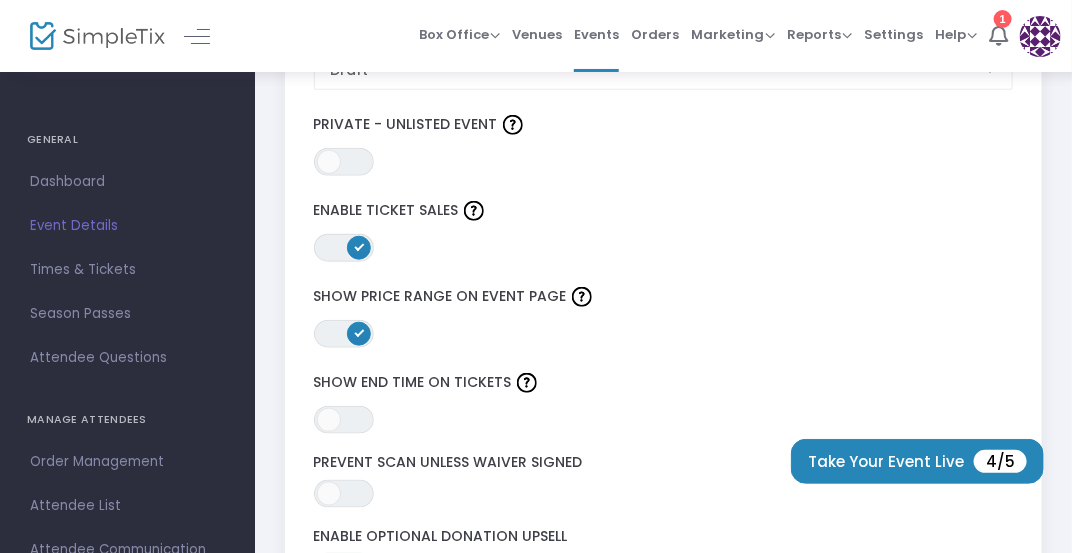 click 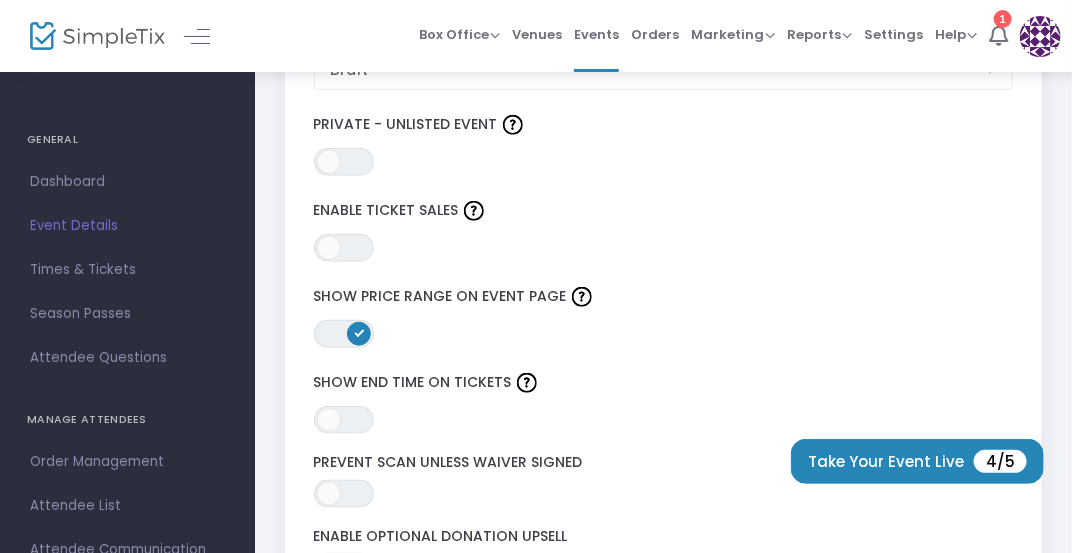 click 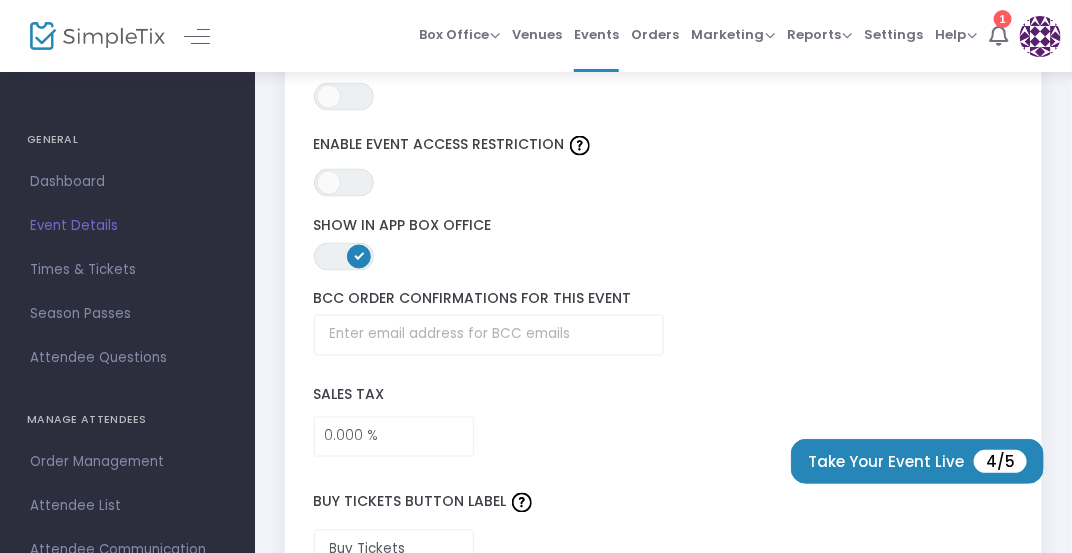 scroll, scrollTop: 3194, scrollLeft: 0, axis: vertical 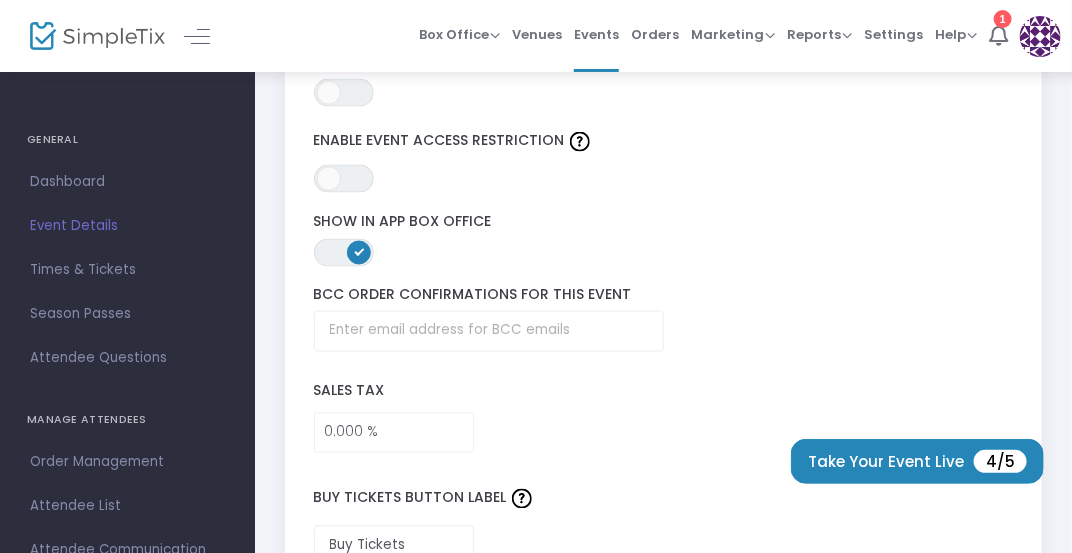 click on "BCC order confirmations for this event" 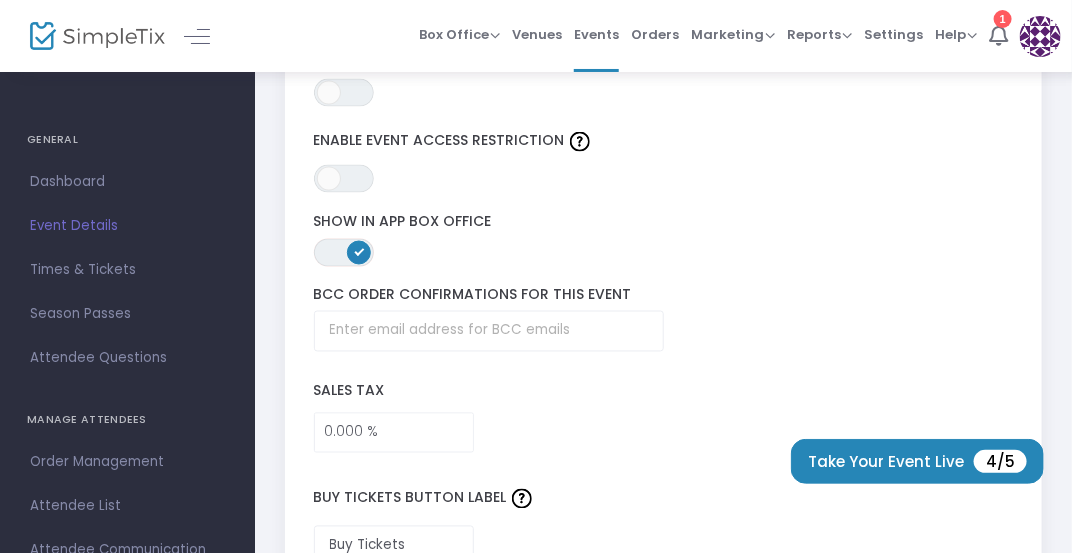 click on "ON OFF" at bounding box center (344, 253) 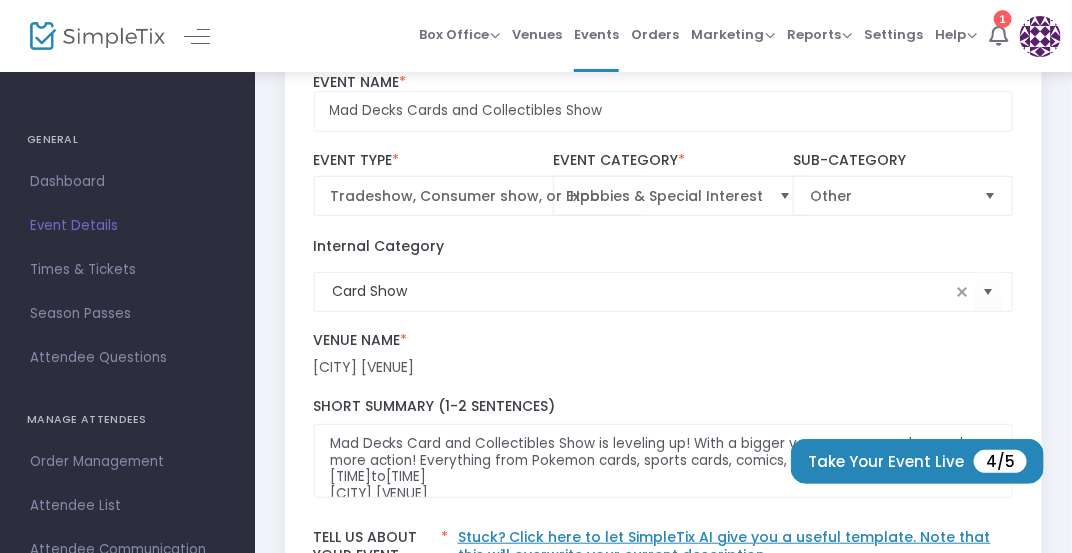 scroll, scrollTop: 0, scrollLeft: 0, axis: both 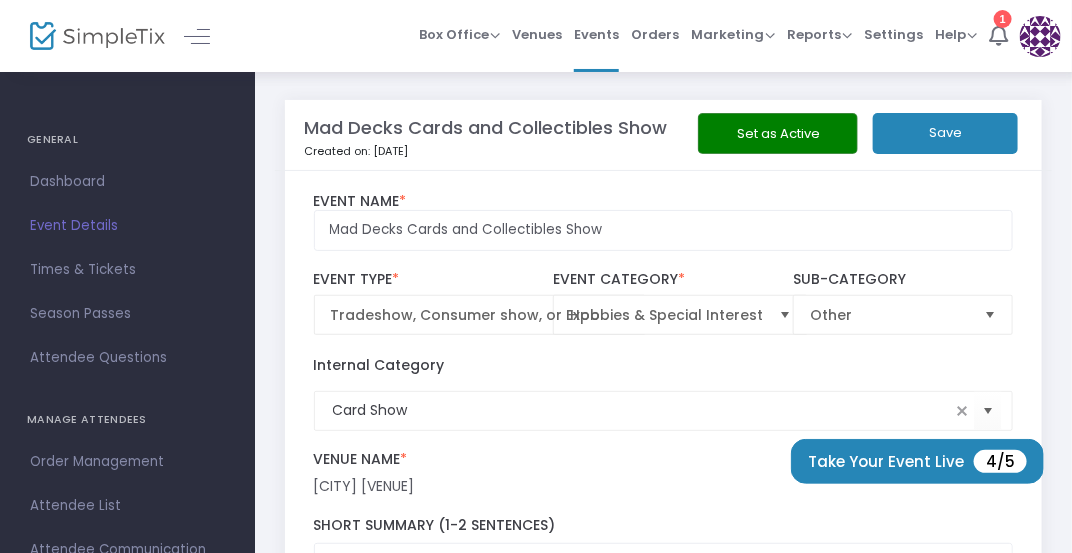 click on "Save" 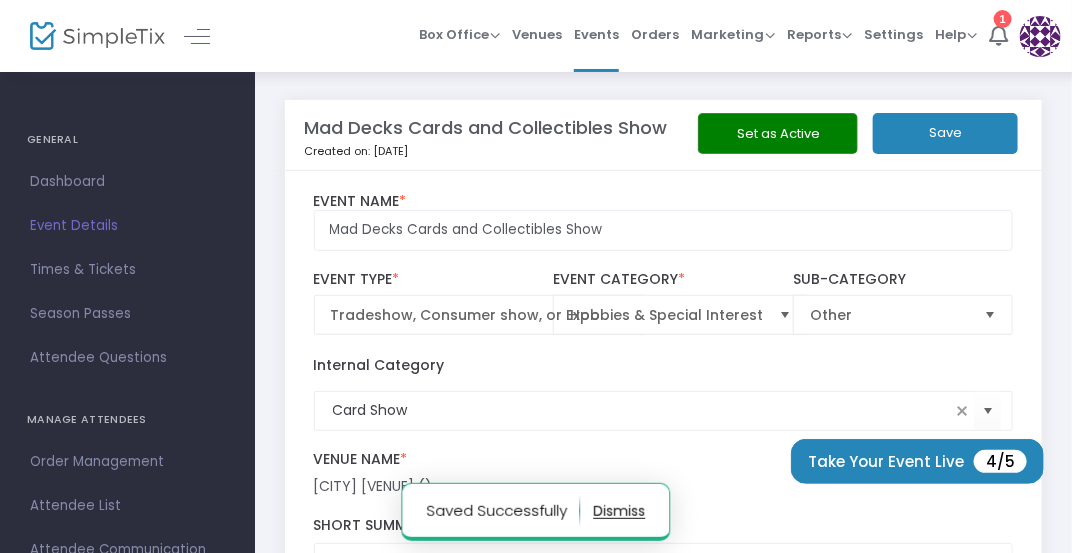 click on "Event Details" at bounding box center [127, 226] 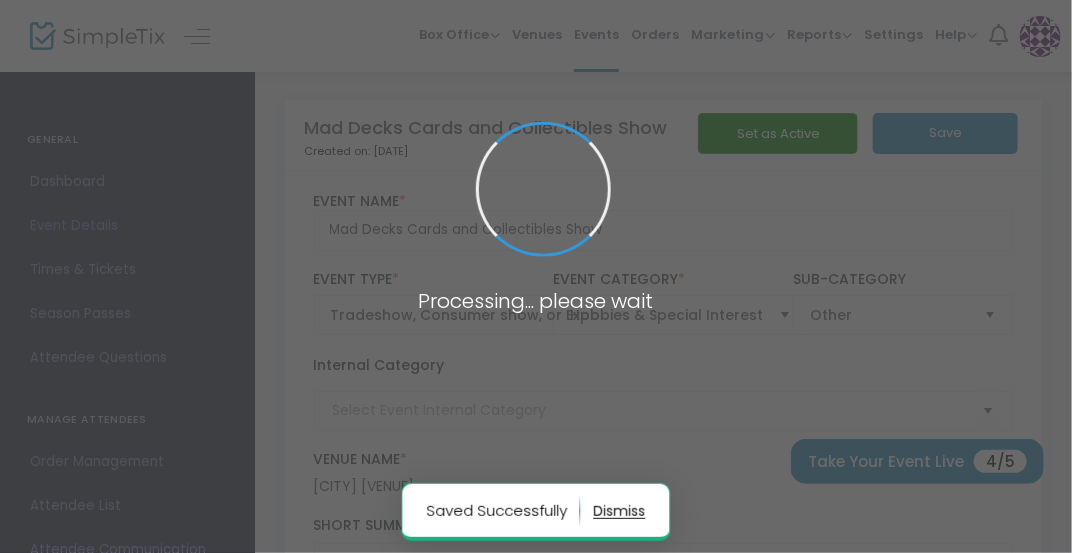 type on "Card Show" 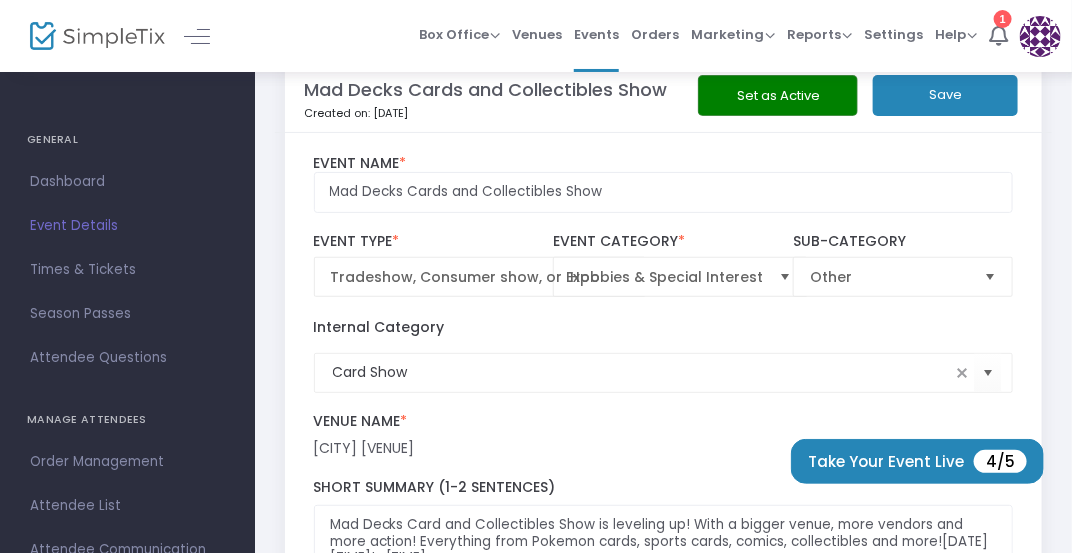 scroll, scrollTop: 64, scrollLeft: 0, axis: vertical 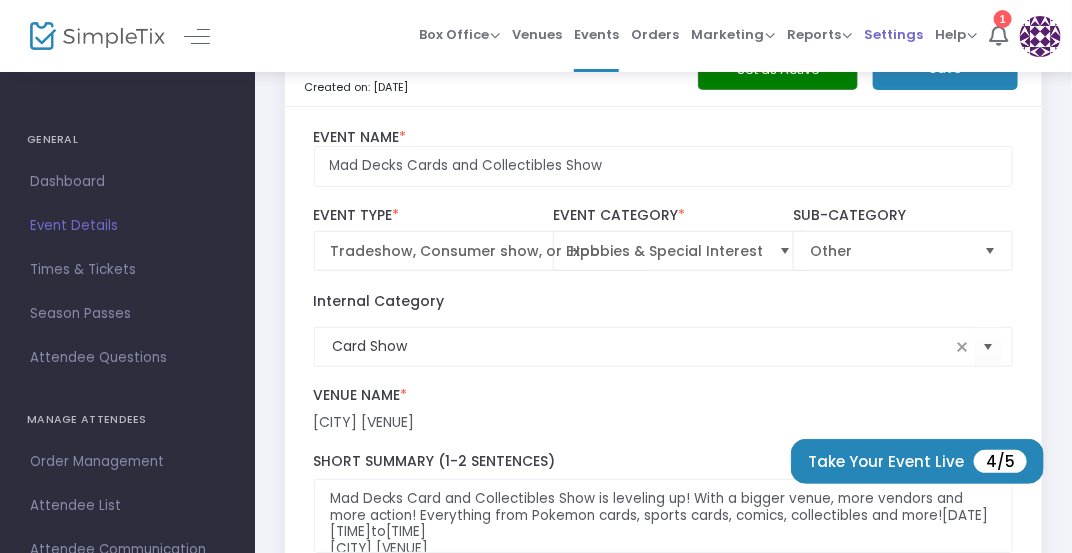 click on "Settings" at bounding box center (893, 34) 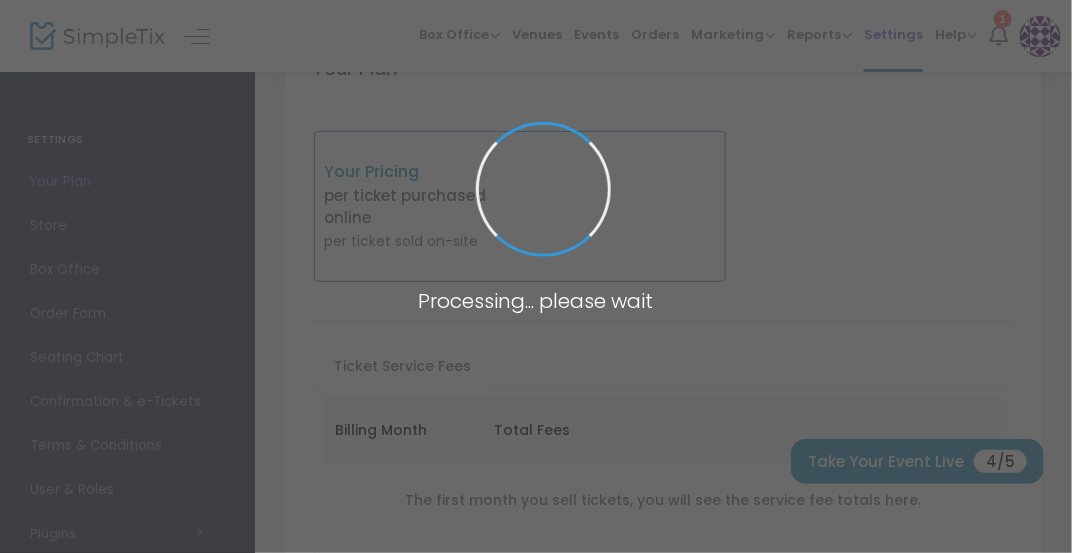 scroll, scrollTop: 400, scrollLeft: 0, axis: vertical 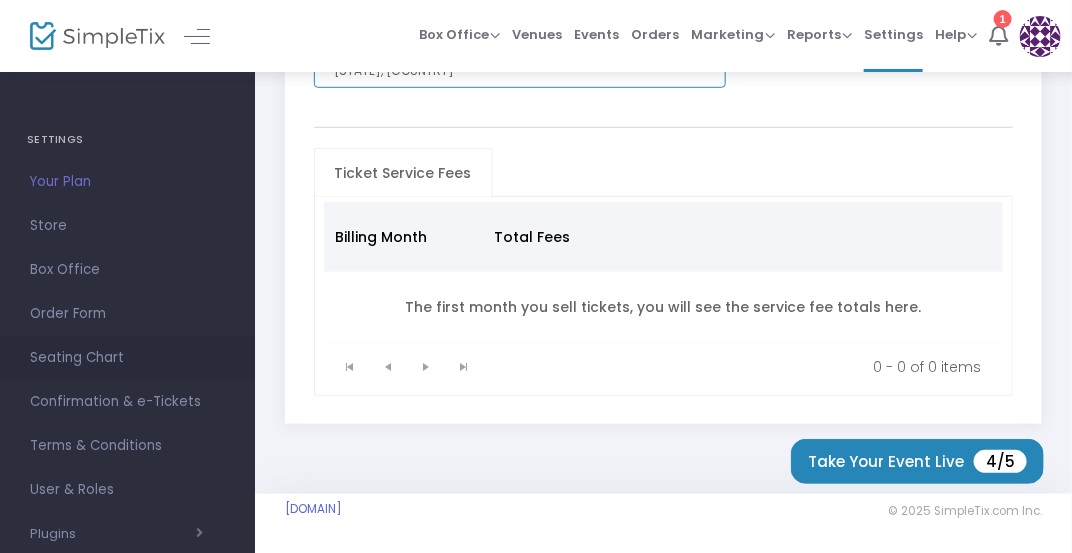 click on "Seating Chart" at bounding box center [127, 358] 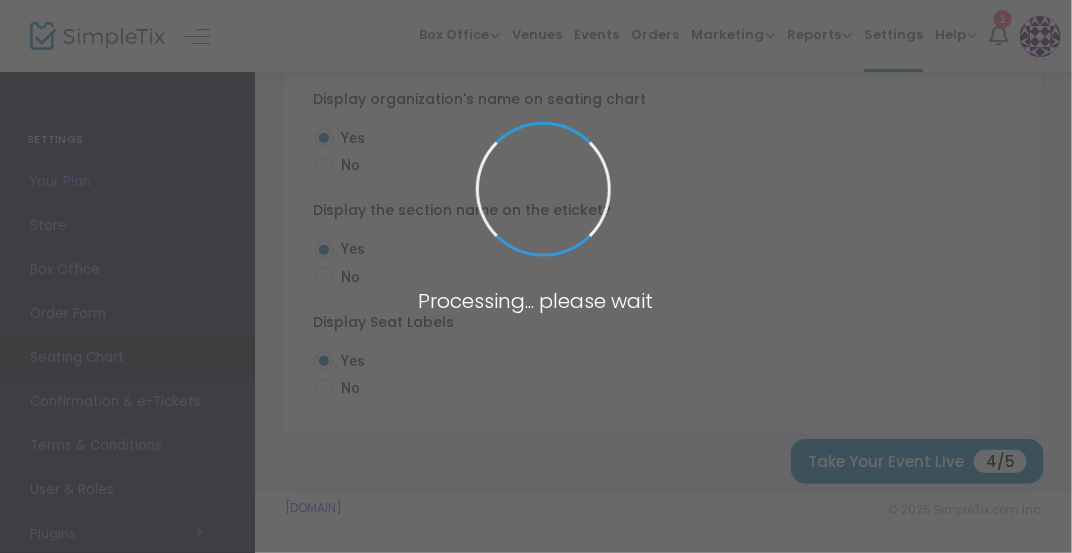 scroll, scrollTop: 113, scrollLeft: 0, axis: vertical 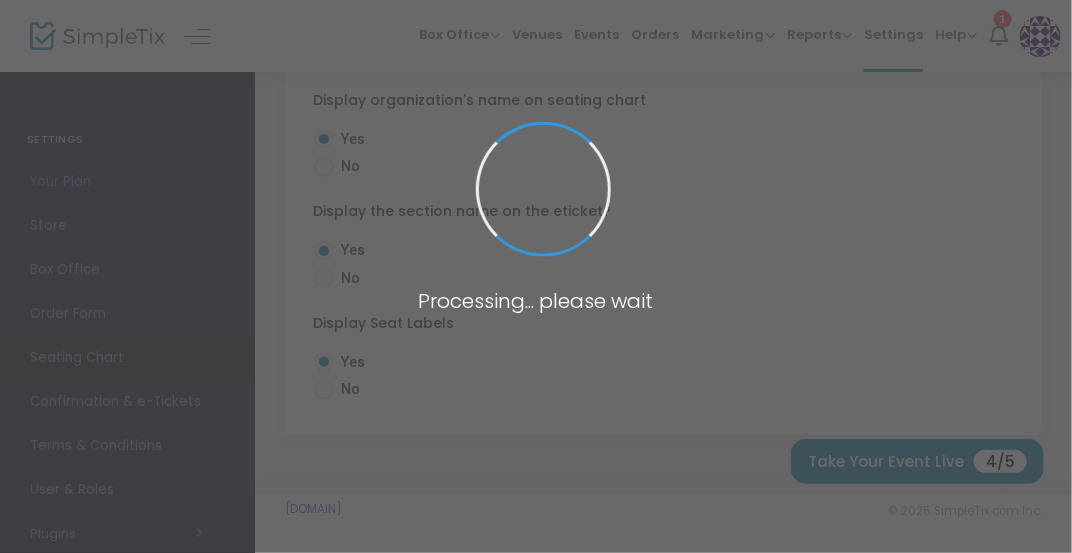 radio on "false" 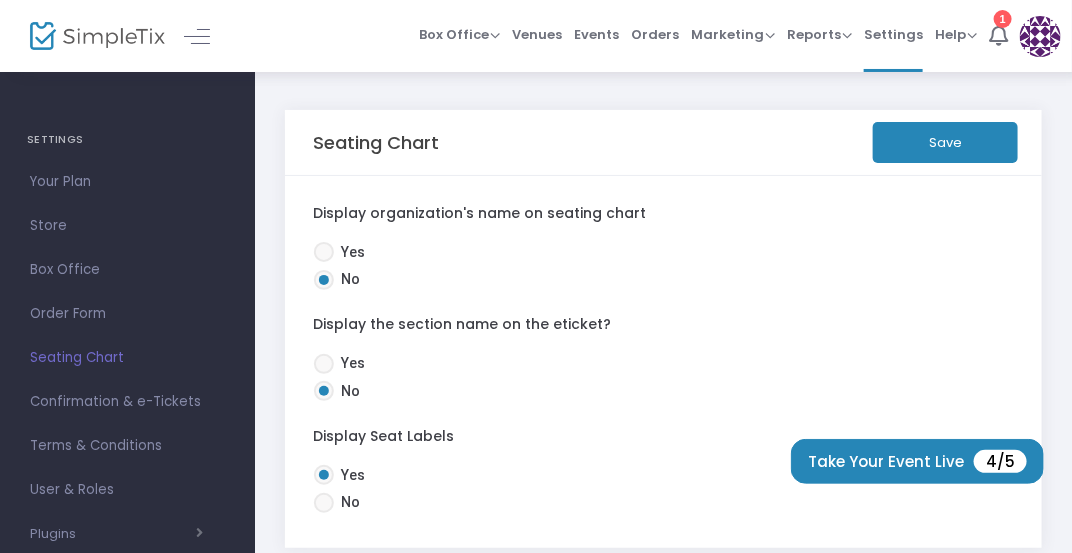 scroll, scrollTop: 113, scrollLeft: 0, axis: vertical 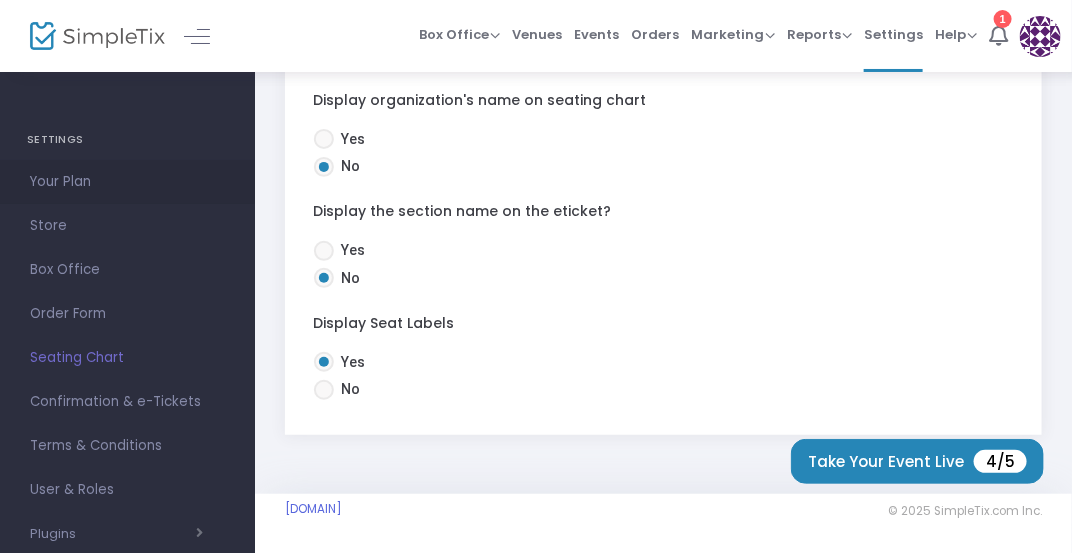 click on "Your Plan" at bounding box center (127, 182) 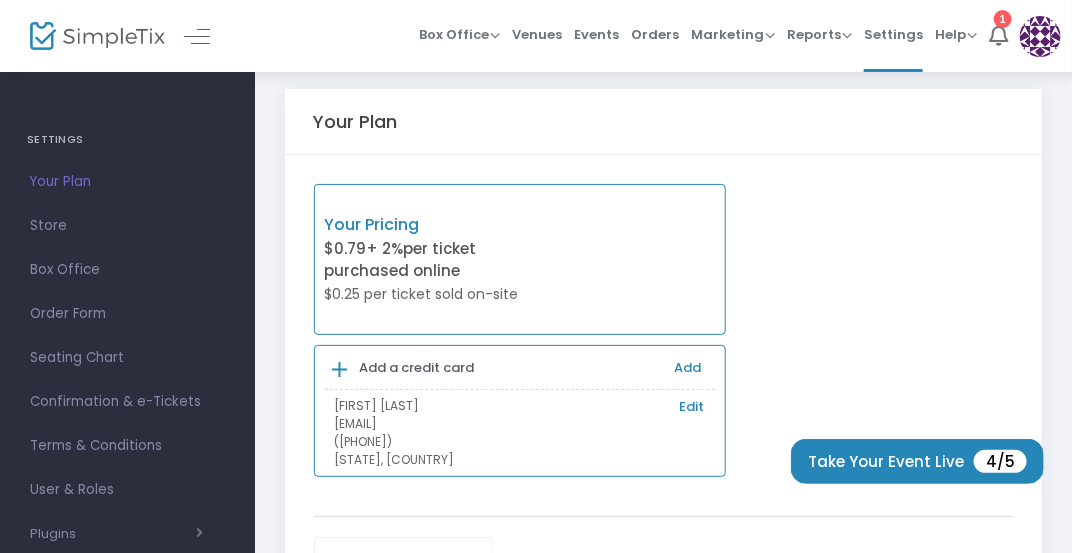 scroll, scrollTop: 0, scrollLeft: 0, axis: both 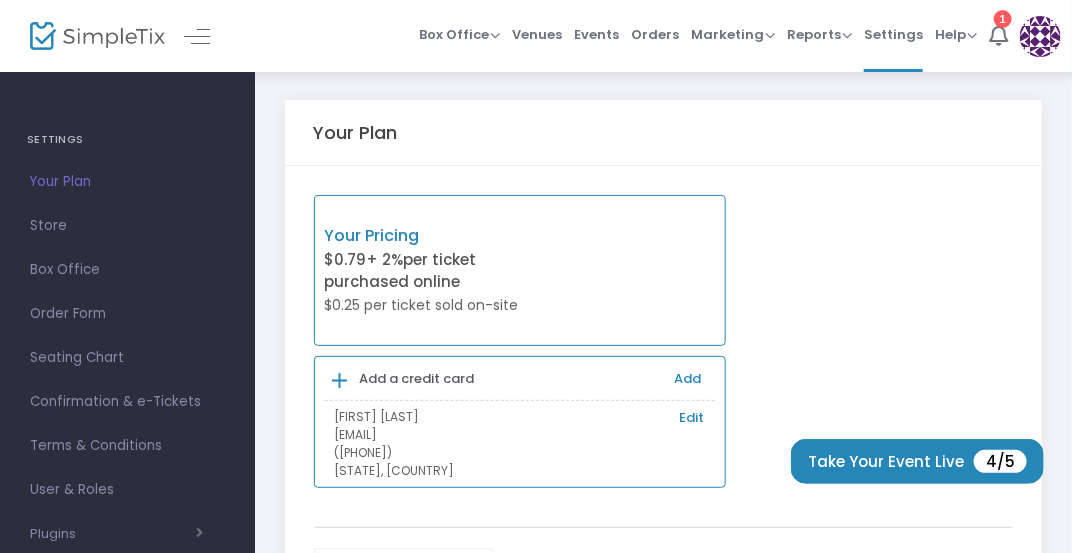 click on "Add a credit card Add" at bounding box center [520, 382] 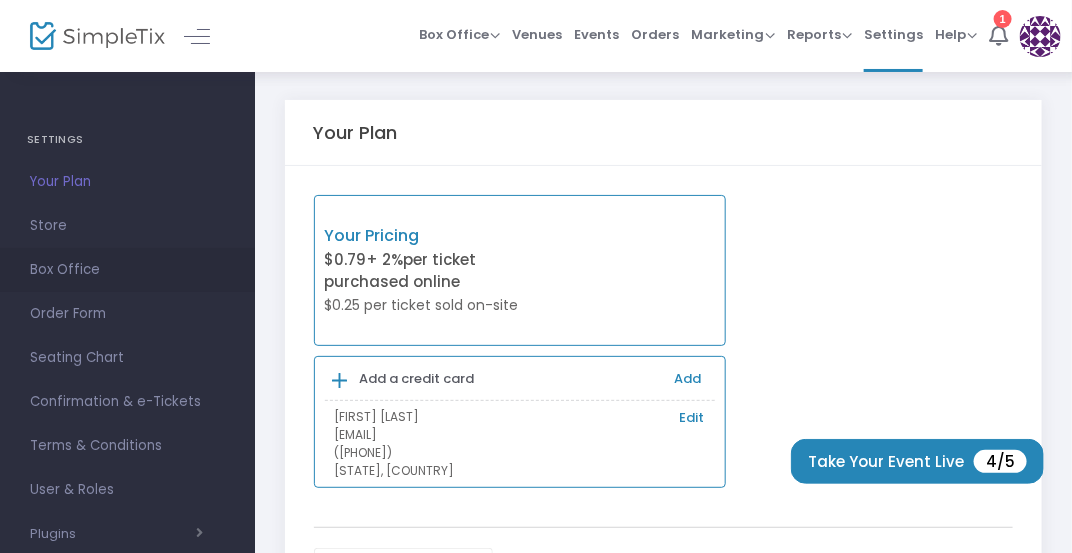 click on "Box Office" at bounding box center [127, 270] 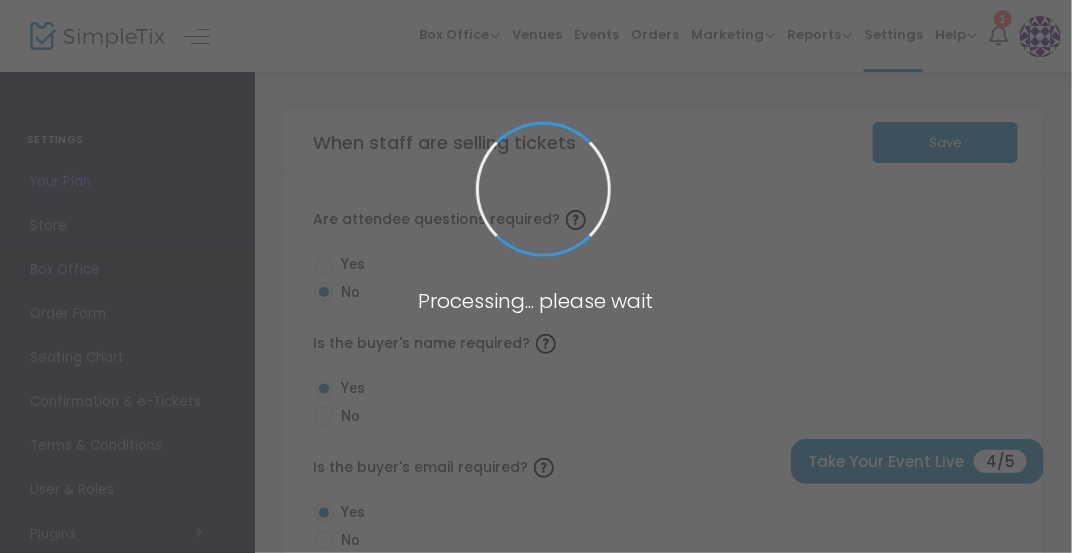 radio on "false" 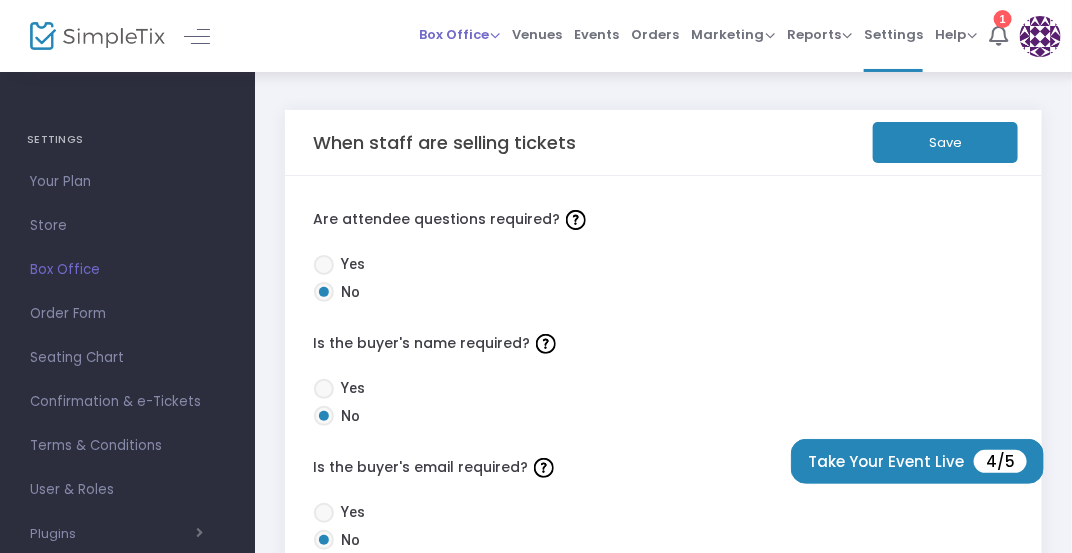 click on "Box Office   Sell Tickets   Bookings   Sell Season Pass" at bounding box center [459, 35] 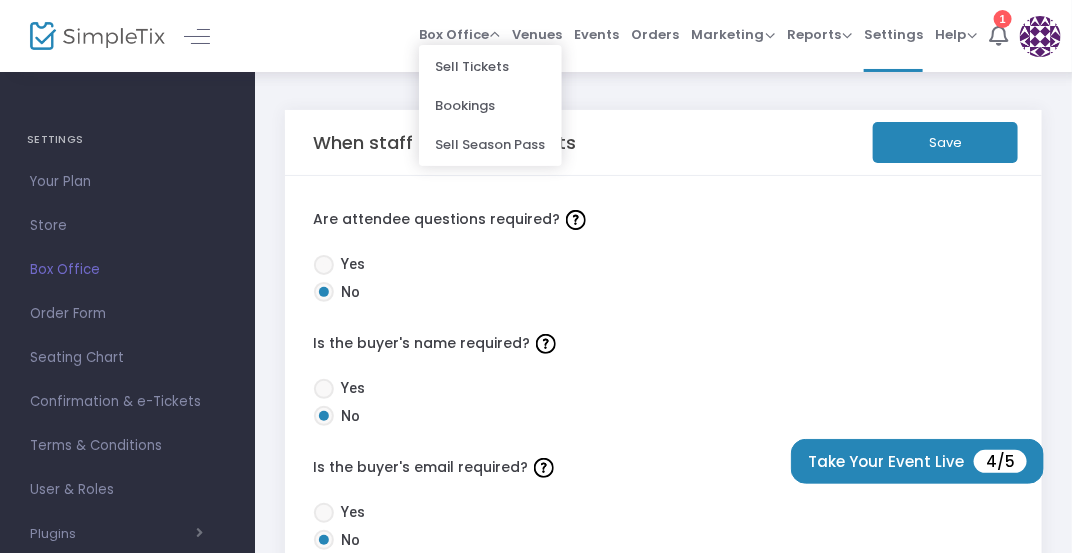click 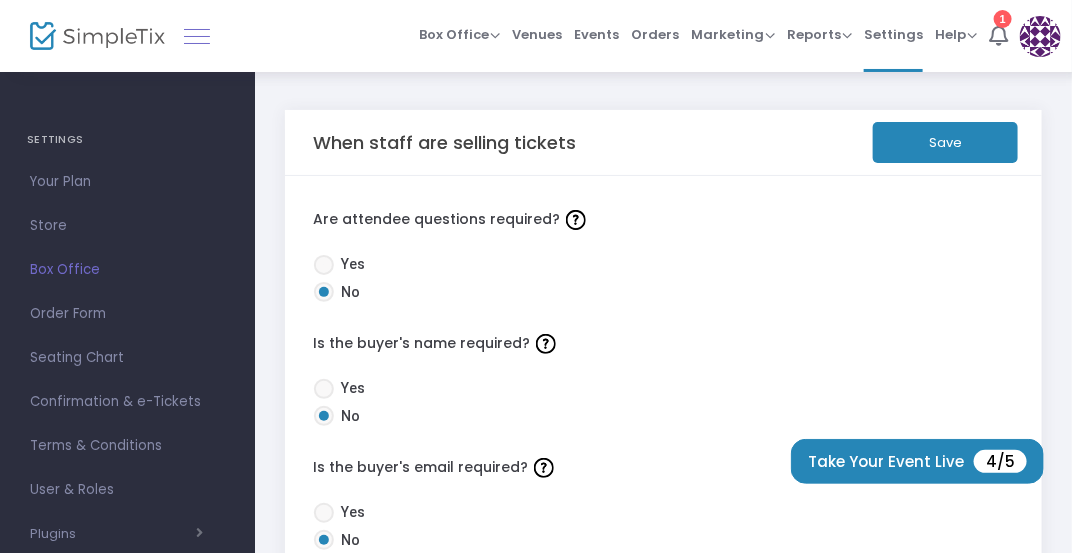 click at bounding box center (197, 36) 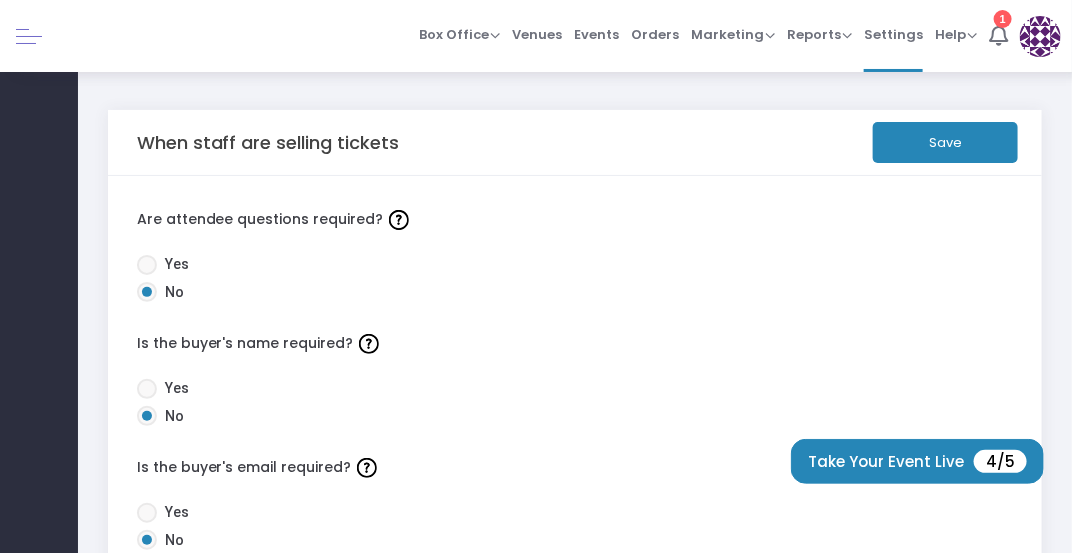 click 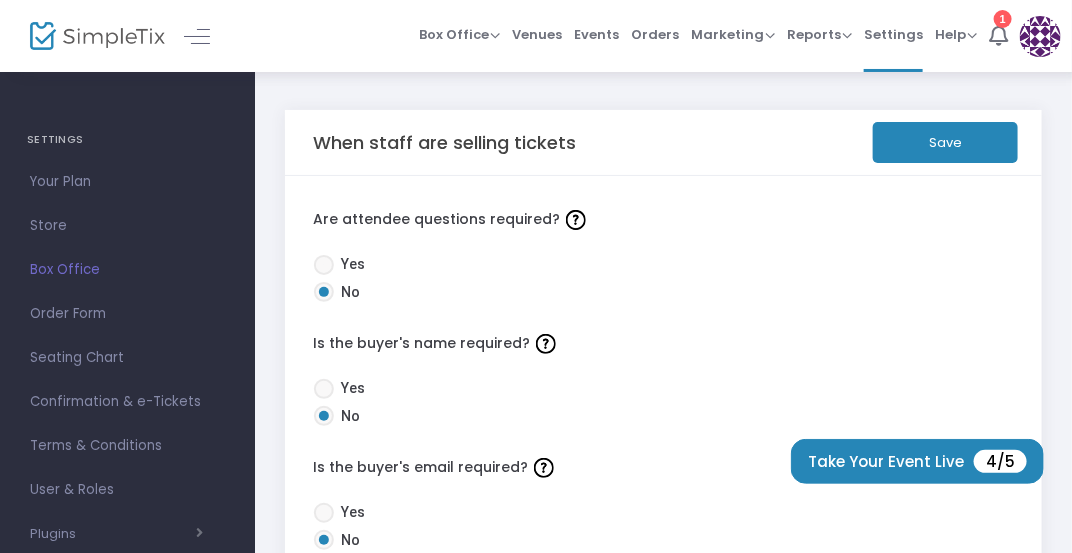 click 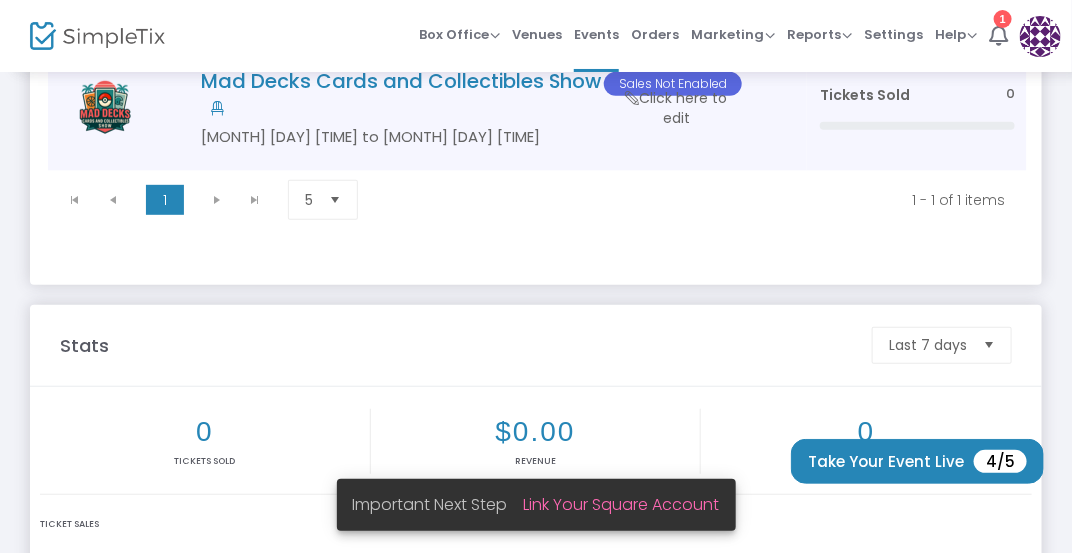 scroll, scrollTop: 216, scrollLeft: 0, axis: vertical 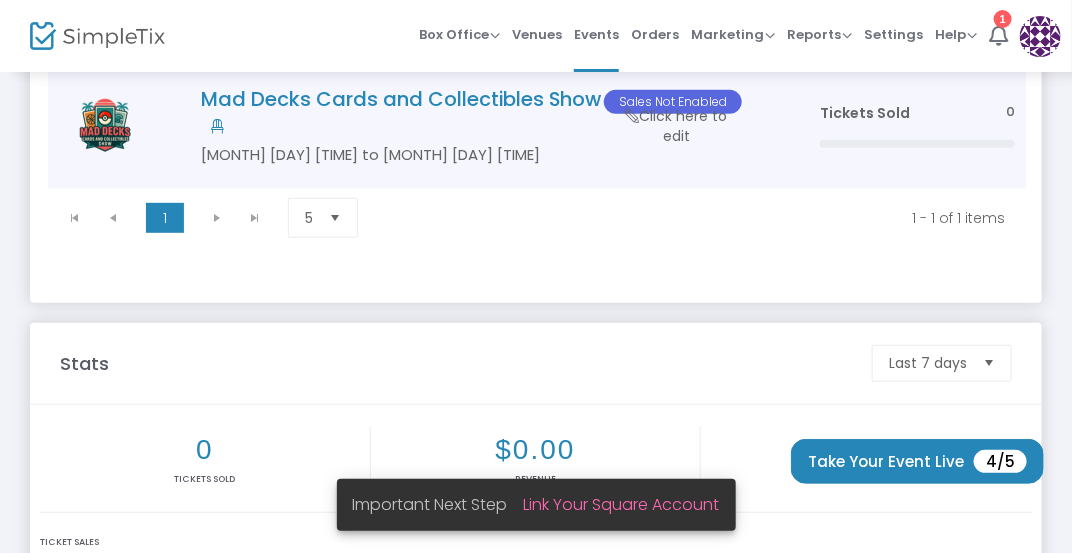 click 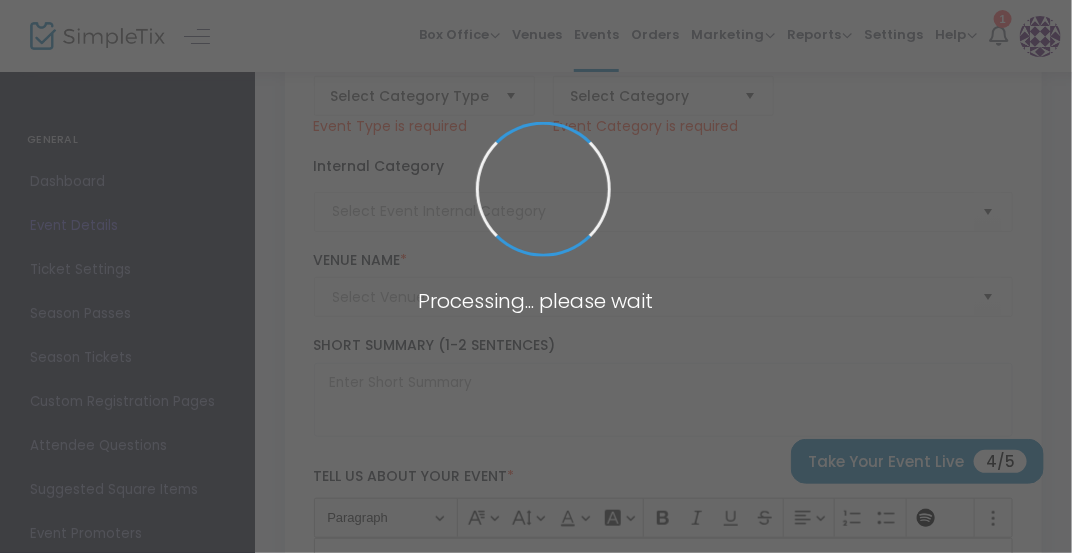 type on "Mad Decks Cards and Collectibles Show" 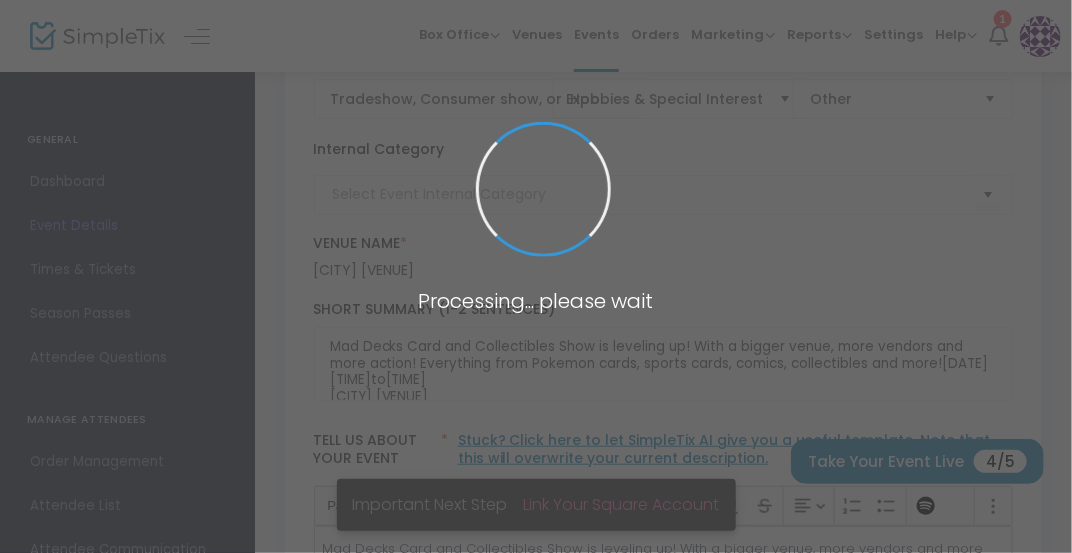 type on "Card Show" 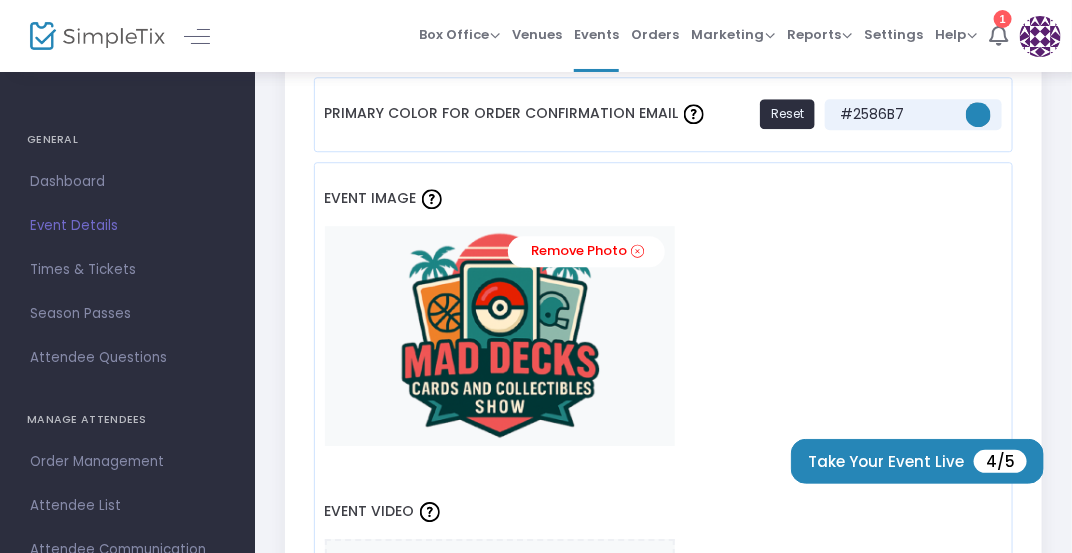 scroll, scrollTop: 1601, scrollLeft: 0, axis: vertical 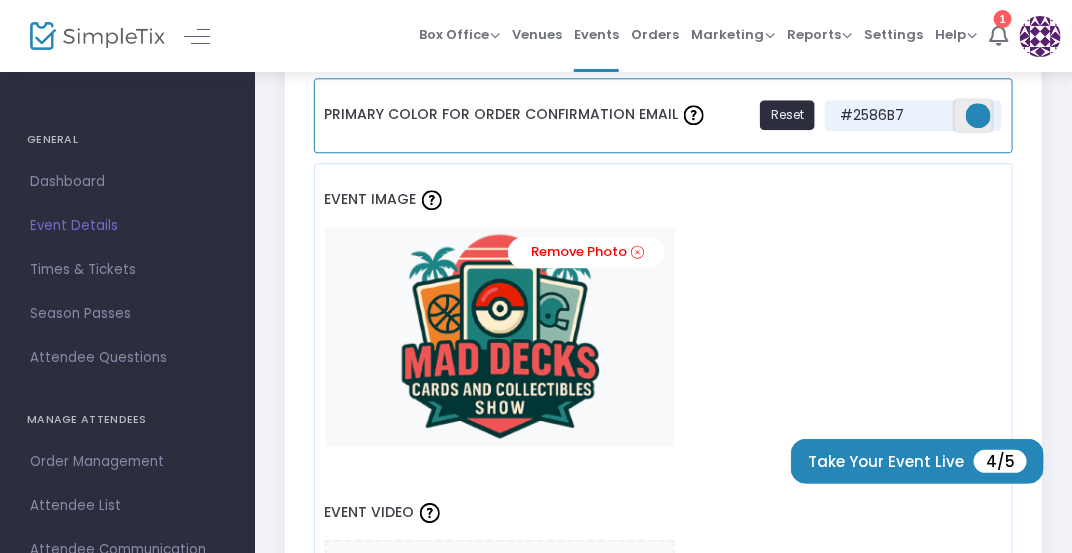 click at bounding box center (978, 115) 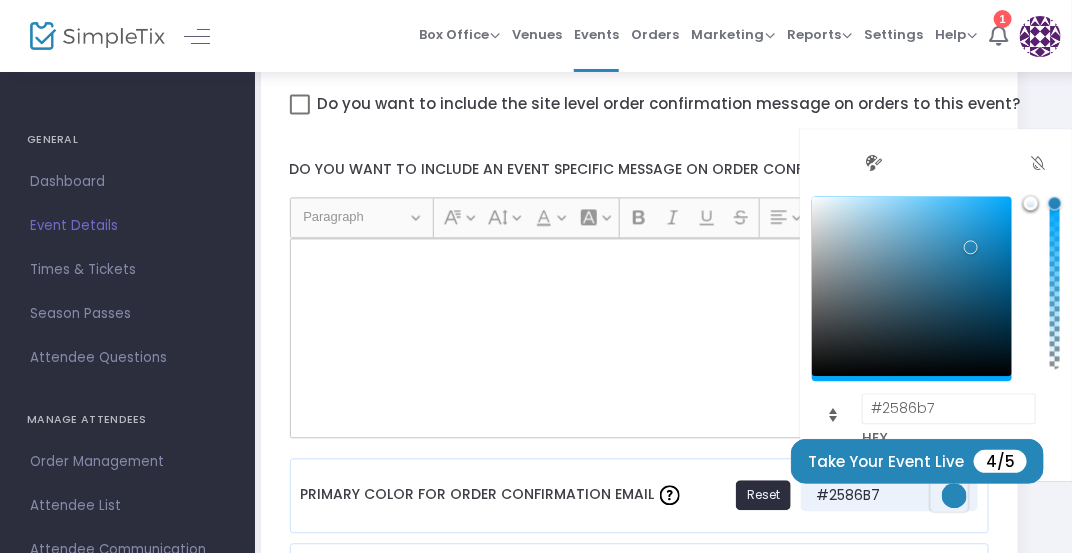 scroll, scrollTop: 1216, scrollLeft: 24, axis: both 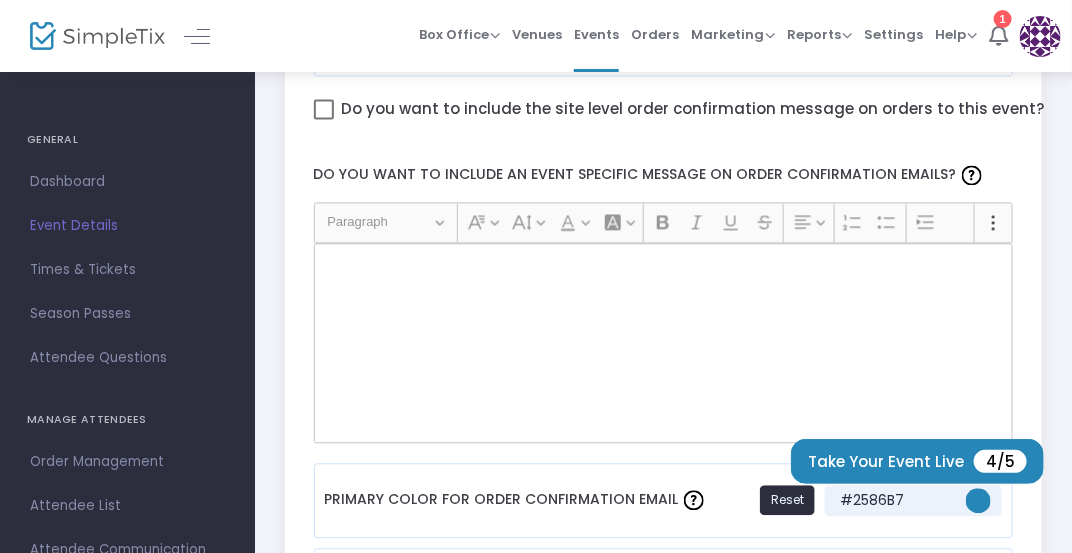 click 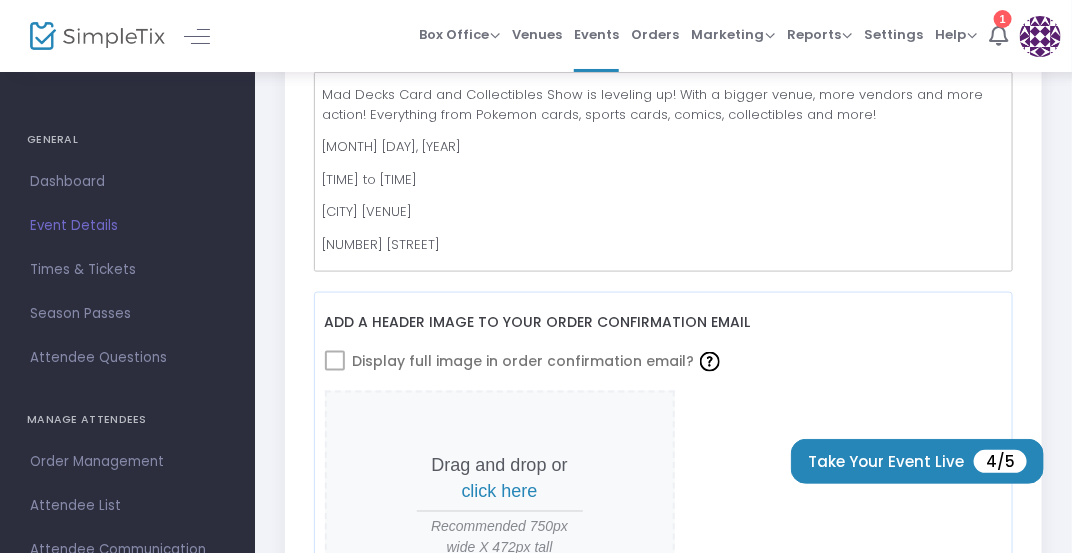 scroll, scrollTop: 0, scrollLeft: 23, axis: horizontal 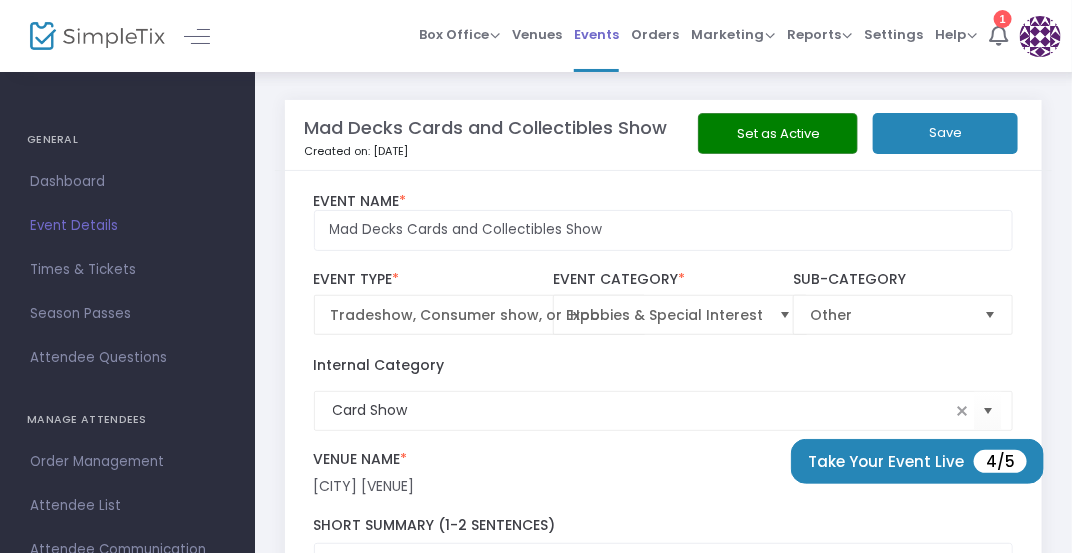 click on "Events" at bounding box center [596, 34] 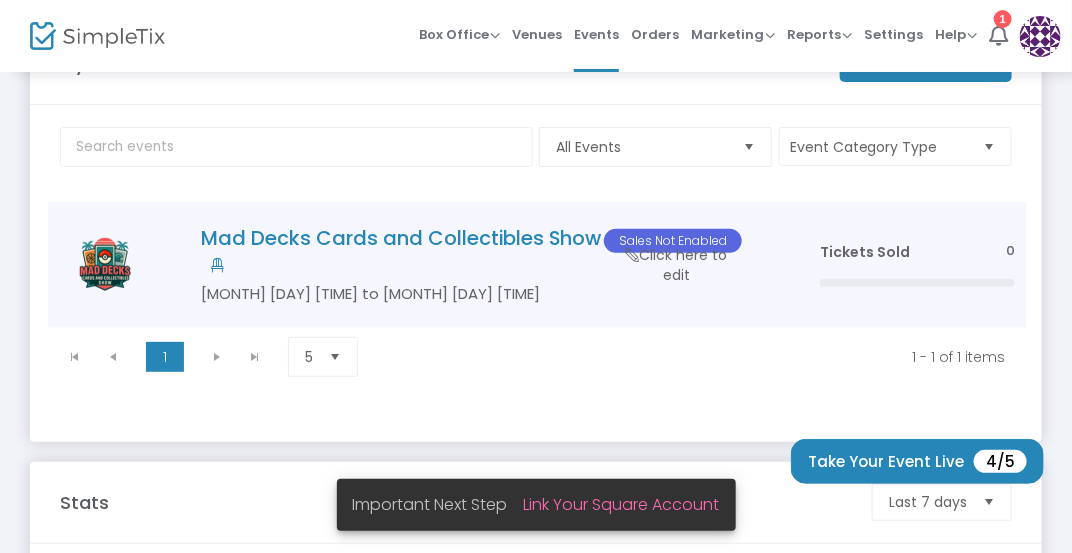 scroll, scrollTop: 80, scrollLeft: 0, axis: vertical 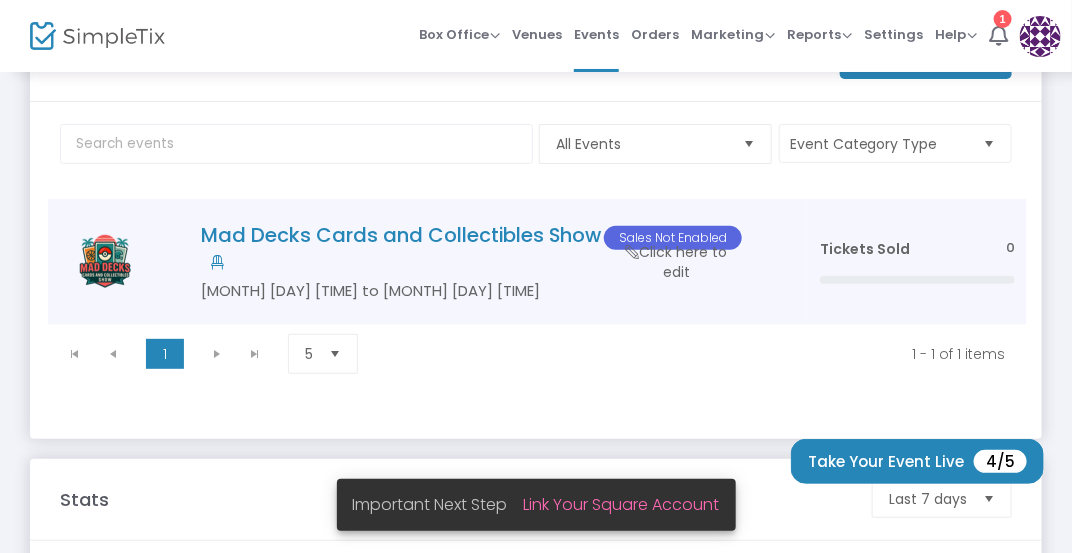 click on "Click here to edit" 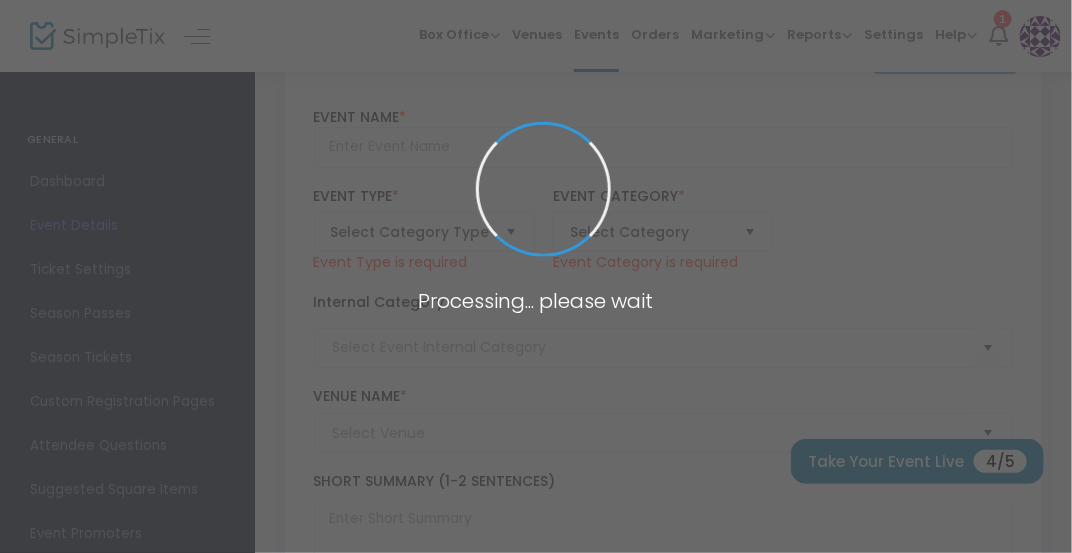 type on "Mad Decks Cards and Collectibles Show" 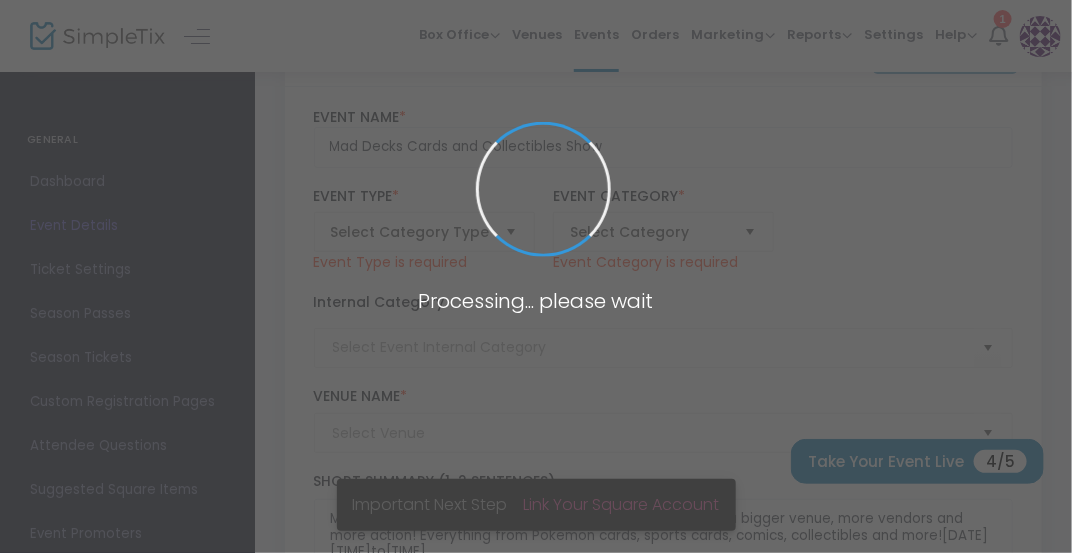 type on "Card Show" 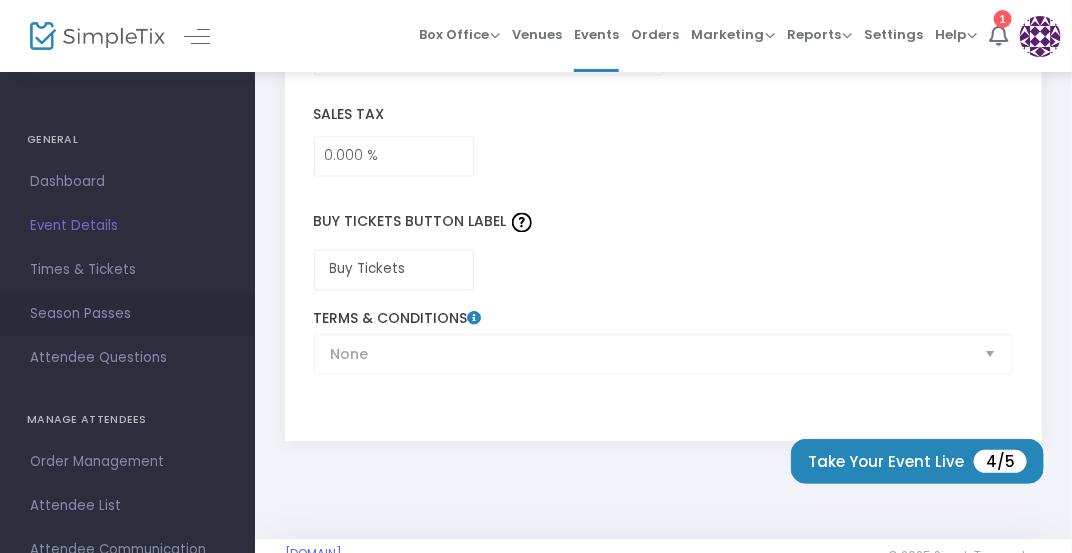 scroll, scrollTop: 3514, scrollLeft: 0, axis: vertical 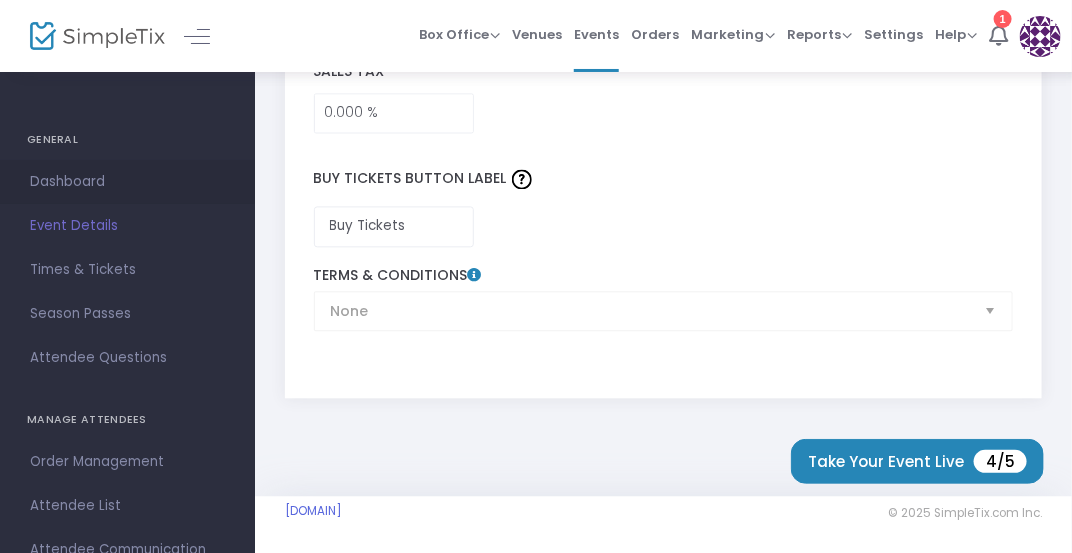 click on "Dashboard" at bounding box center (127, 182) 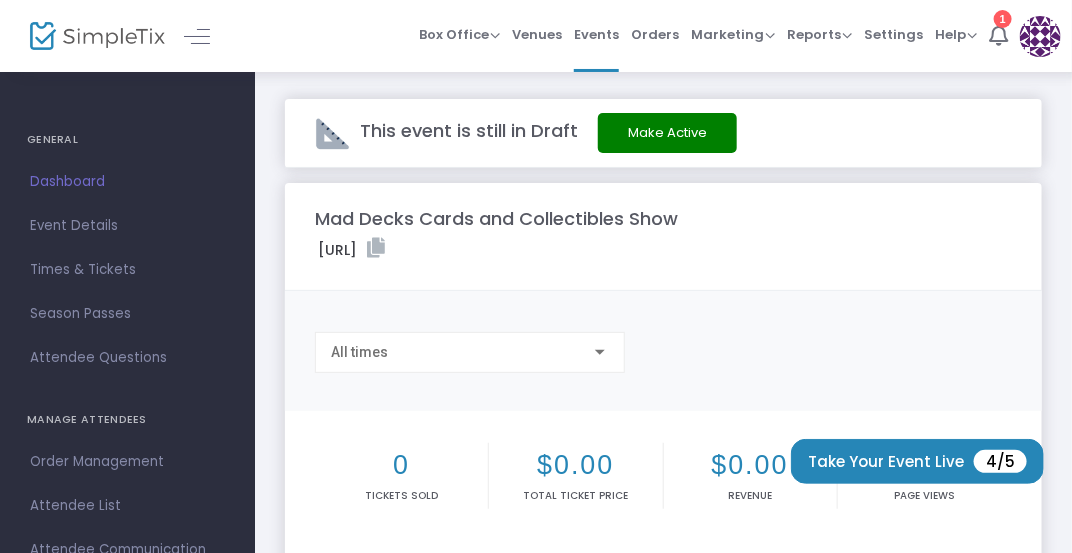 scroll, scrollTop: 0, scrollLeft: 0, axis: both 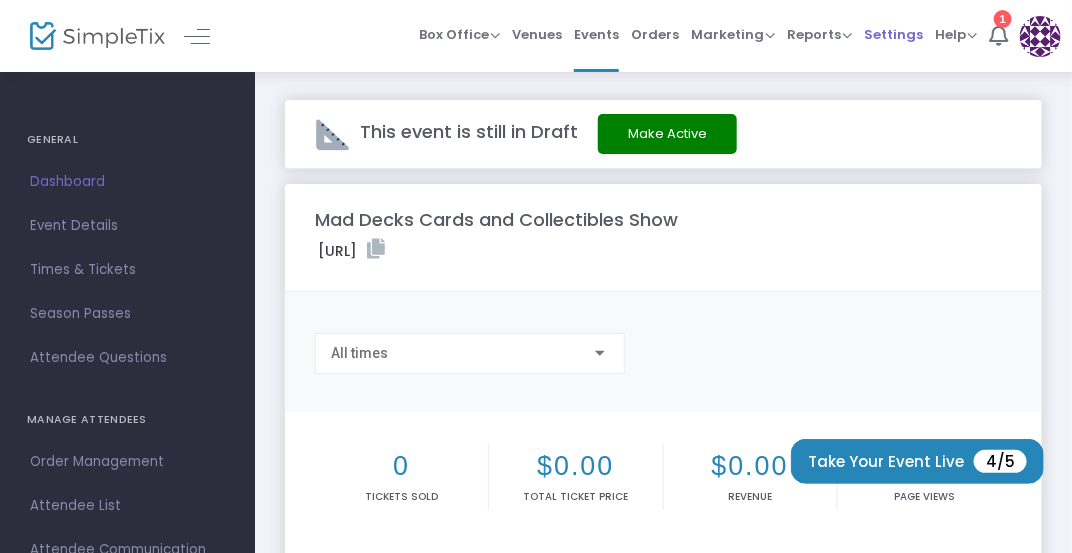 click on "Settings" at bounding box center (893, 34) 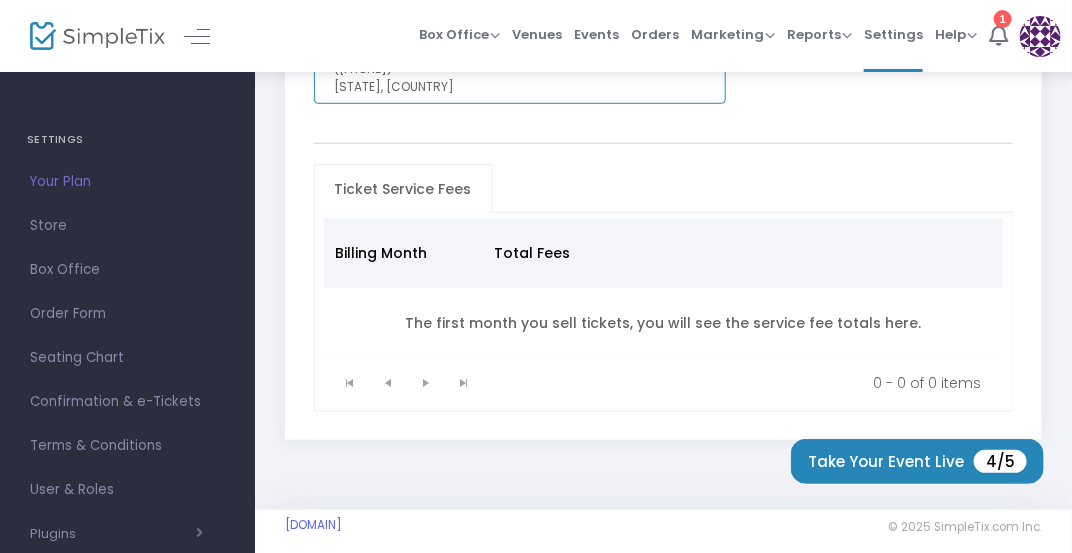 scroll, scrollTop: 400, scrollLeft: 0, axis: vertical 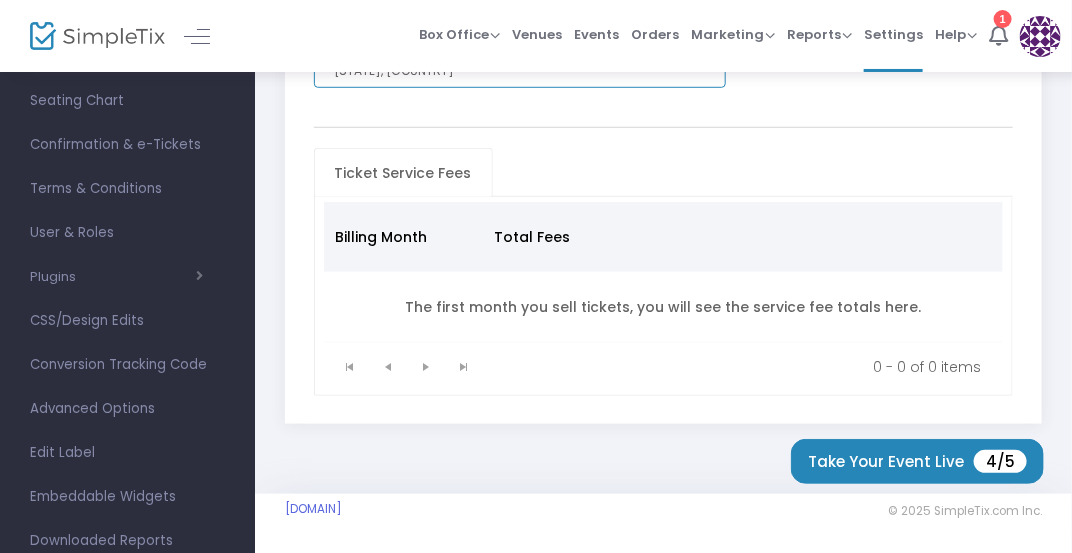 drag, startPoint x: 248, startPoint y: 141, endPoint x: 255, endPoint y: 298, distance: 157.15598 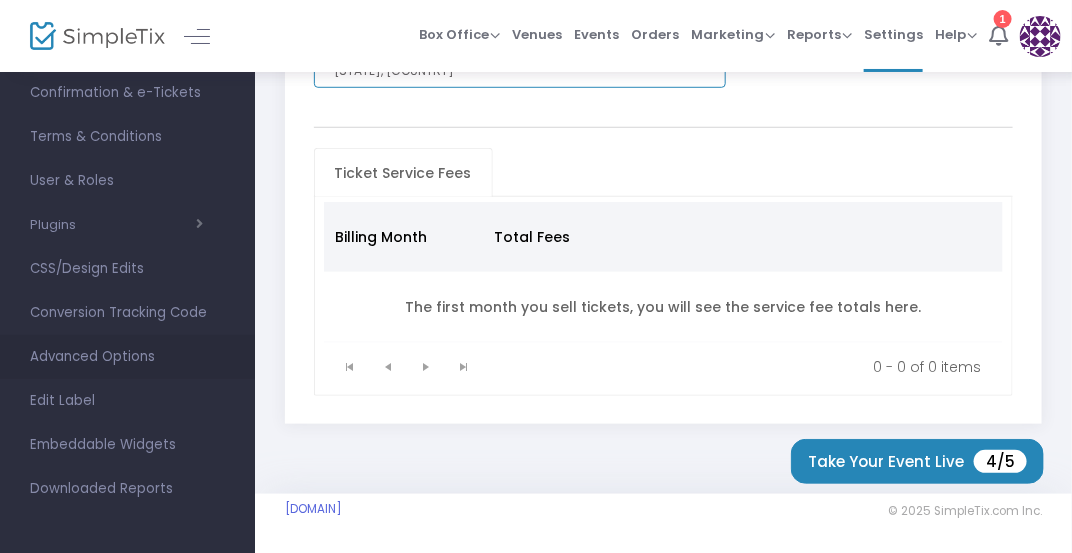 click on "Advanced Options" at bounding box center (127, 357) 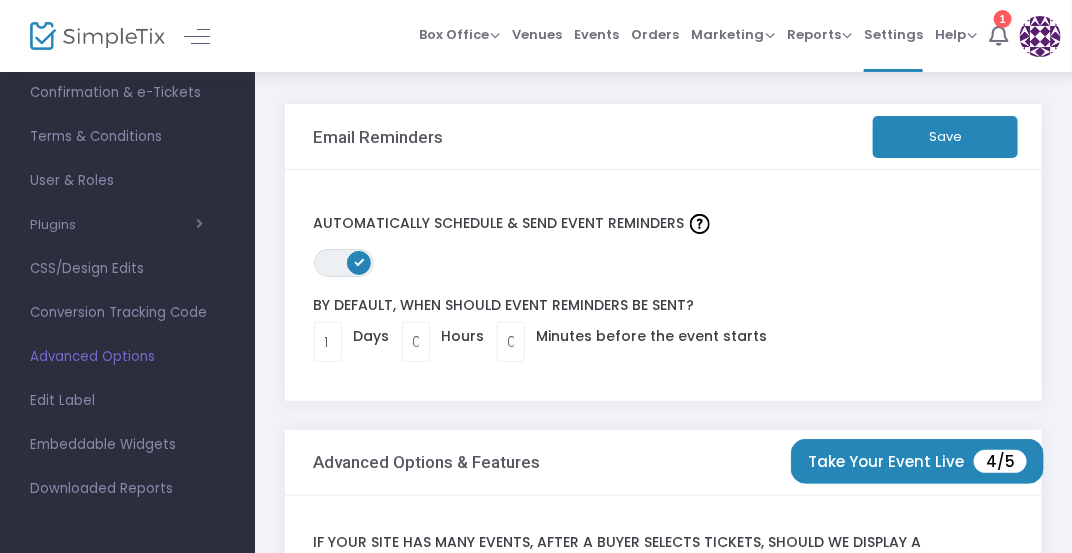 scroll, scrollTop: 0, scrollLeft: 0, axis: both 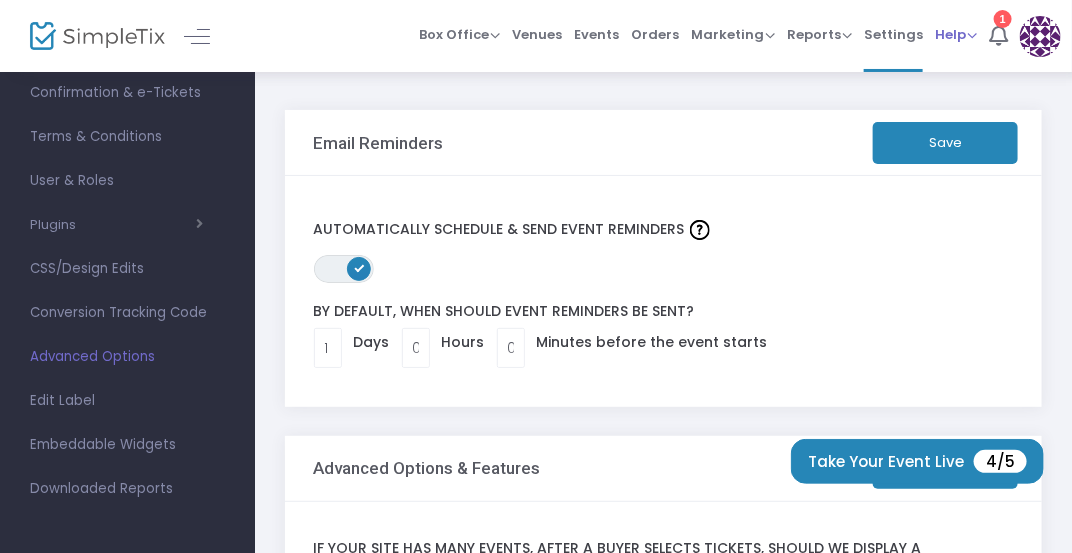 click on "Help" at bounding box center (956, 34) 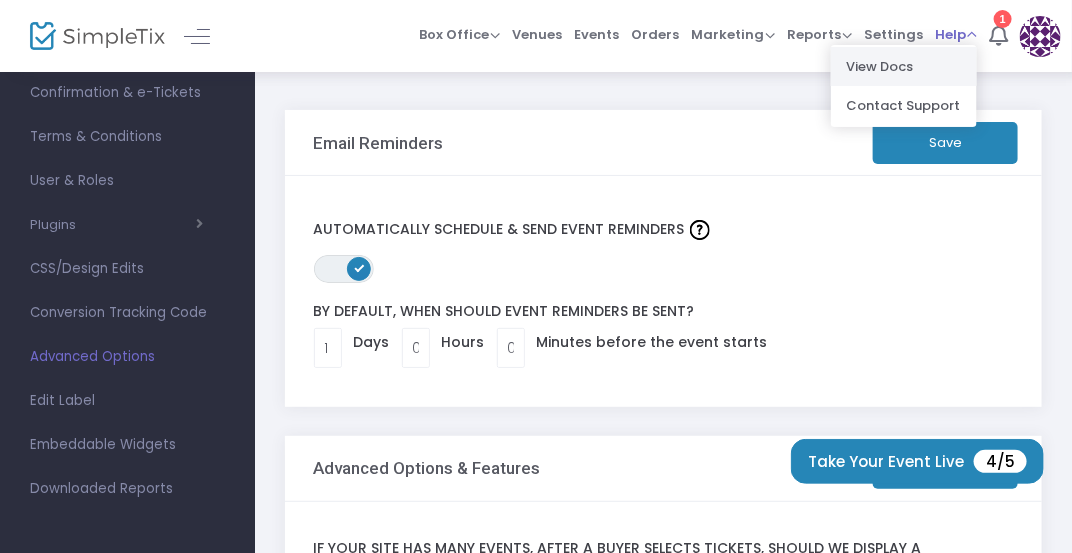 click on "View Docs" at bounding box center [903, 66] 